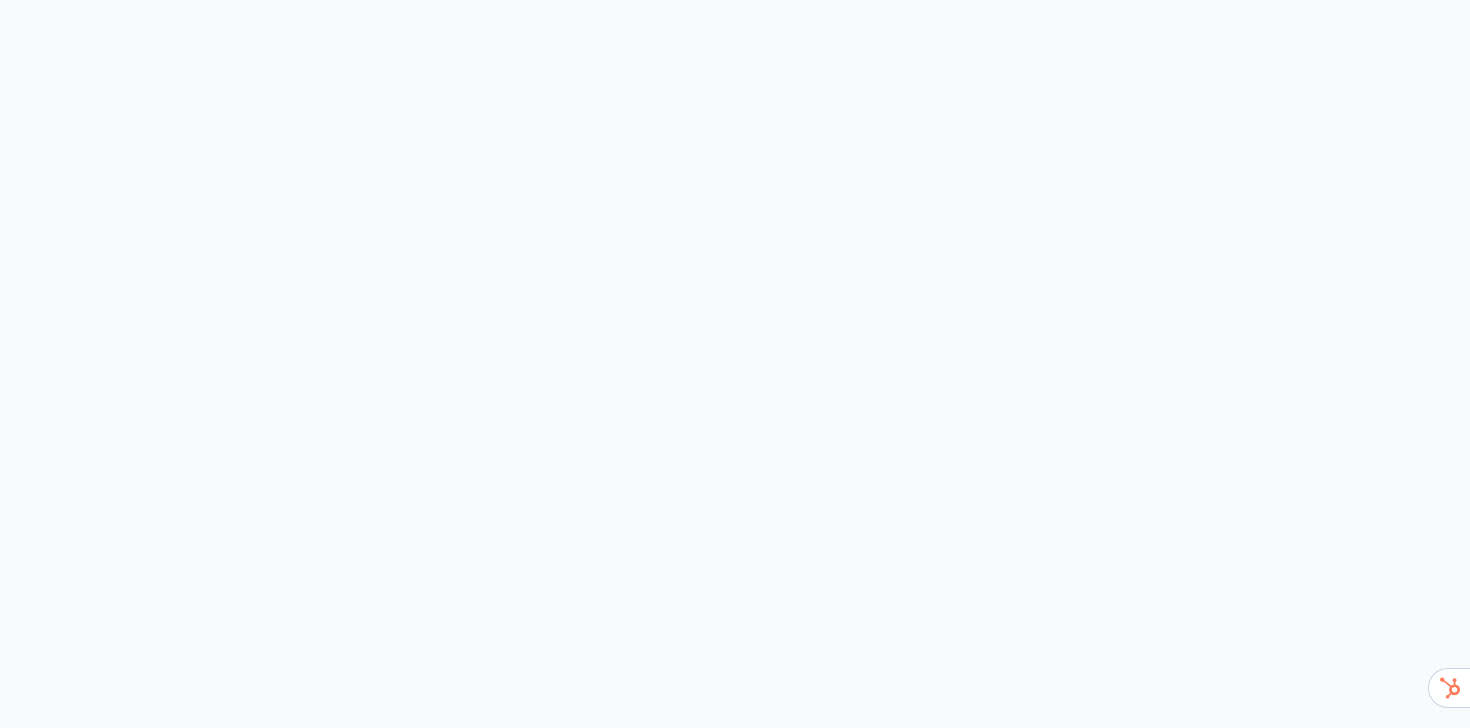 scroll, scrollTop: 0, scrollLeft: 0, axis: both 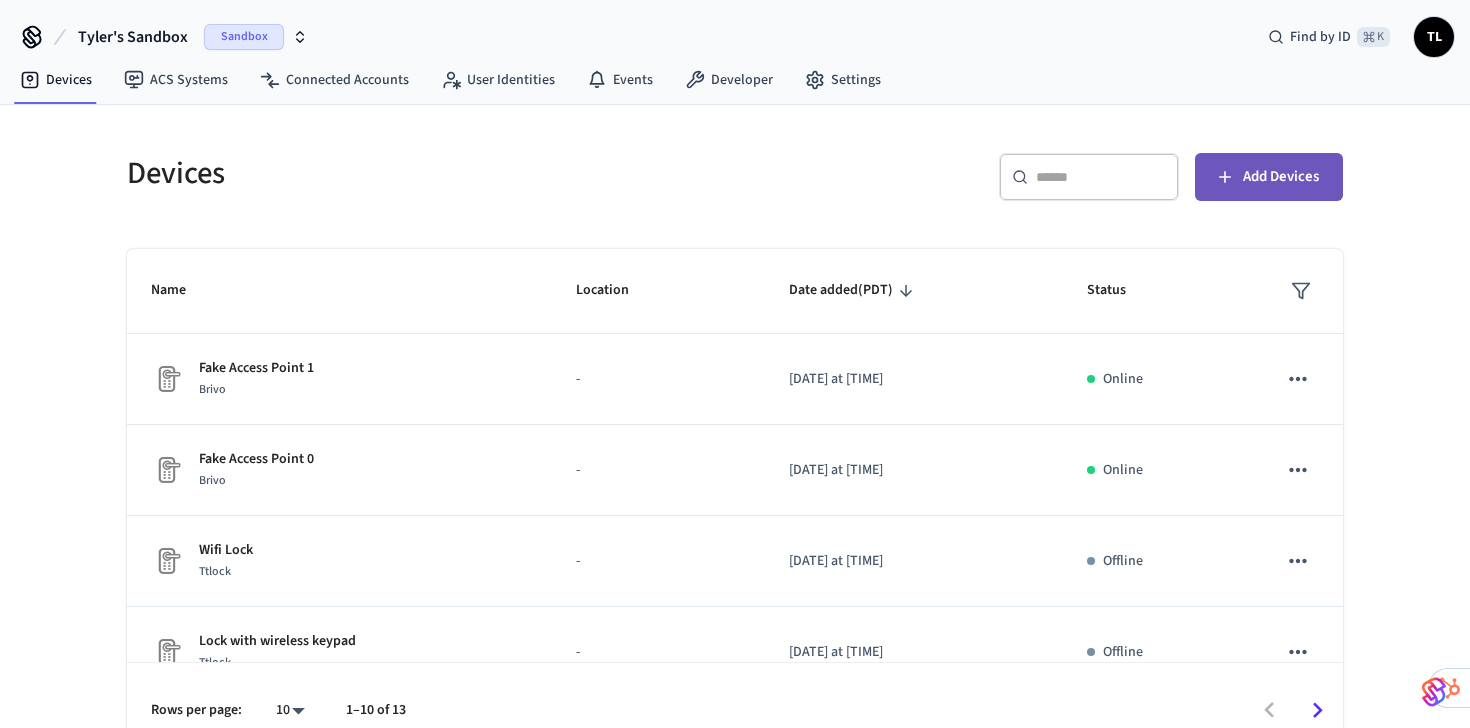 click on "Add Devices" at bounding box center [1281, 177] 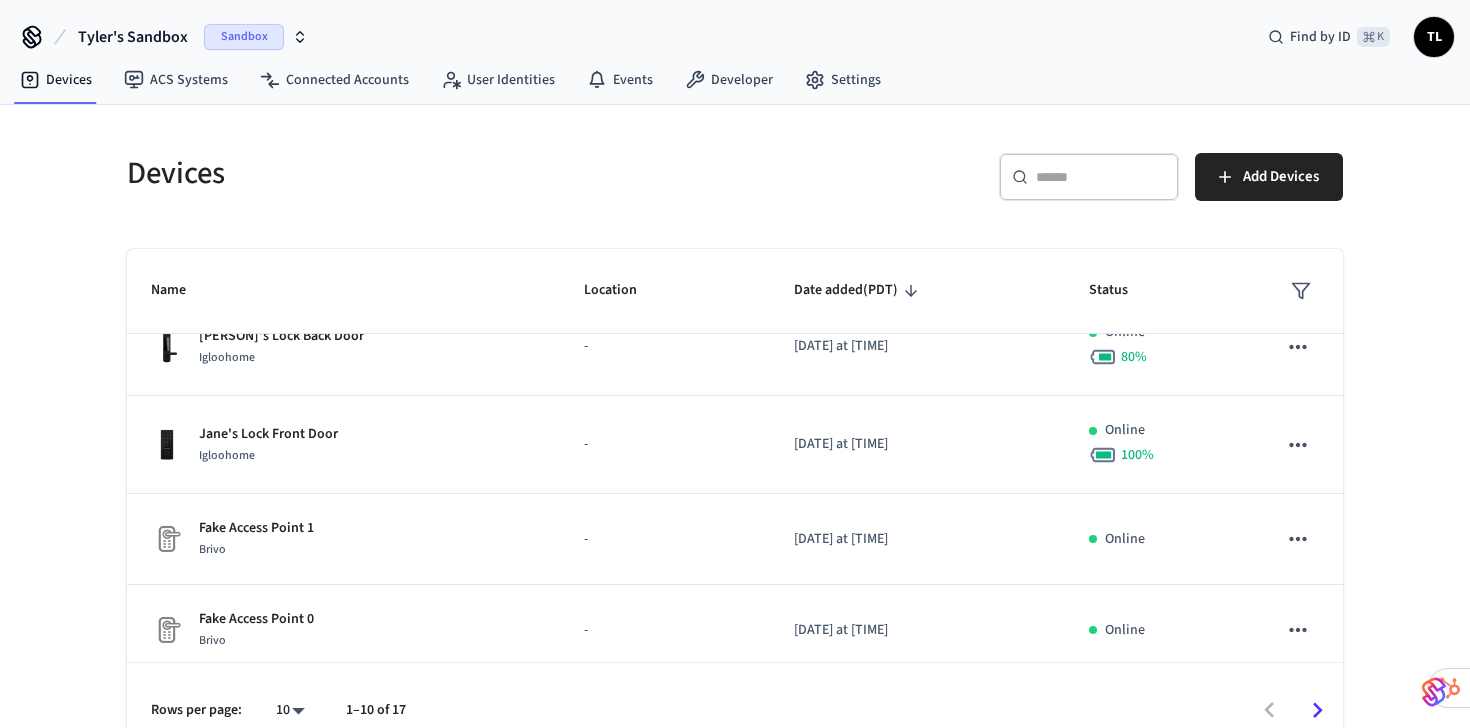 scroll, scrollTop: 604, scrollLeft: 0, axis: vertical 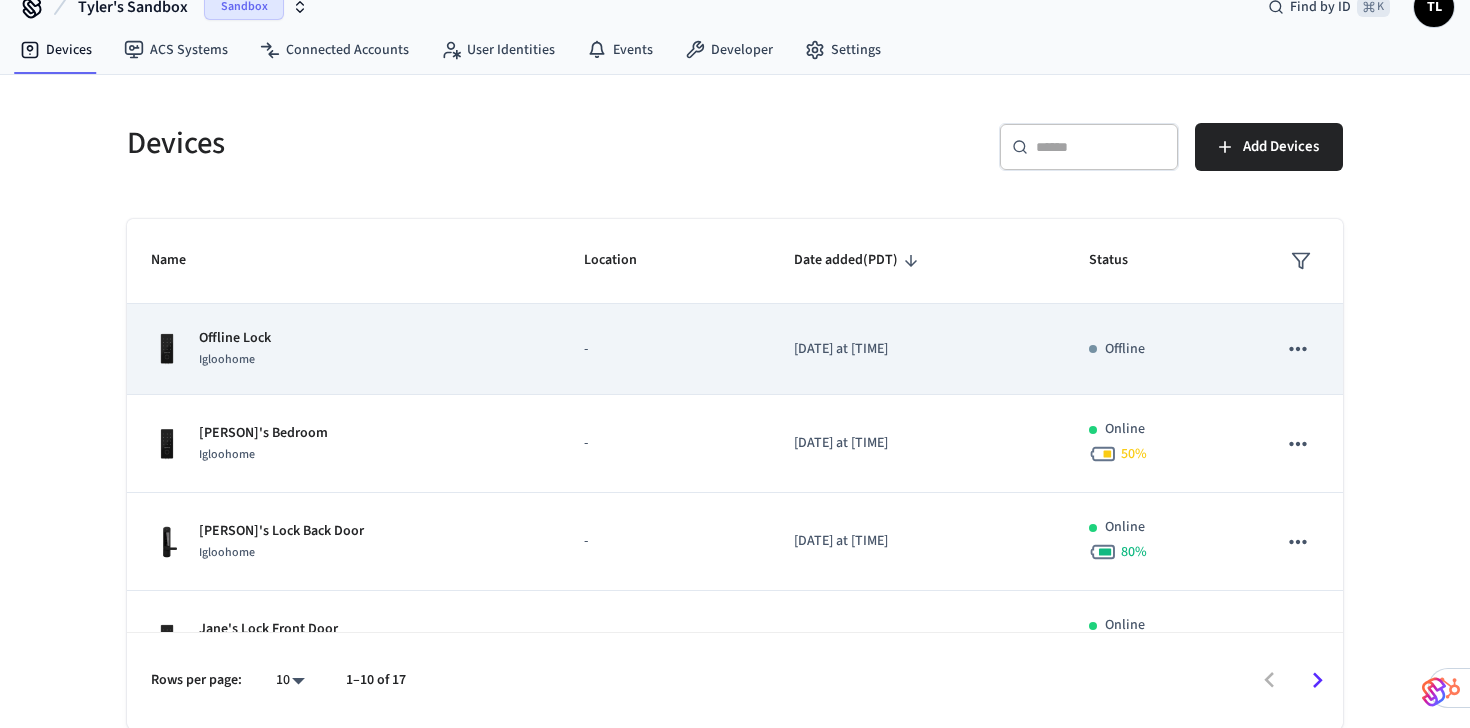 click on "Offline Lock Igloohome" at bounding box center (343, 349) 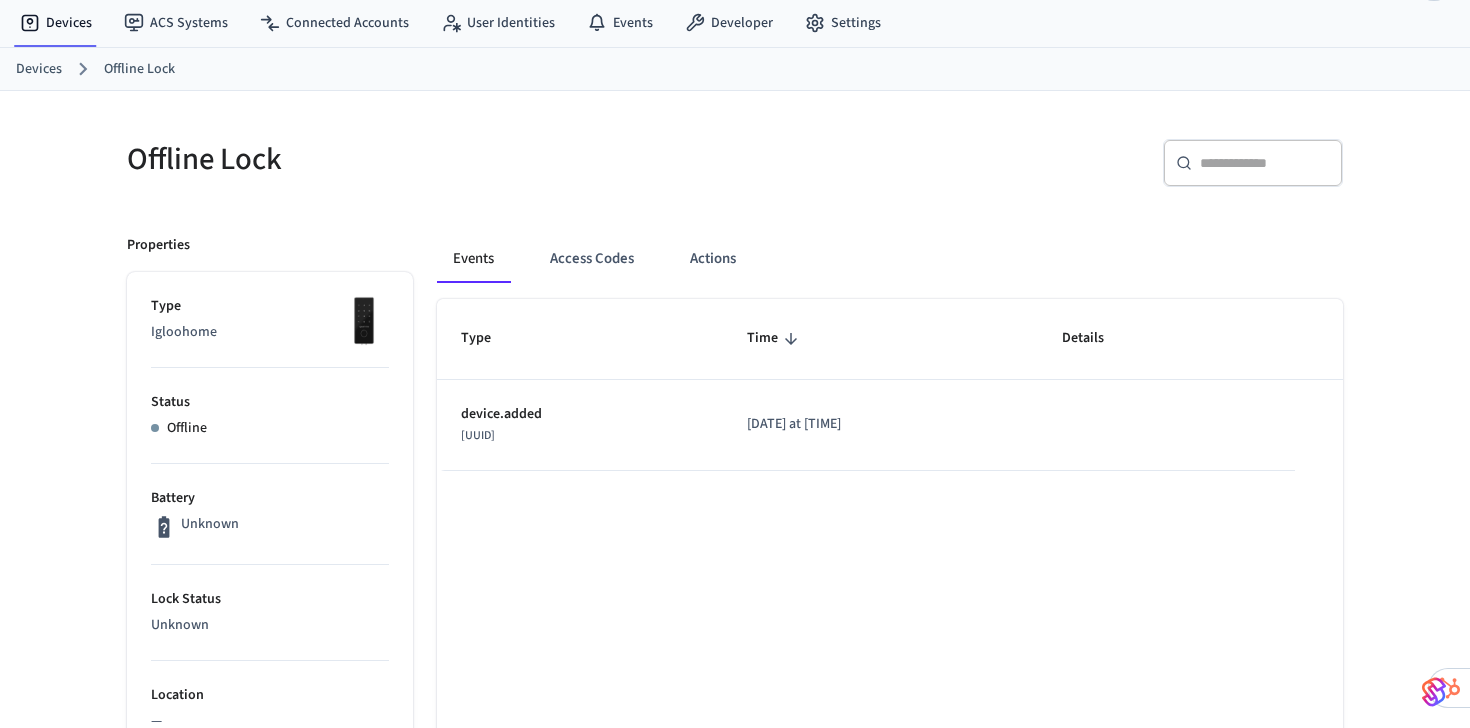 scroll, scrollTop: 48, scrollLeft: 0, axis: vertical 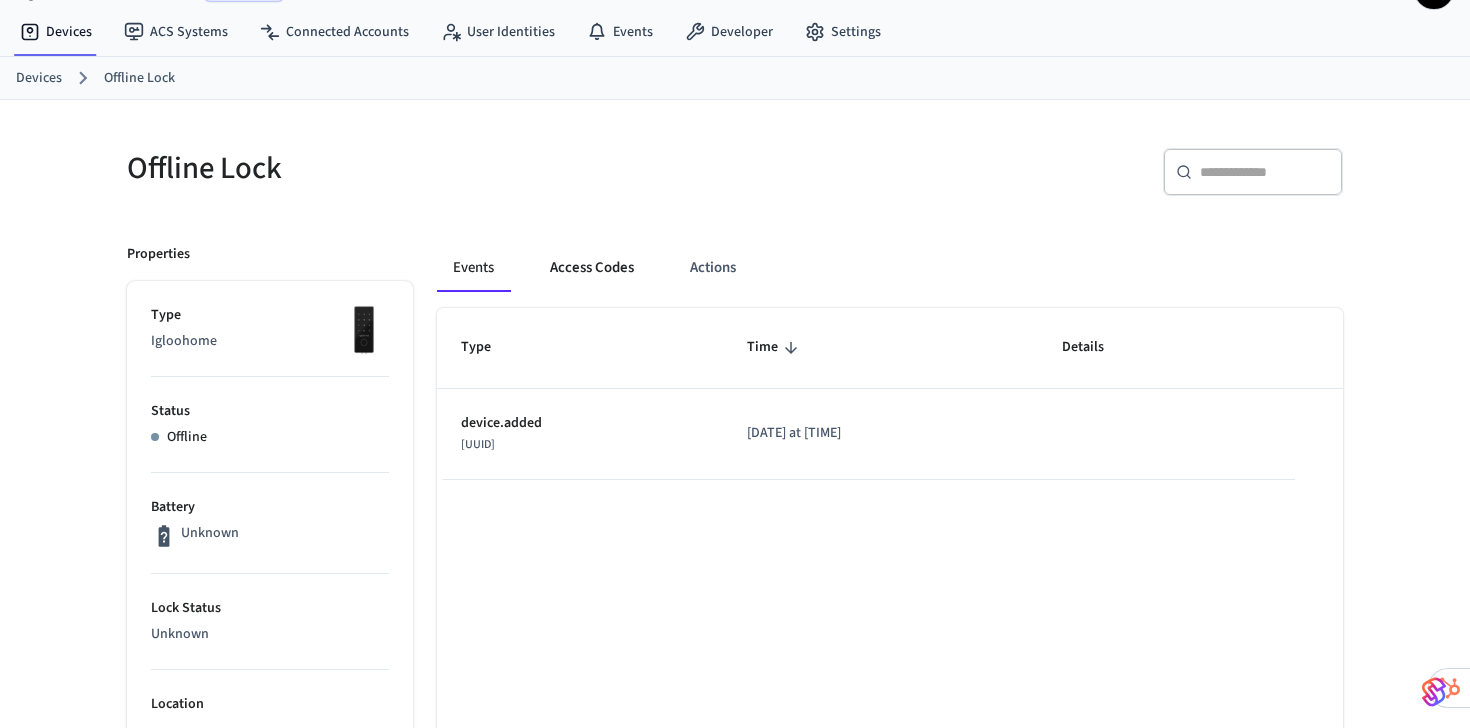 click on "Access Codes" at bounding box center [592, 268] 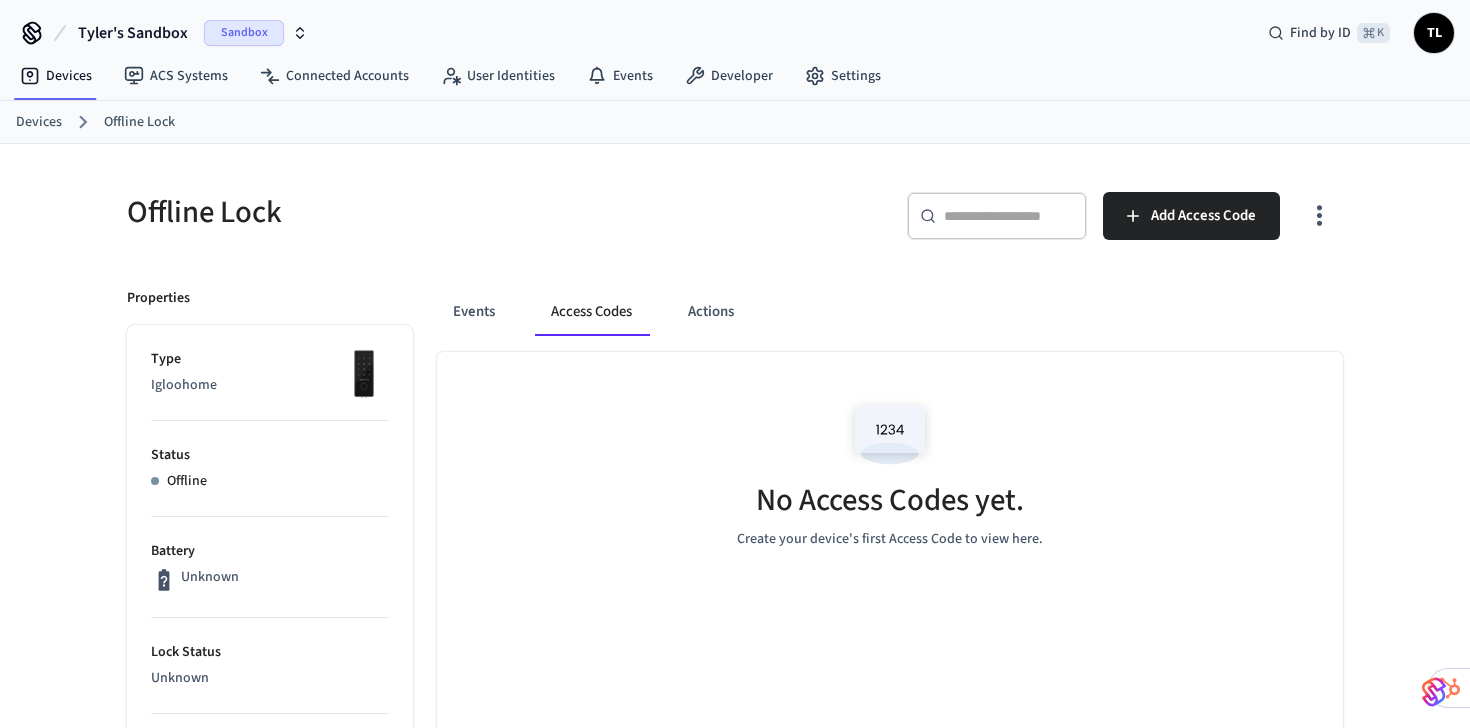 scroll, scrollTop: 3, scrollLeft: 0, axis: vertical 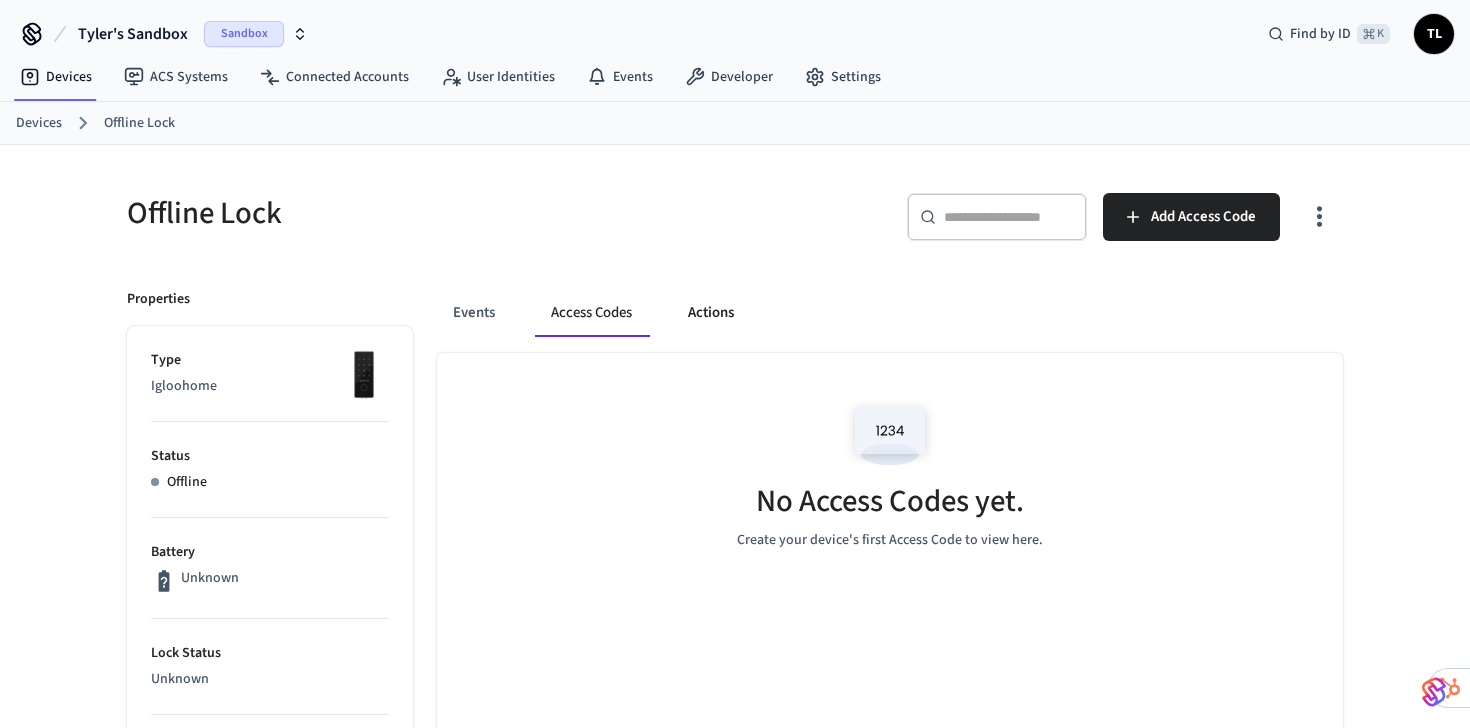 click on "Actions" at bounding box center [711, 313] 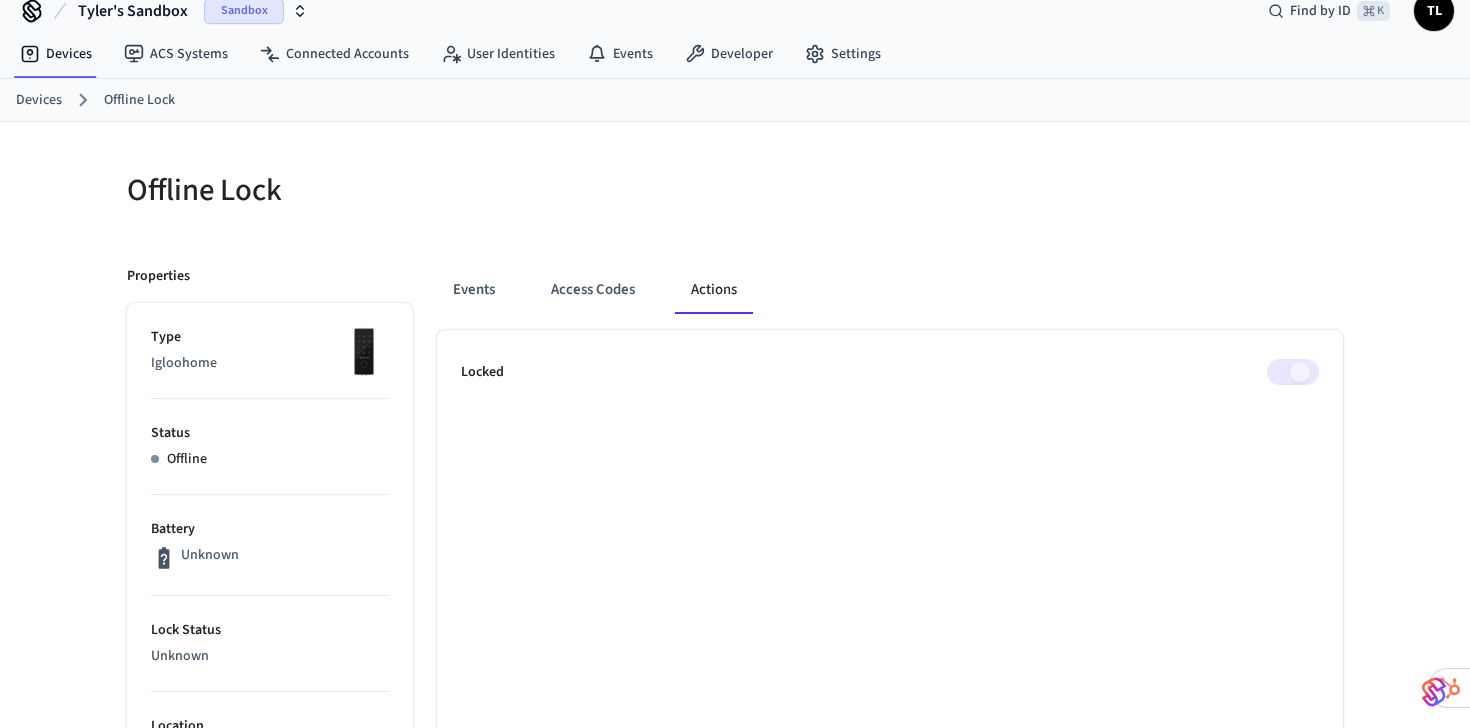 scroll, scrollTop: 34, scrollLeft: 0, axis: vertical 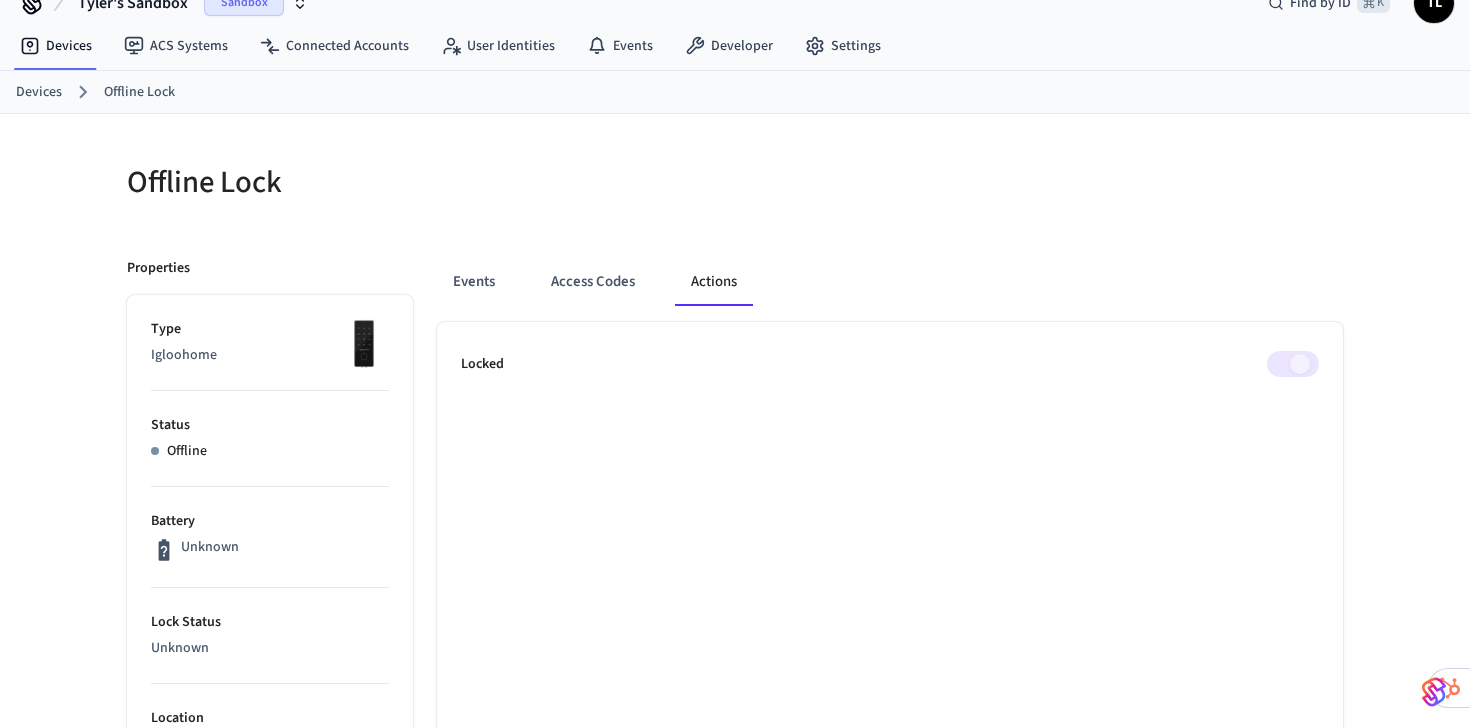 click at bounding box center (1293, 364) 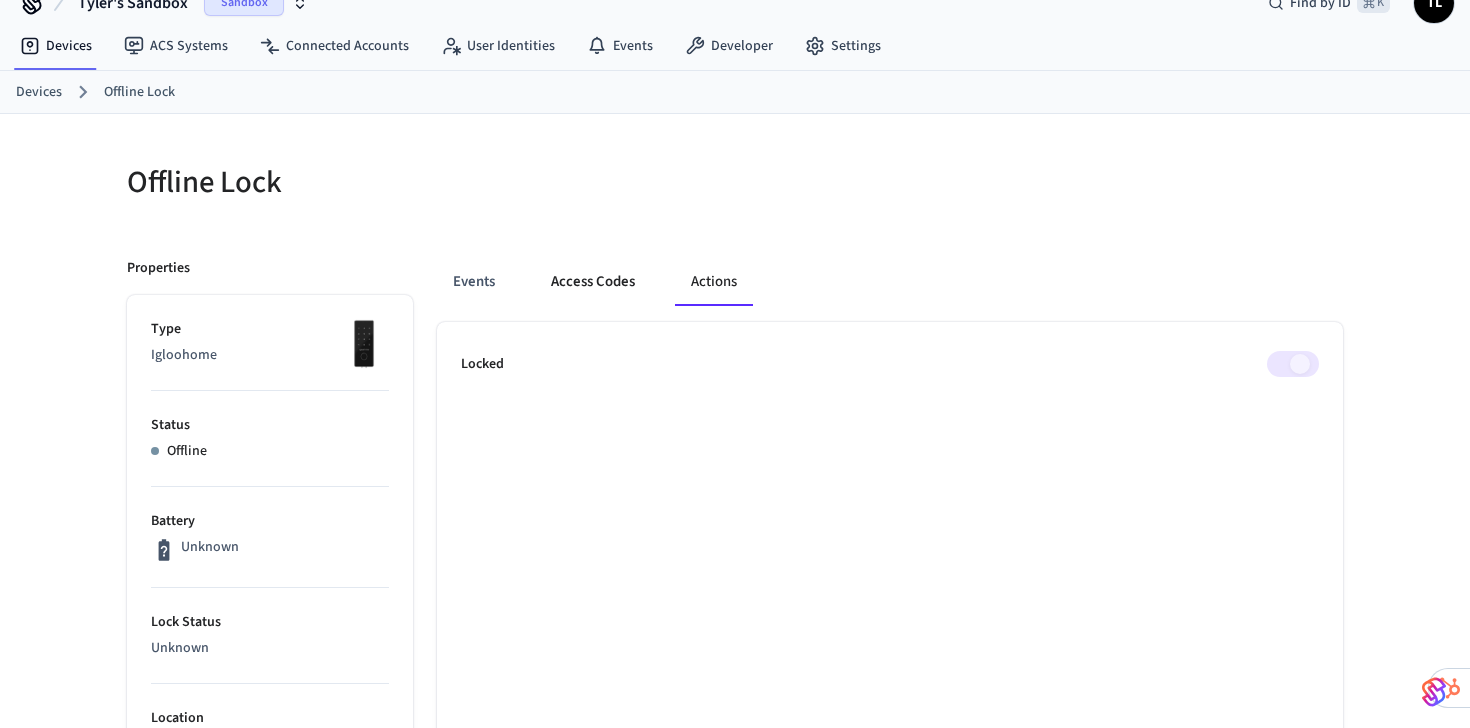 click on "Access Codes" at bounding box center (593, 282) 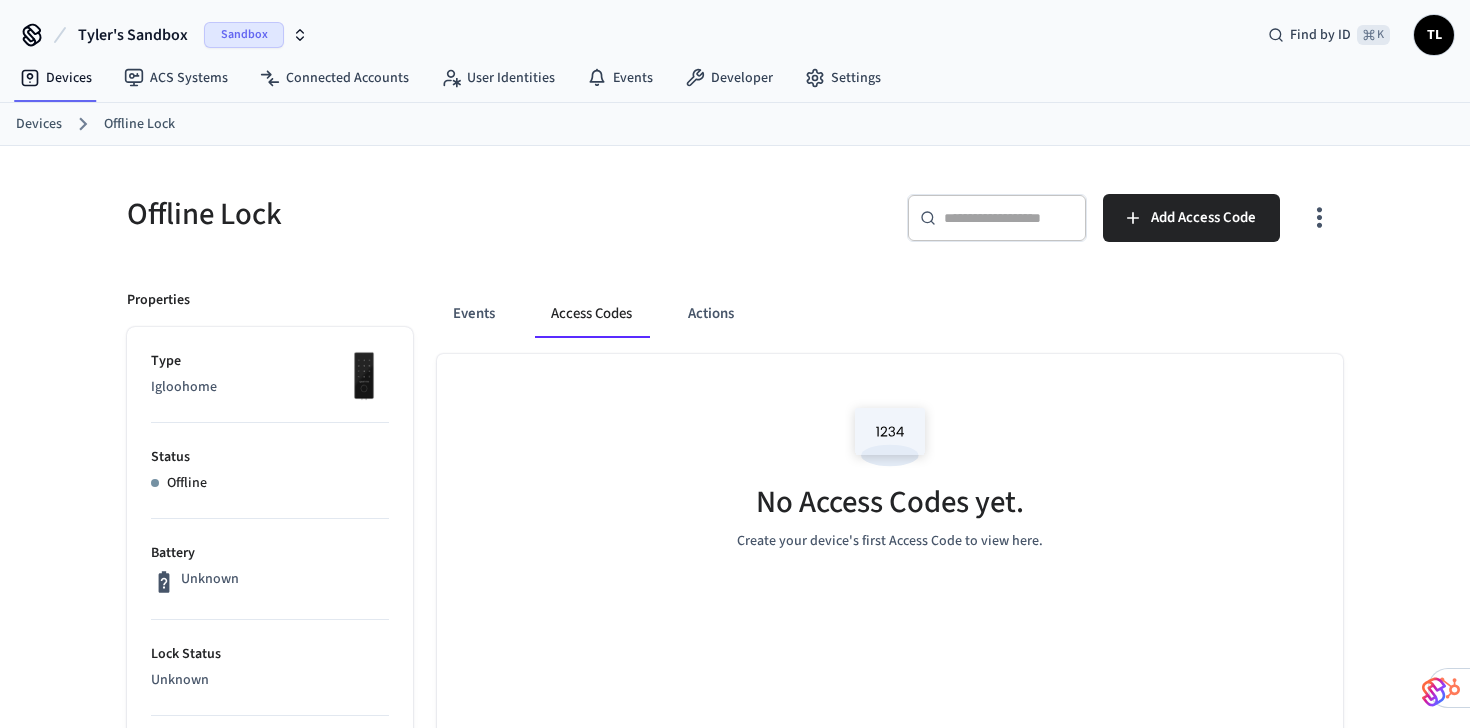 scroll, scrollTop: 0, scrollLeft: 0, axis: both 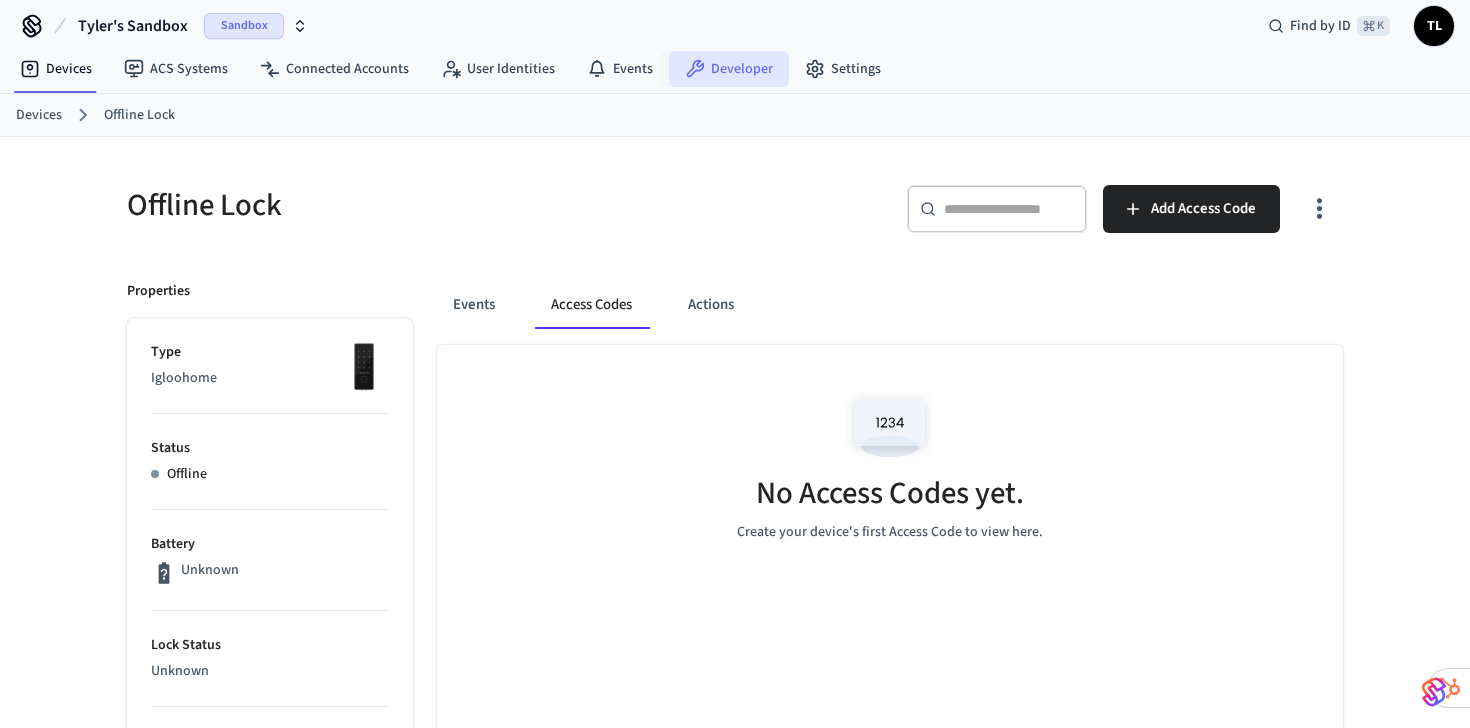 click on "Developer" at bounding box center (729, 69) 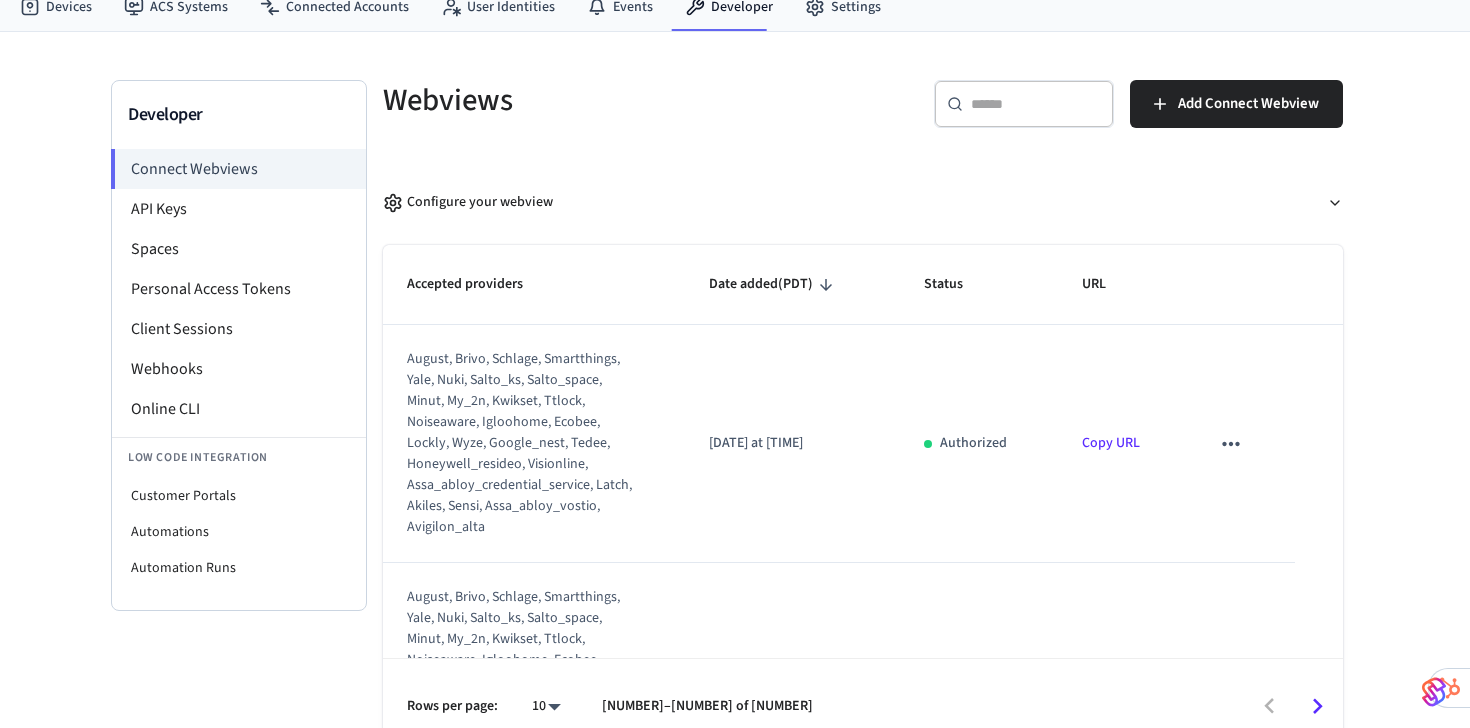 scroll, scrollTop: 75, scrollLeft: 0, axis: vertical 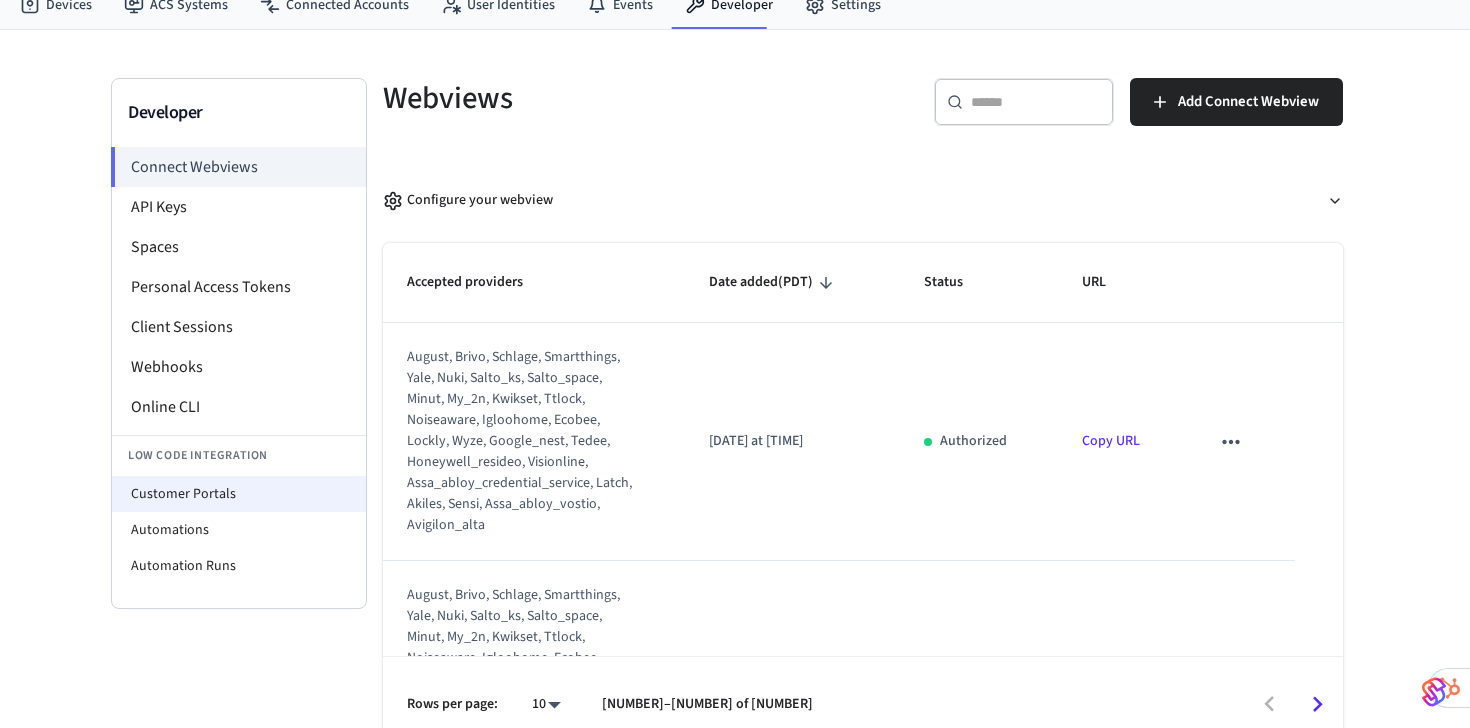 click on "Customer Portals" at bounding box center (239, 494) 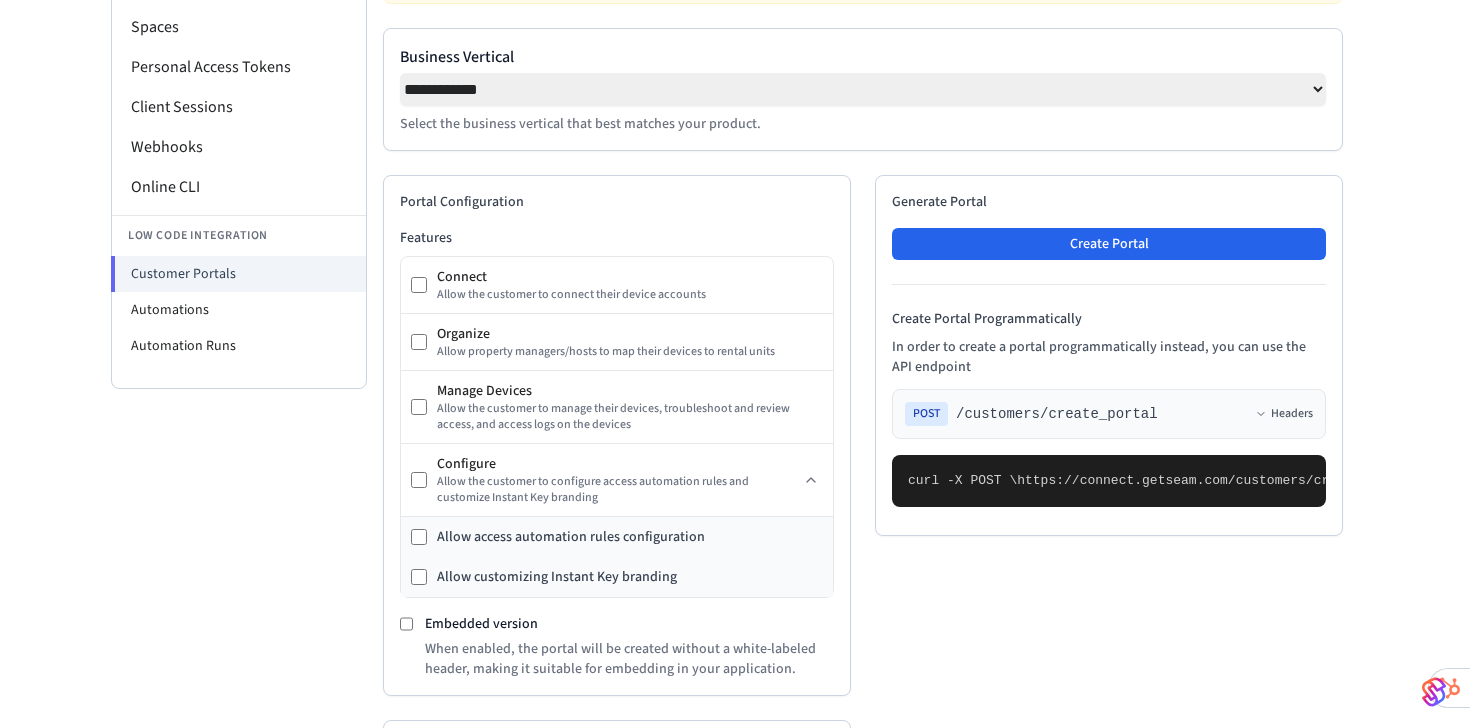 scroll, scrollTop: 298, scrollLeft: 0, axis: vertical 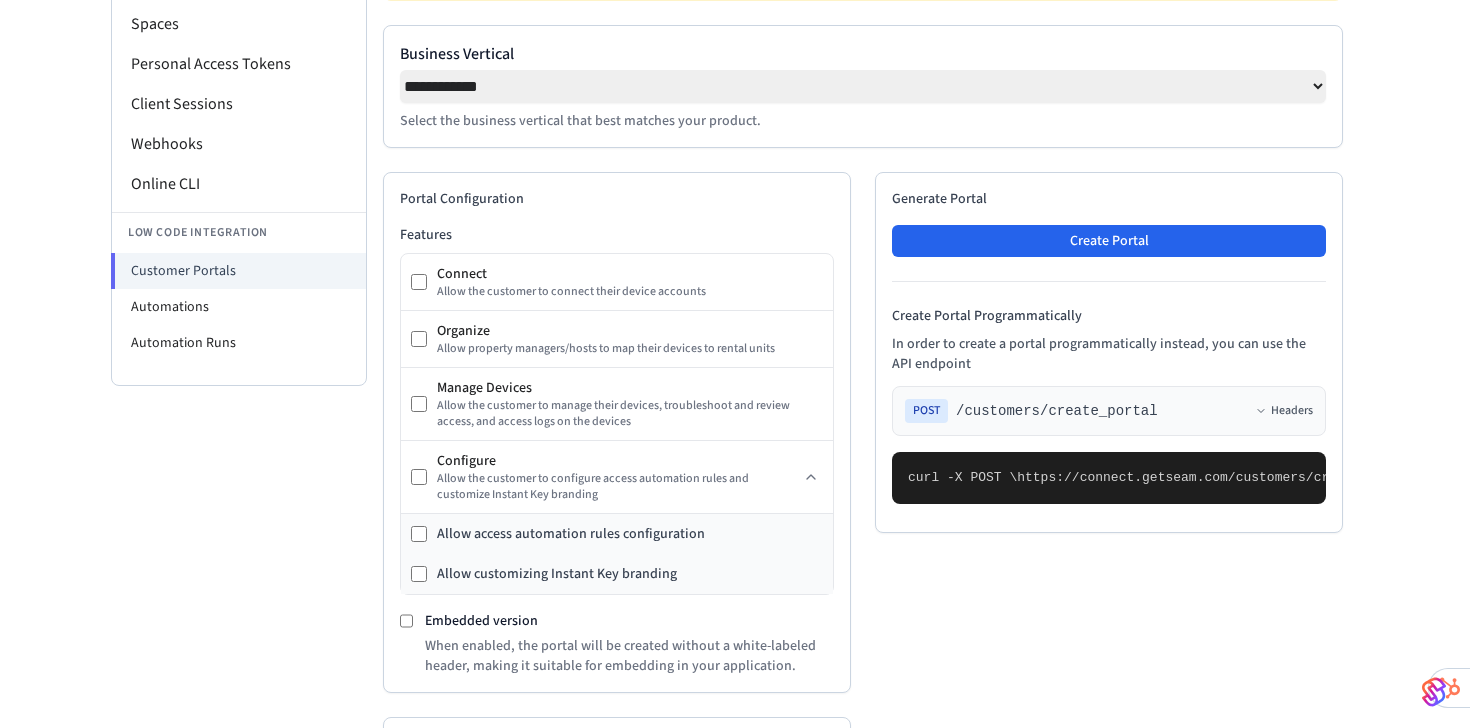 click on "**********" at bounding box center (863, 86) 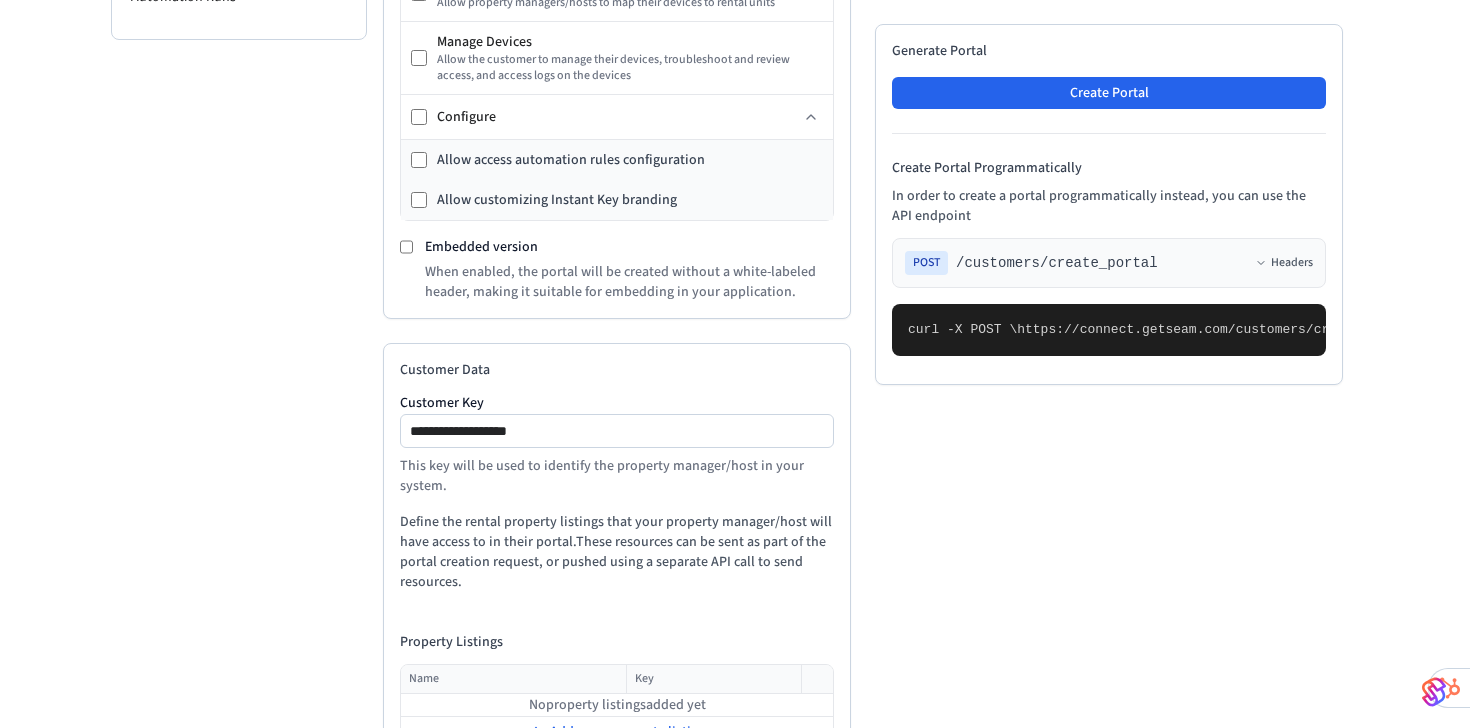 scroll, scrollTop: 626, scrollLeft: 0, axis: vertical 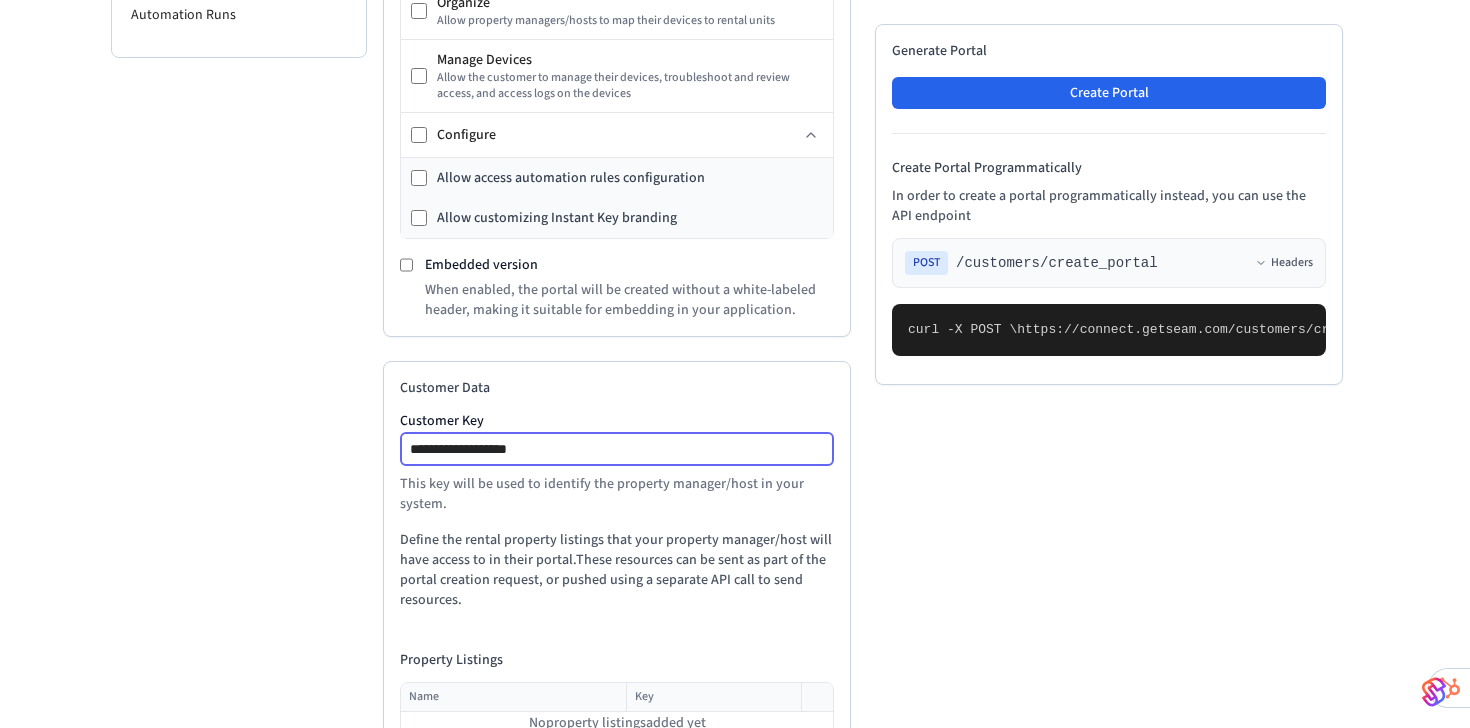 click on "**********" at bounding box center [618, 449] 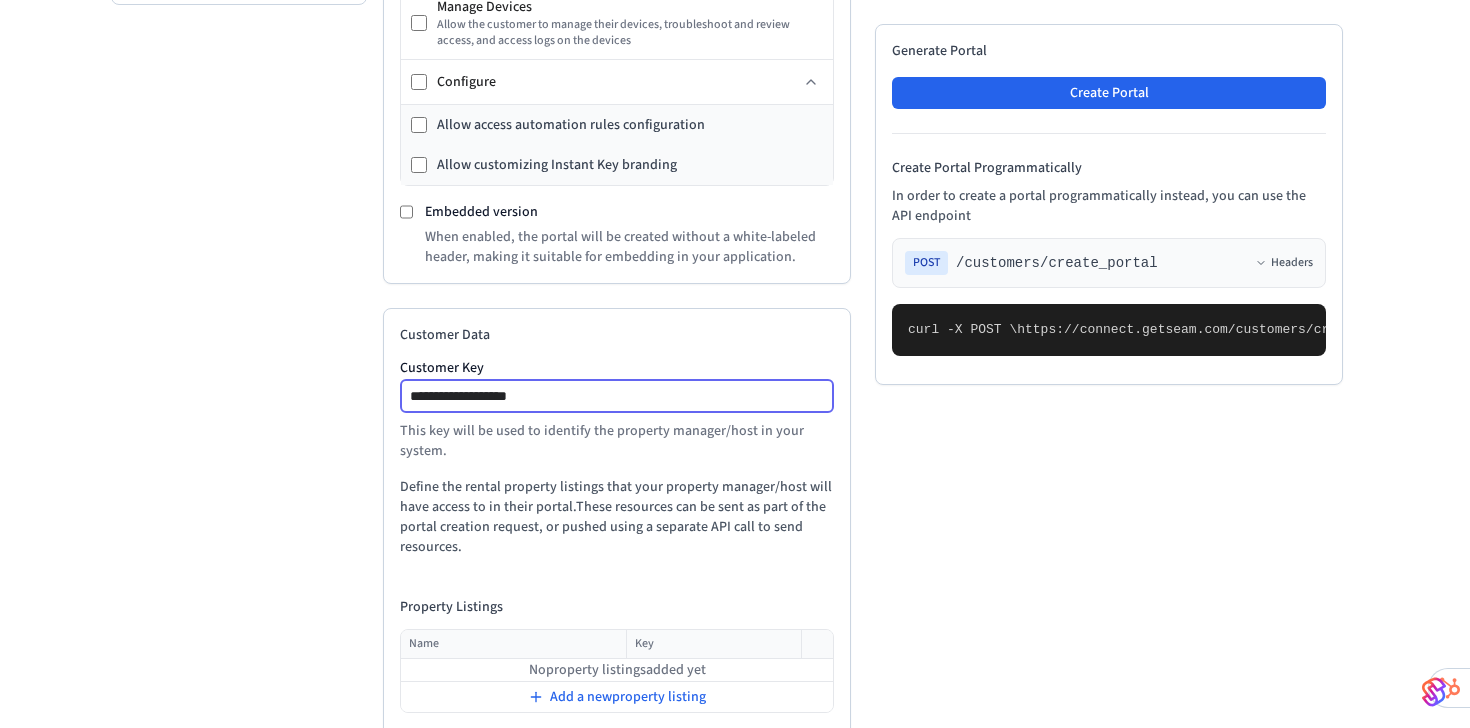 scroll, scrollTop: 699, scrollLeft: 0, axis: vertical 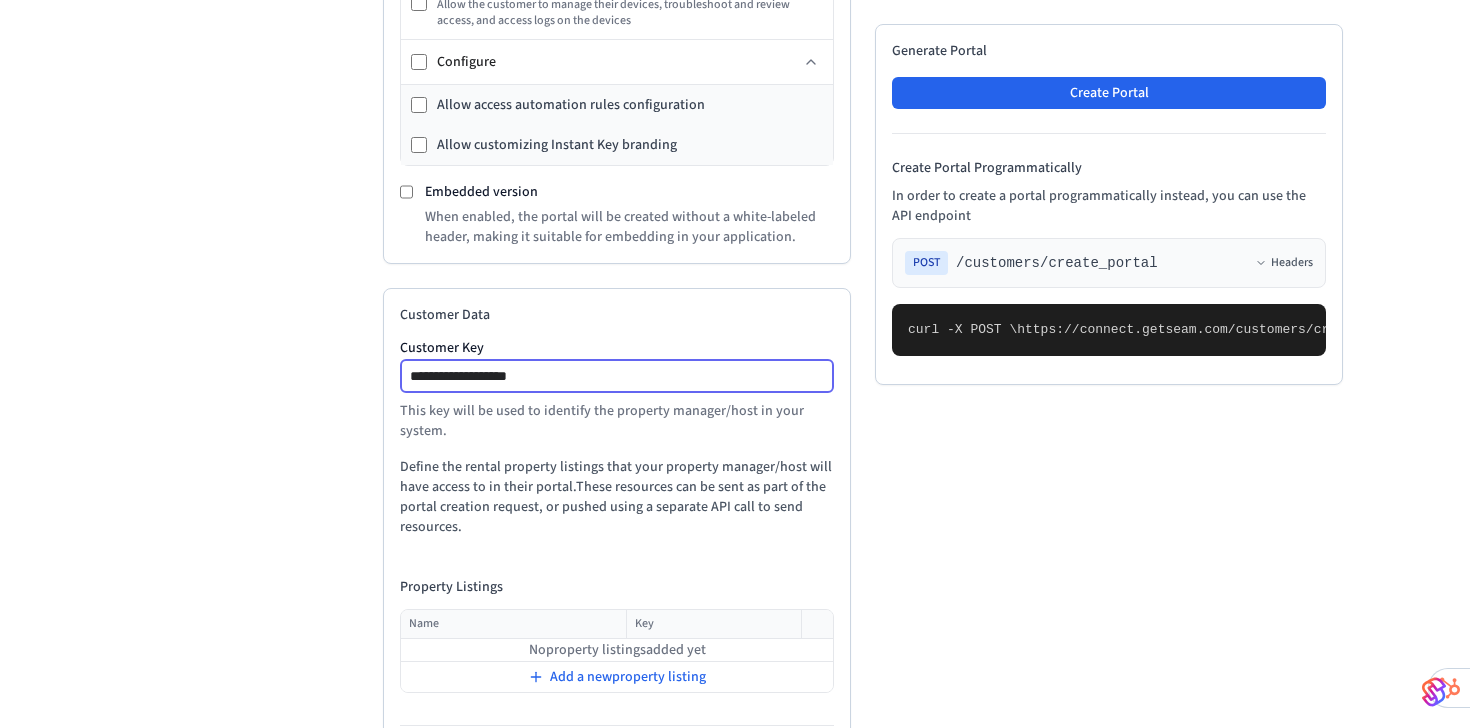 drag, startPoint x: 590, startPoint y: 387, endPoint x: 397, endPoint y: 383, distance: 193.04144 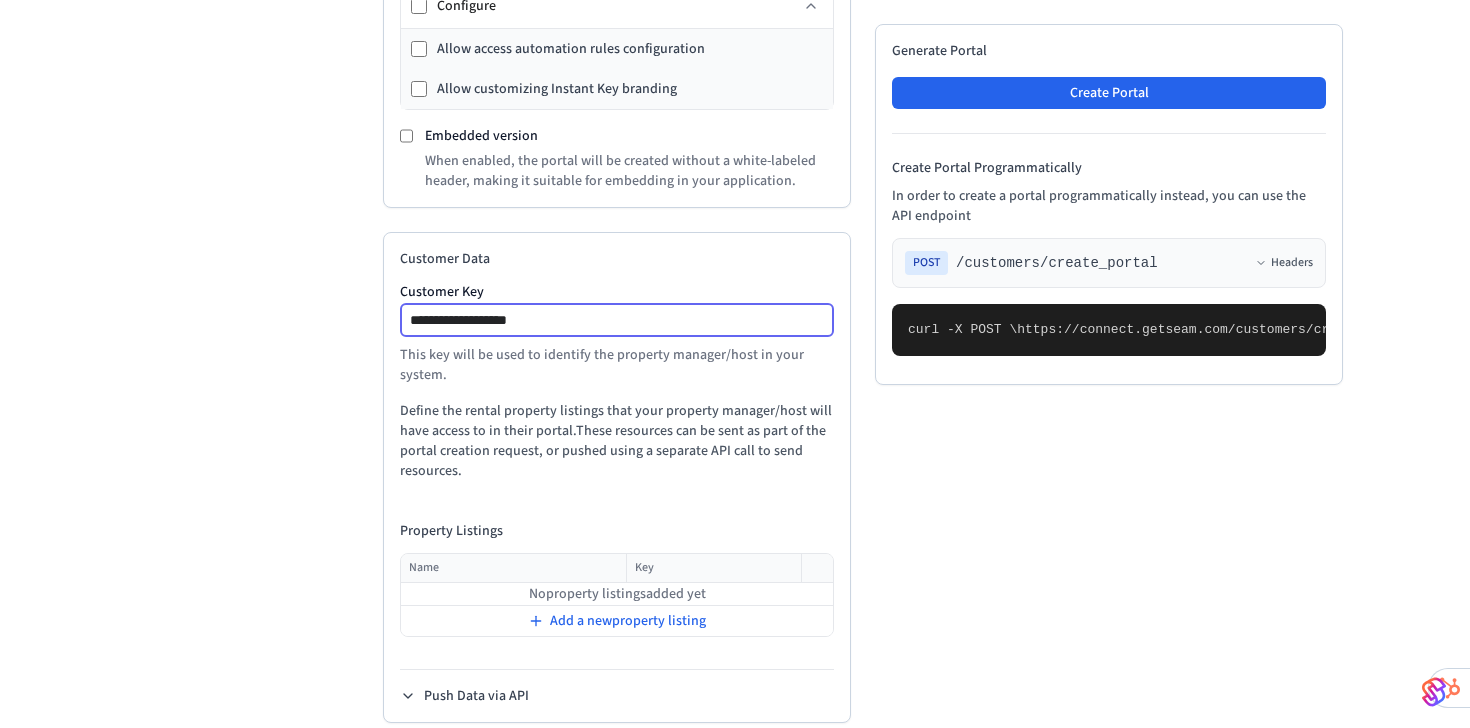 scroll, scrollTop: 775, scrollLeft: 0, axis: vertical 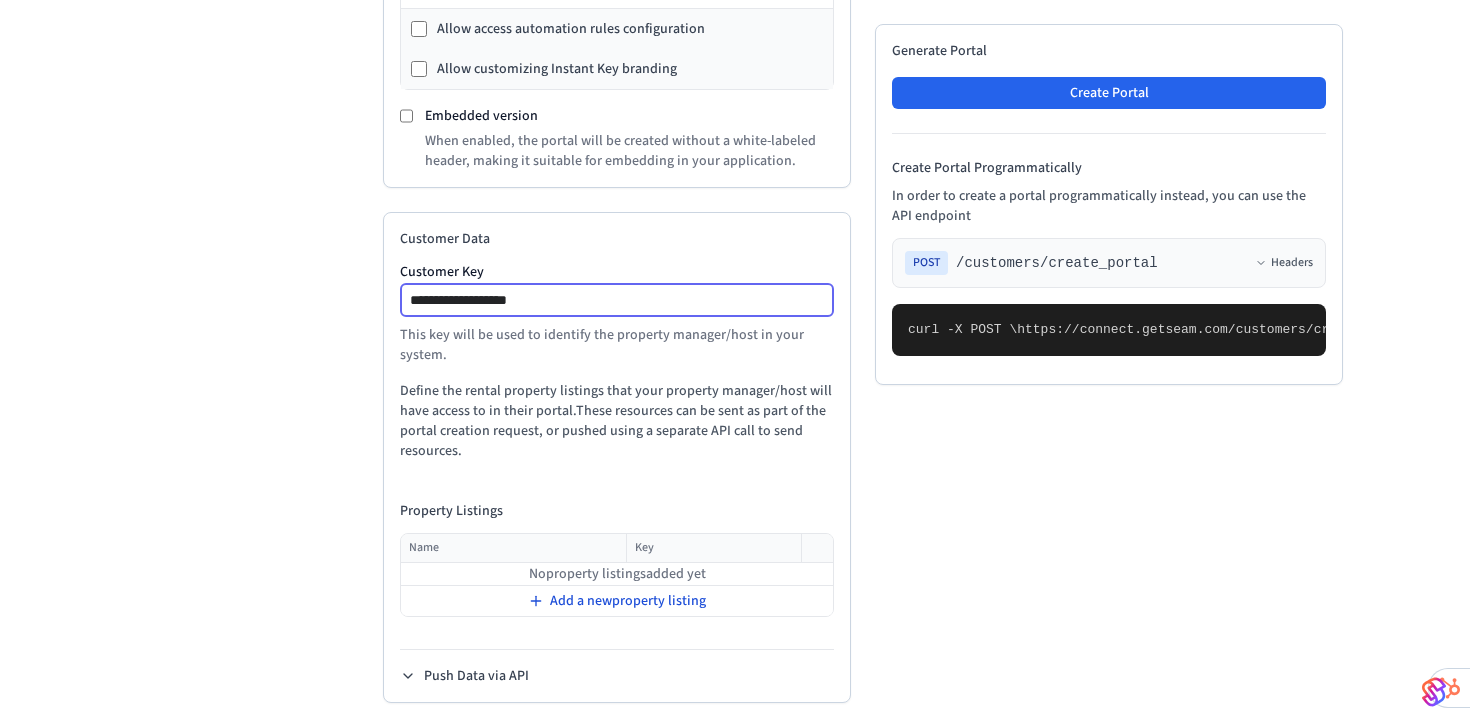 type on "**********" 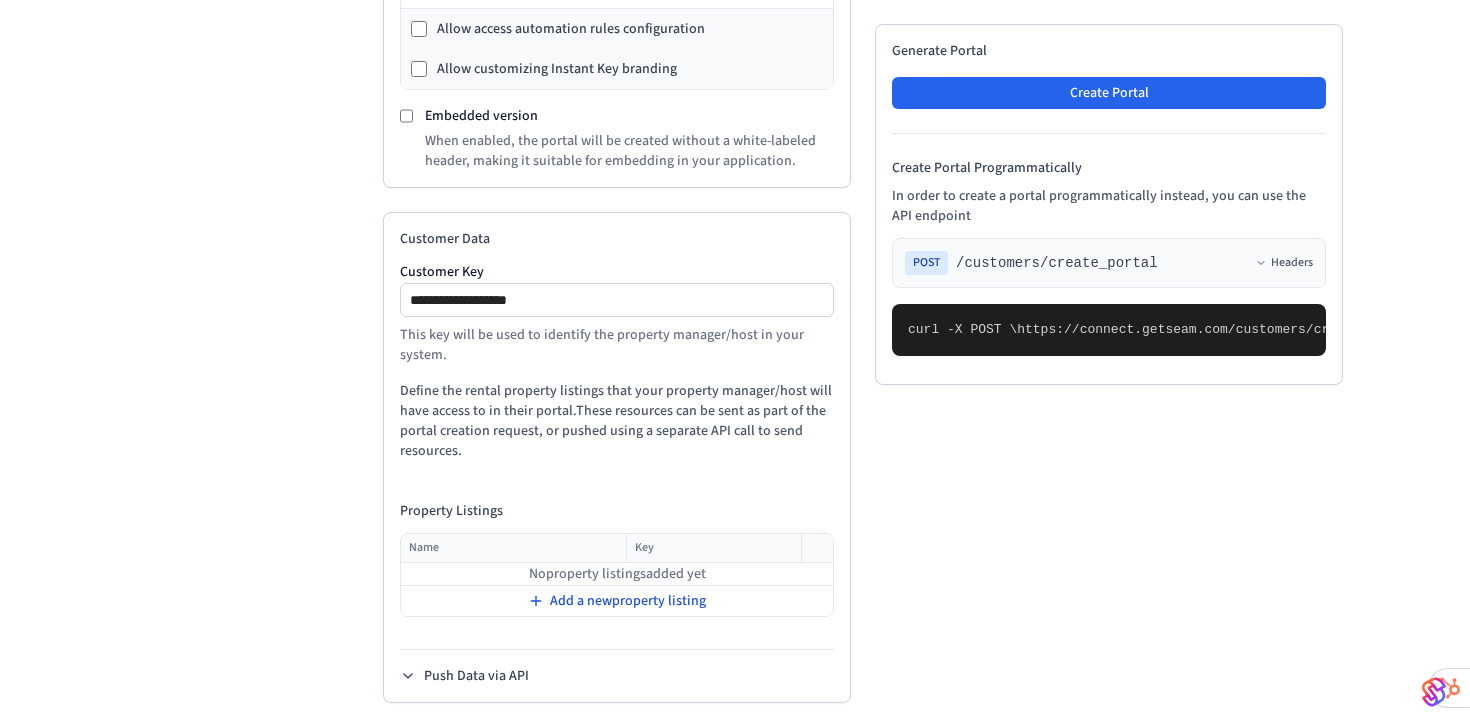 click on "Add a new  property listing" at bounding box center (628, 601) 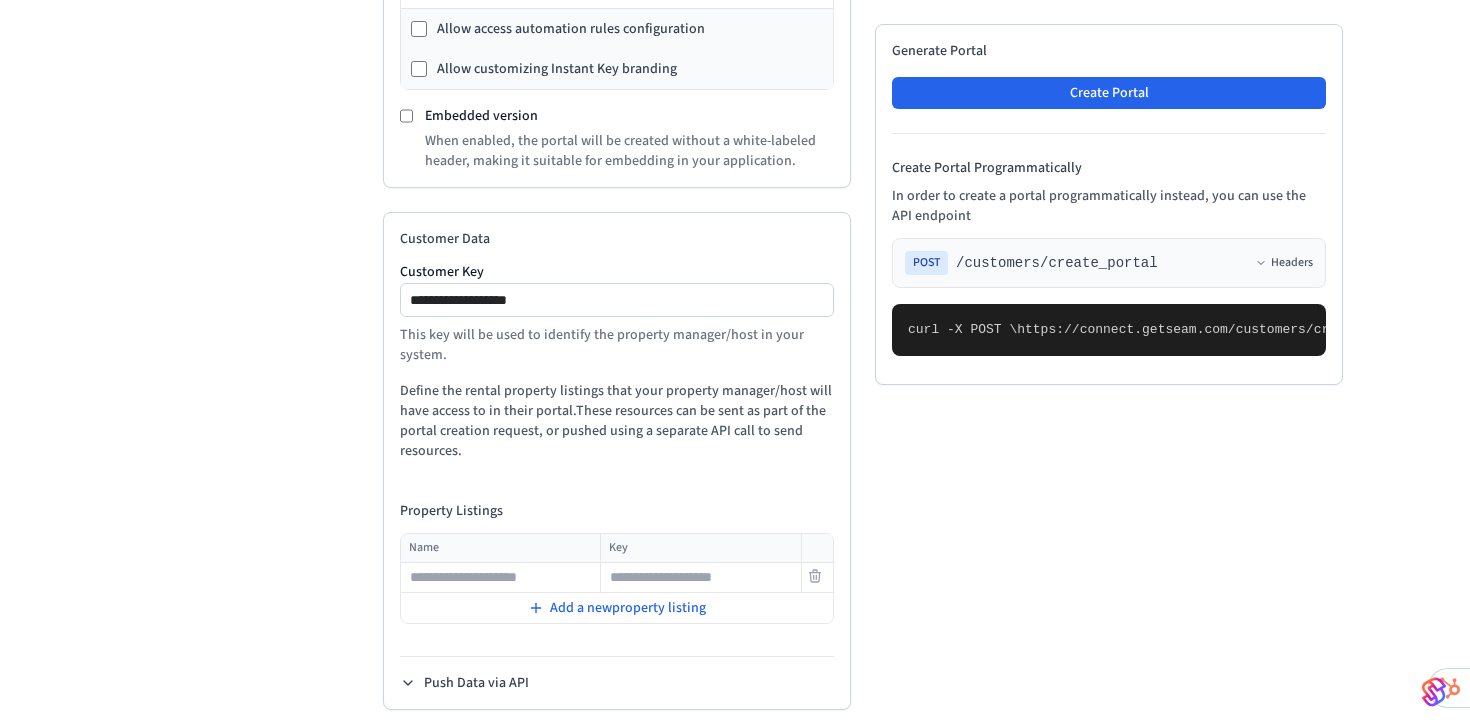 click at bounding box center (500, 578) 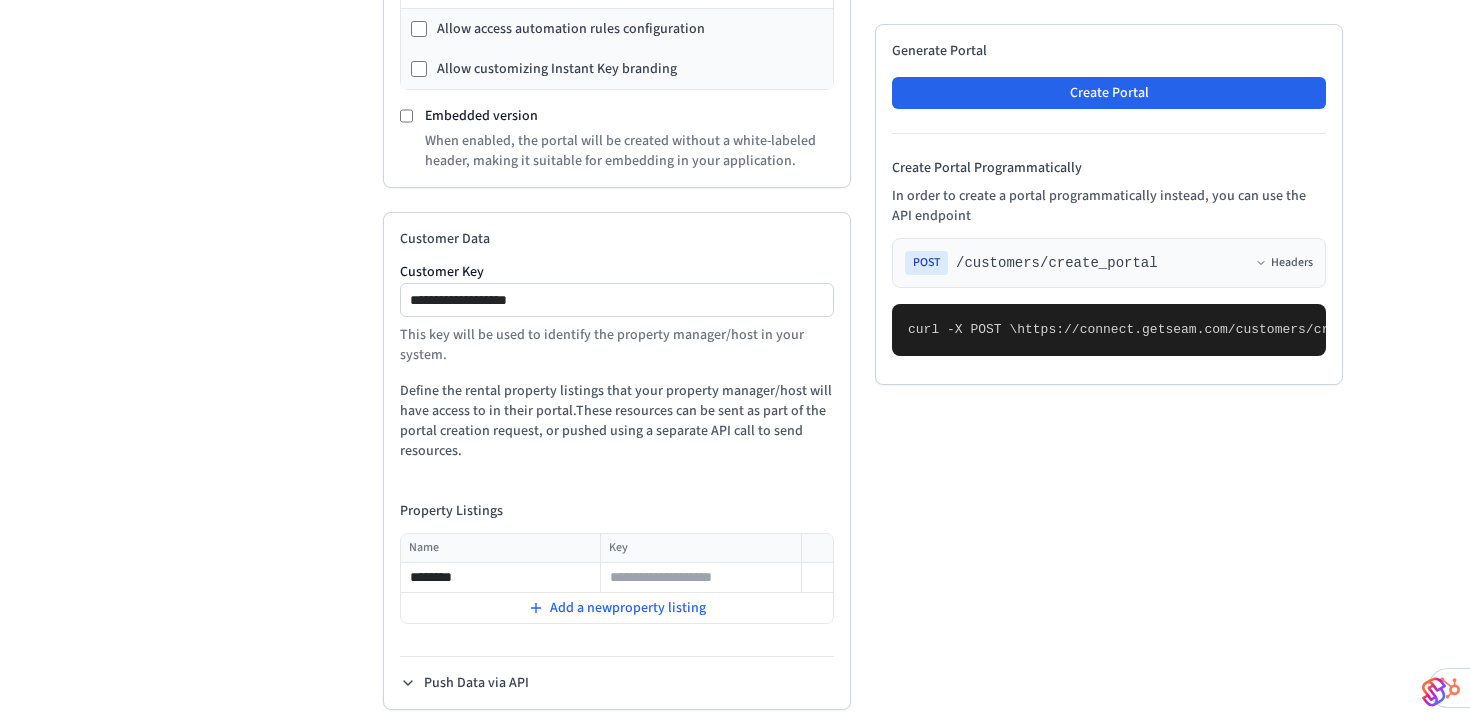 type on "********" 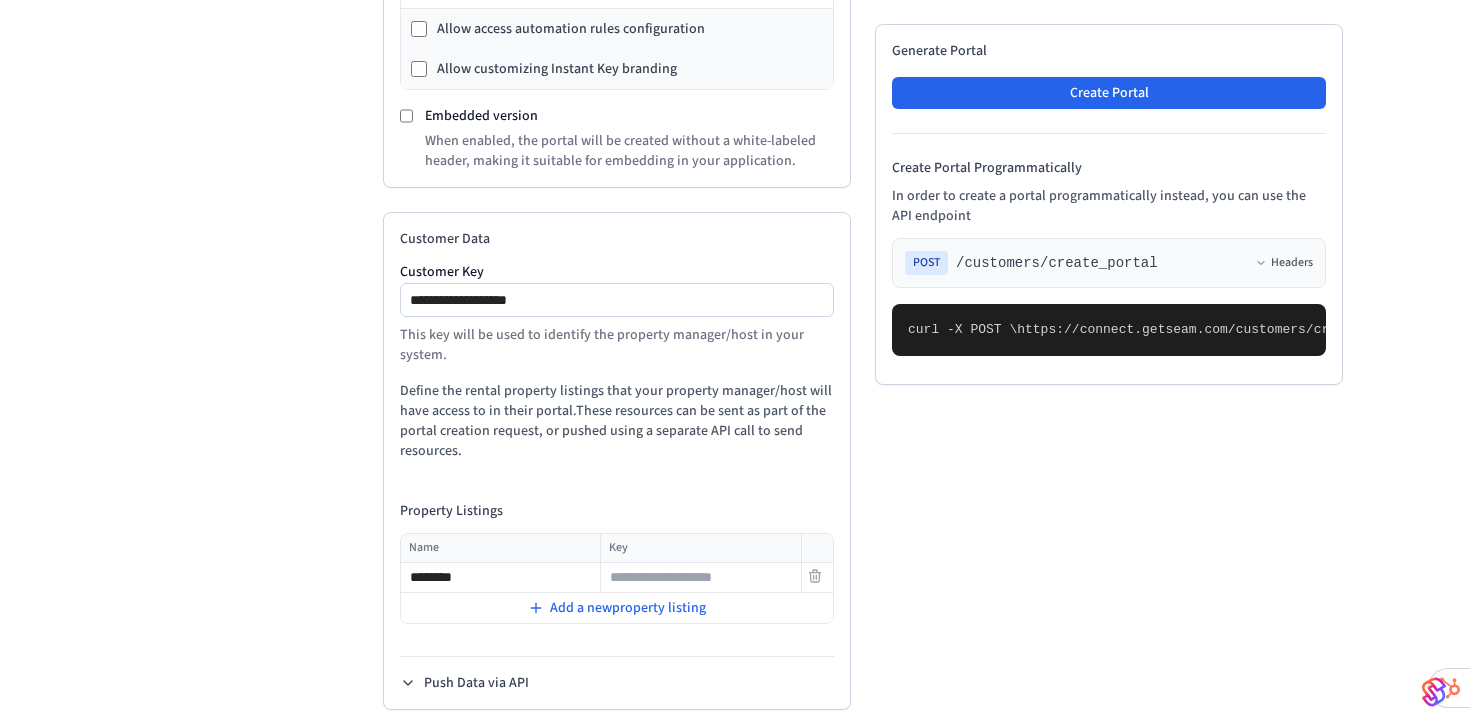 click at bounding box center (700, 578) 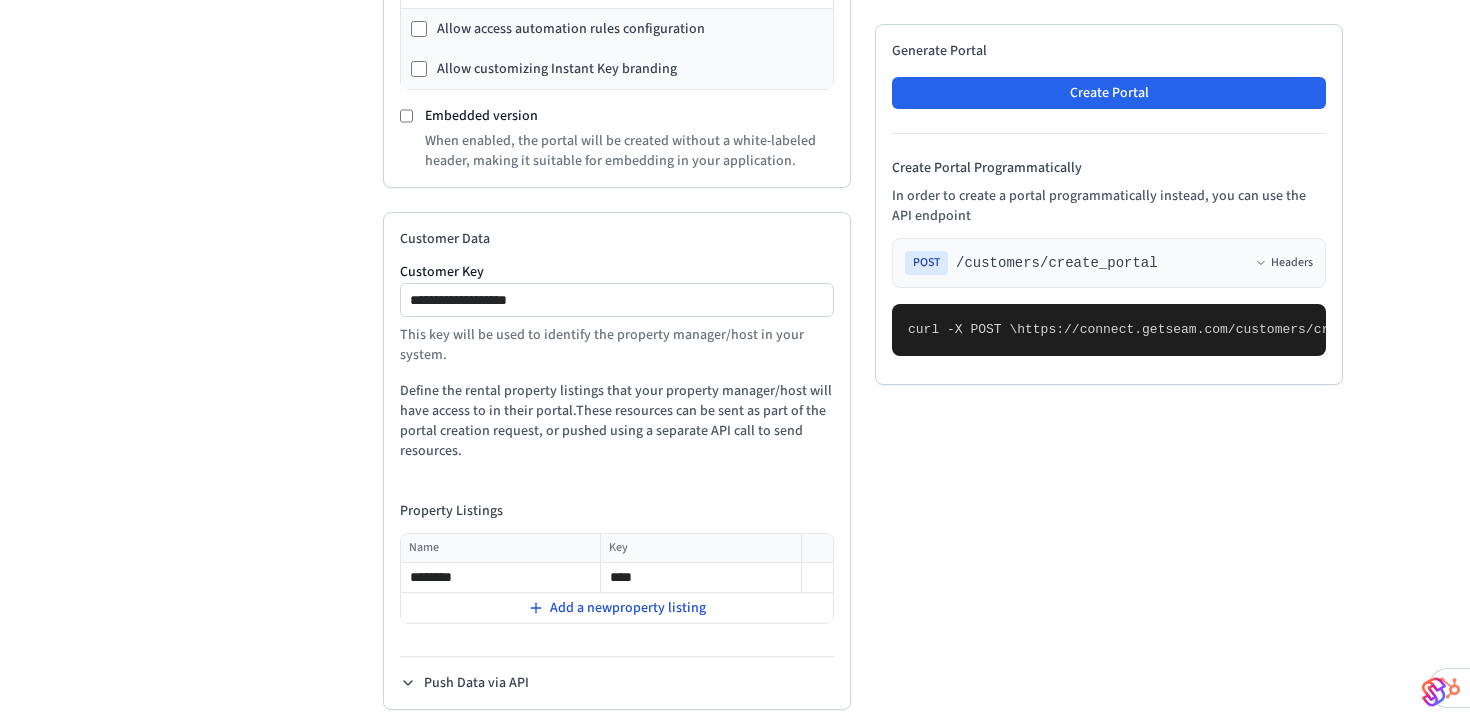 type on "****" 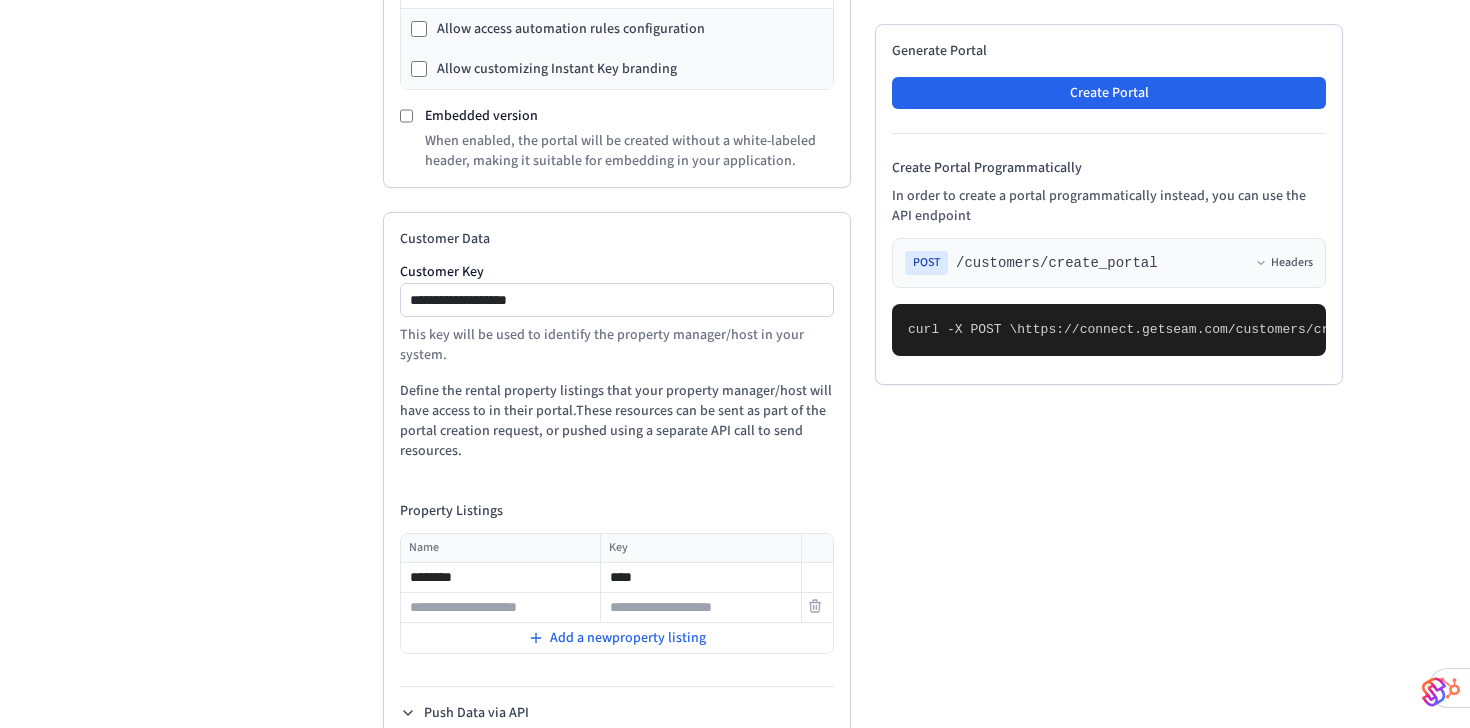 click at bounding box center (500, 608) 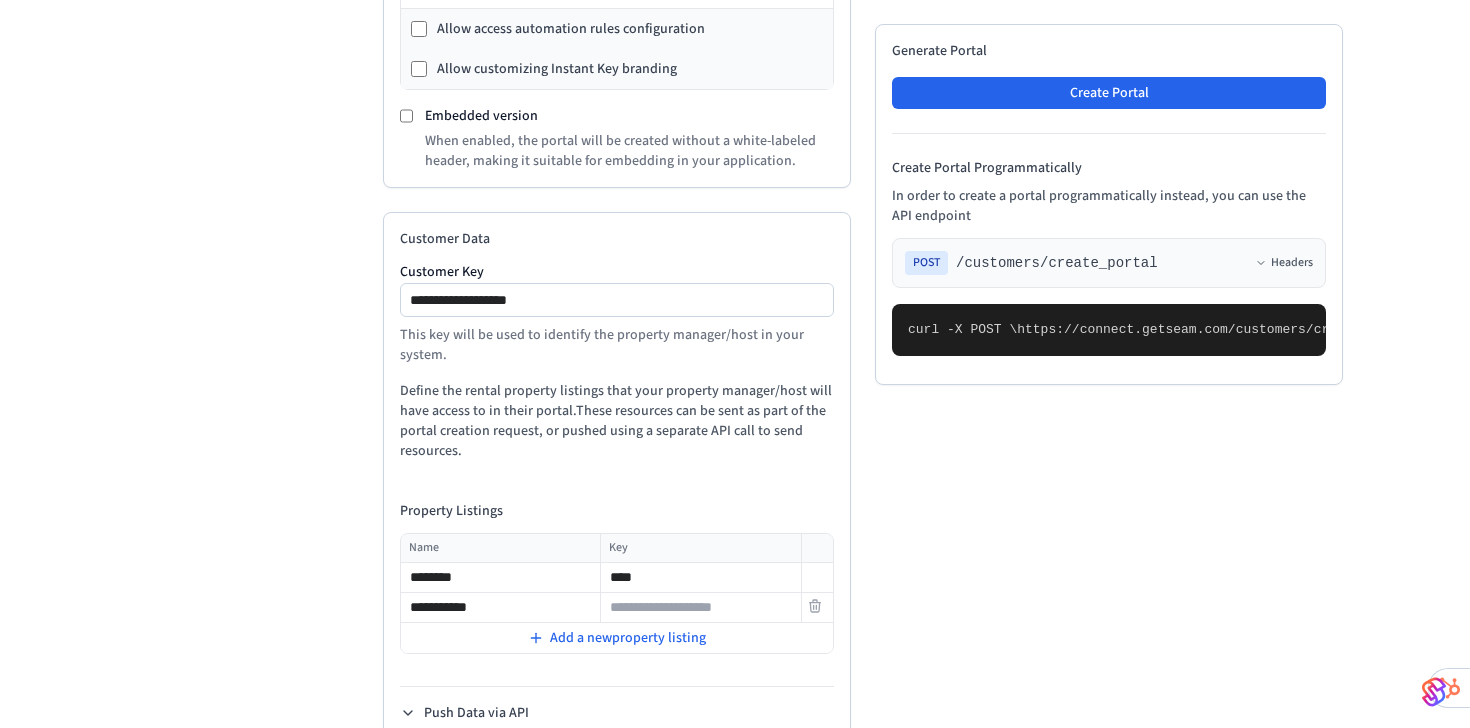 type on "**********" 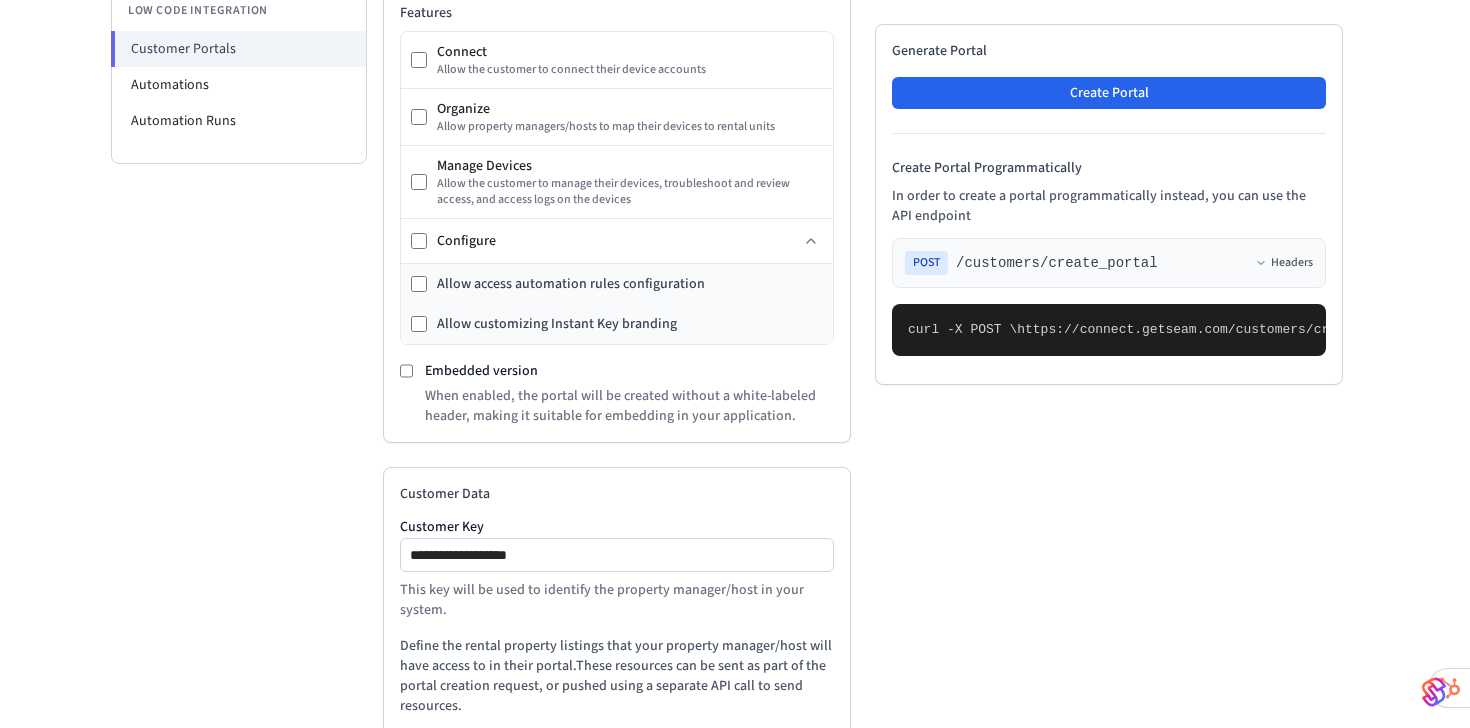 scroll, scrollTop: 481, scrollLeft: 0, axis: vertical 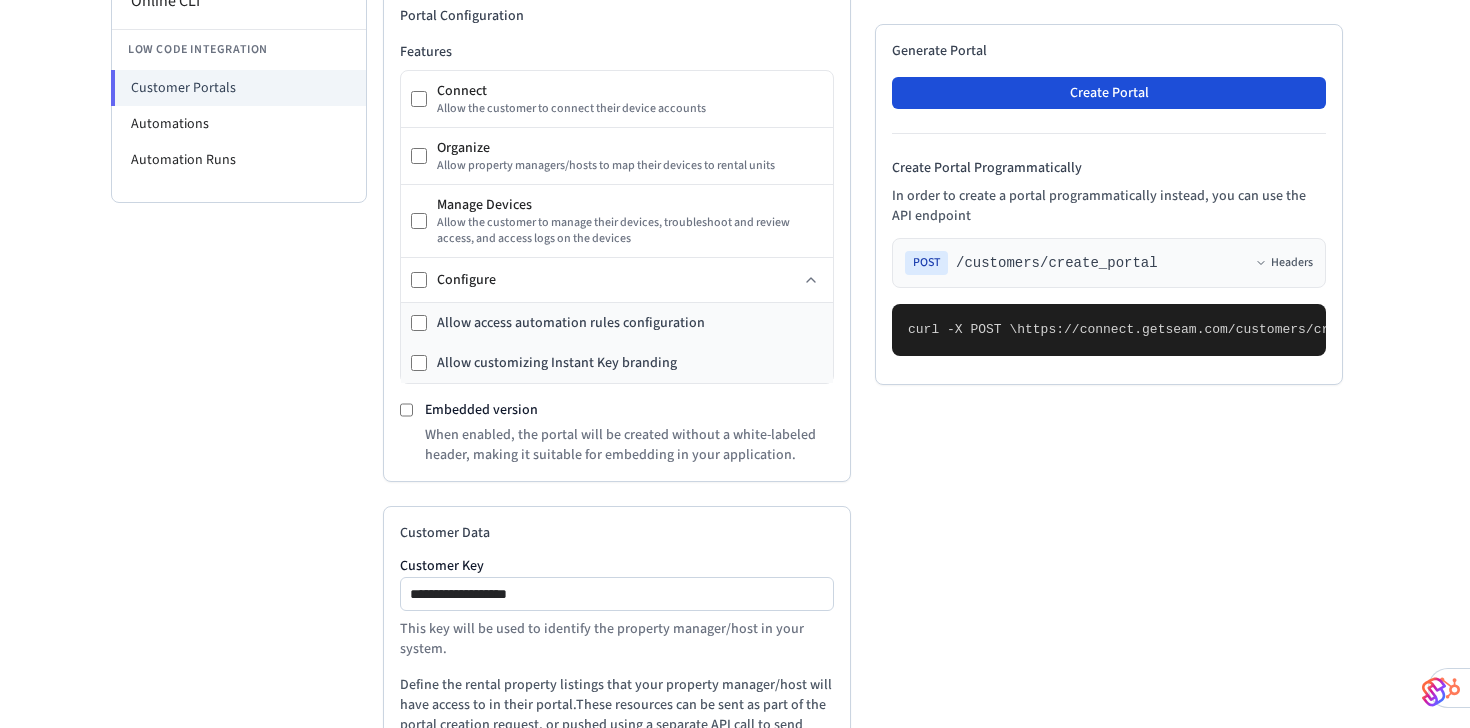 type on "****" 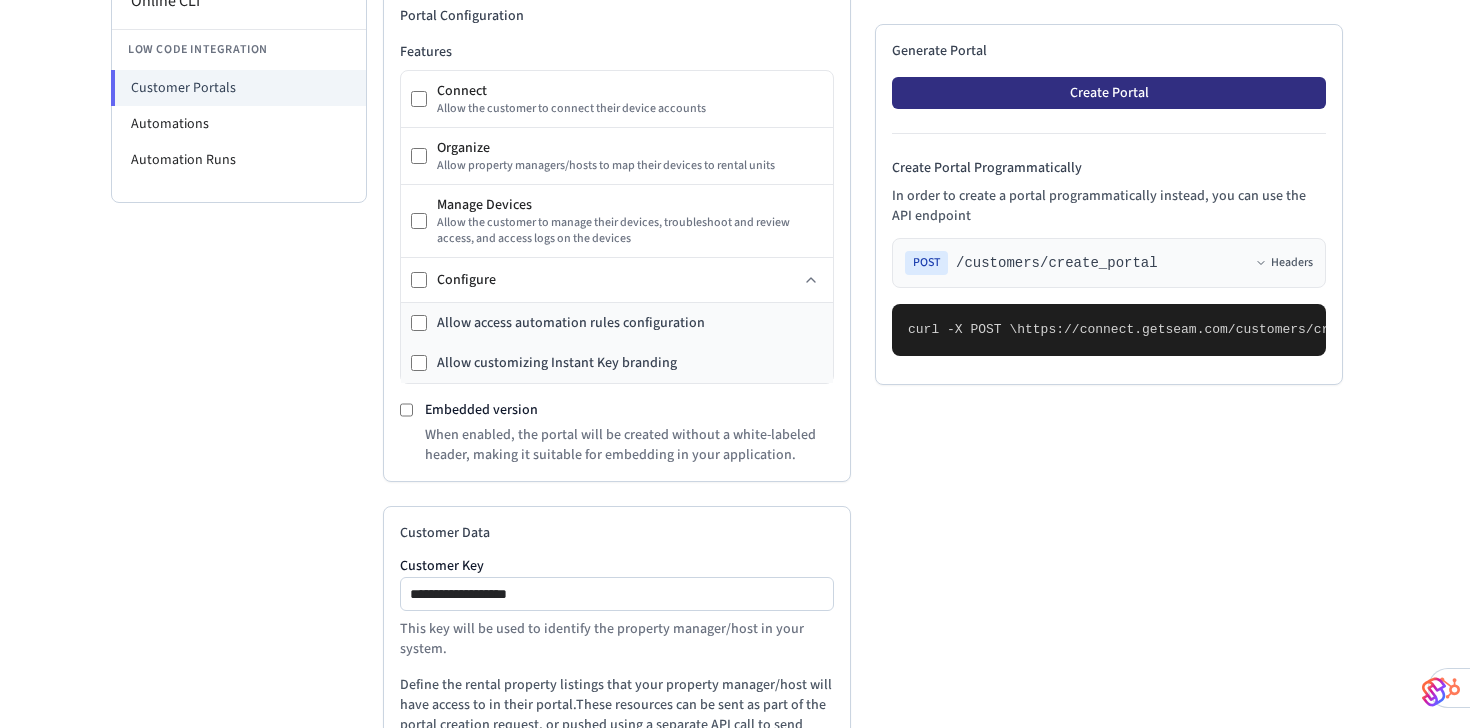 click on "Create Portal" at bounding box center (1109, 93) 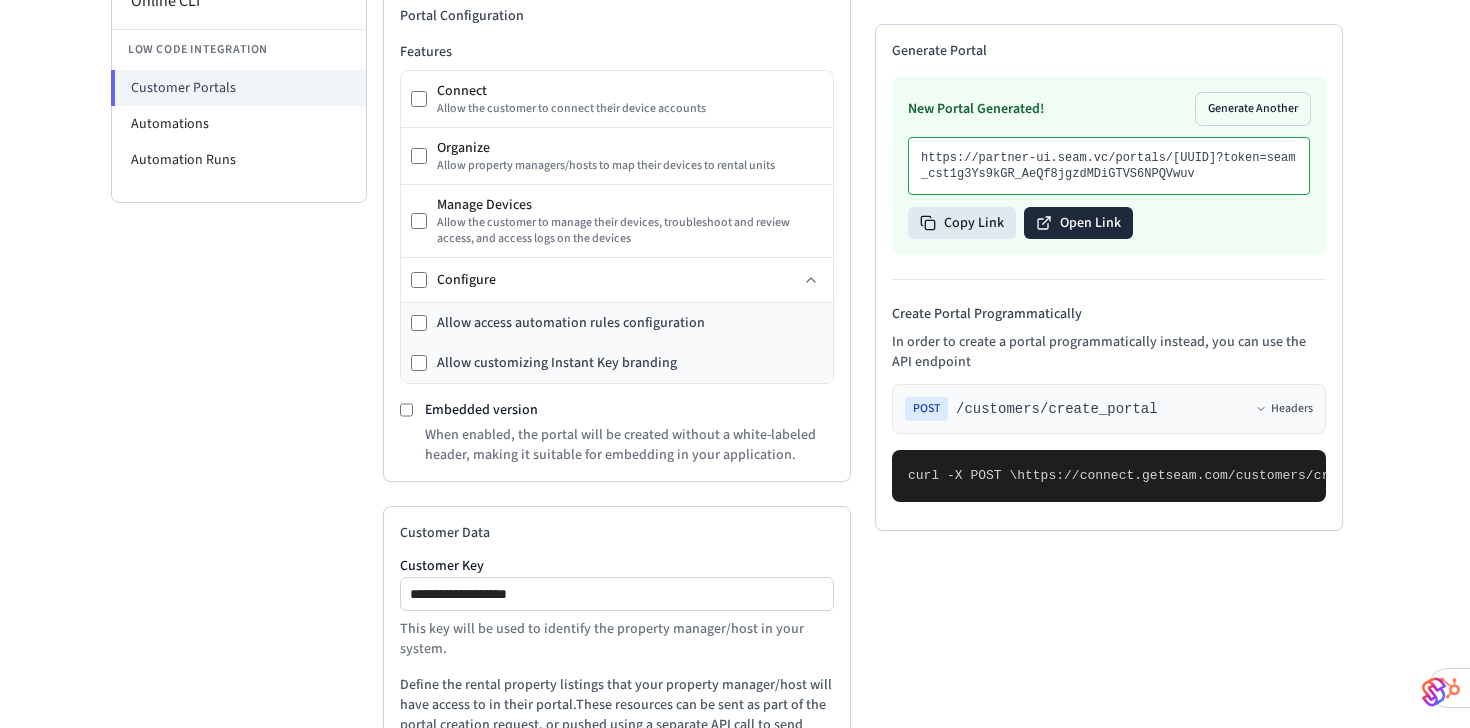 click on "Open Link" at bounding box center [1078, 223] 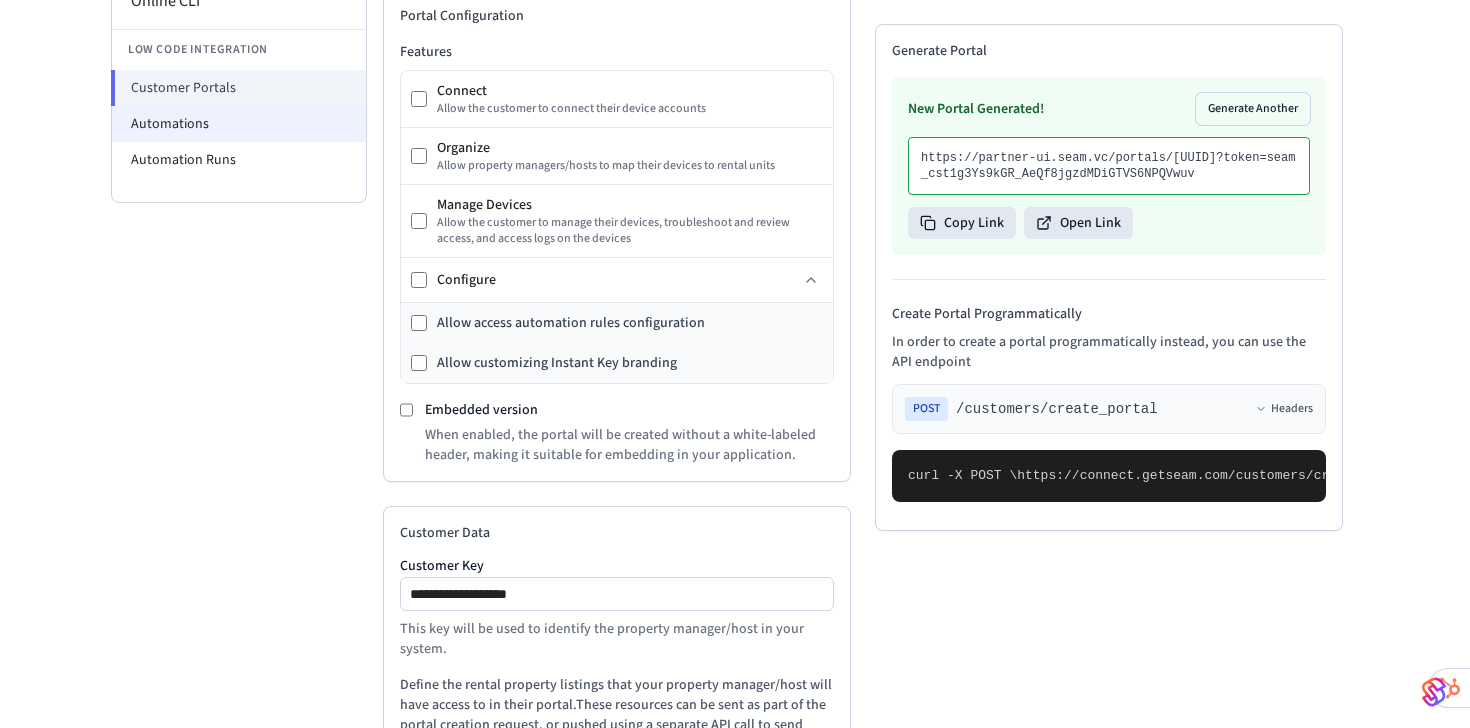 click on "Automations" at bounding box center [239, 124] 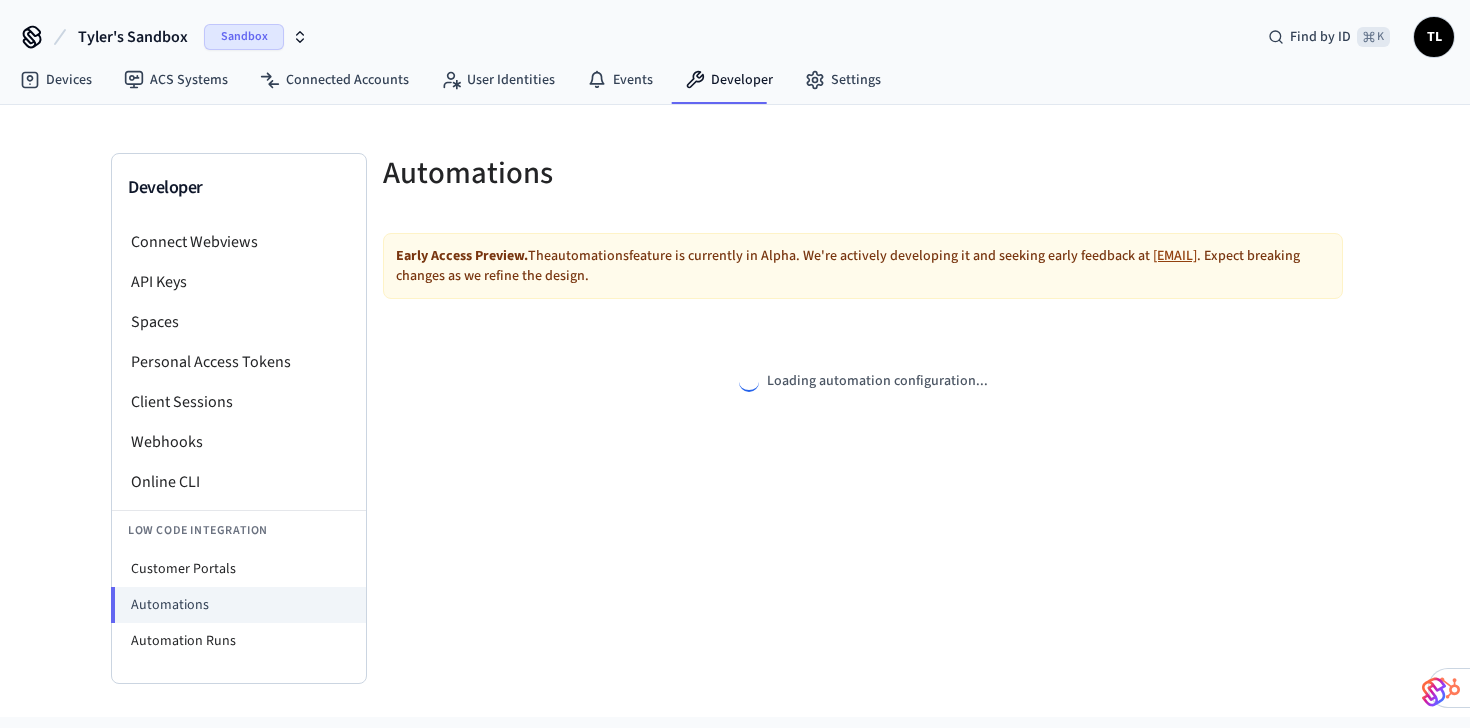 select on "**********" 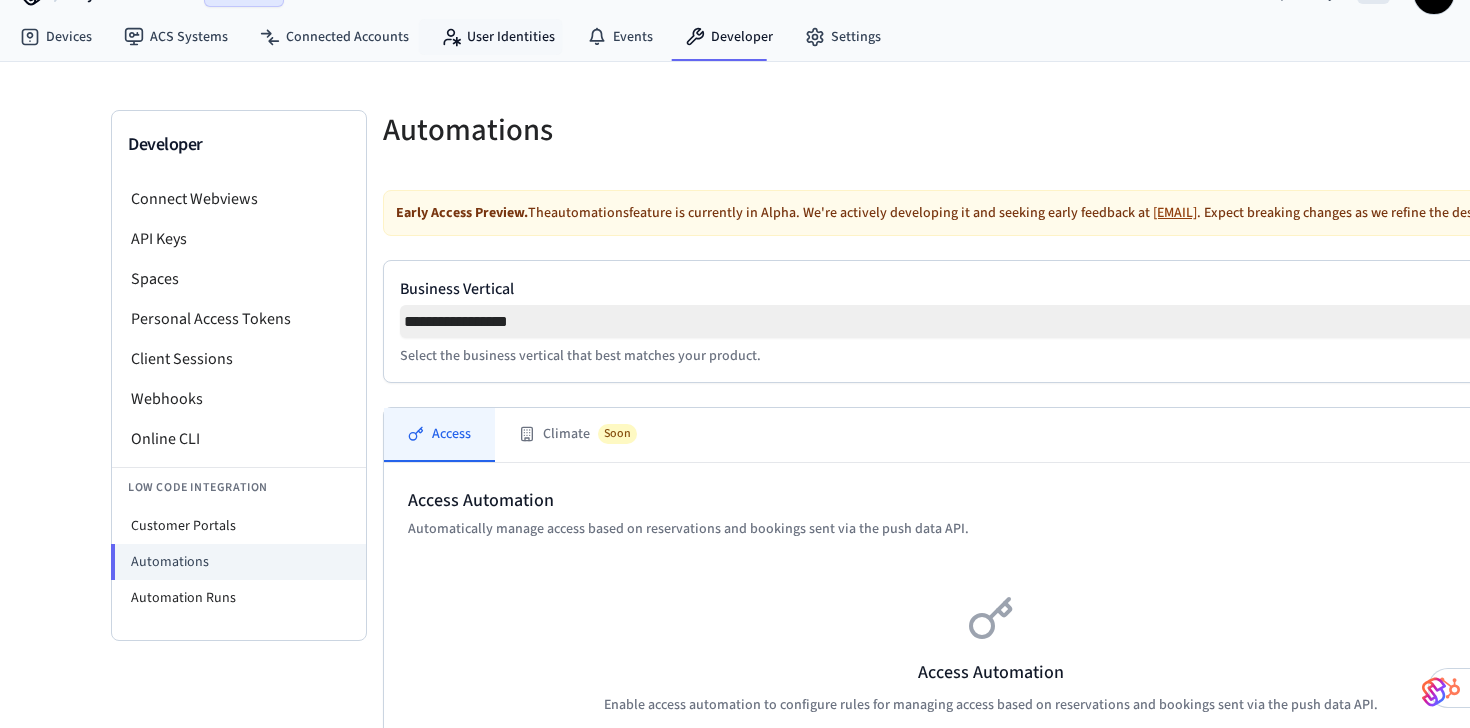 scroll, scrollTop: 0, scrollLeft: 0, axis: both 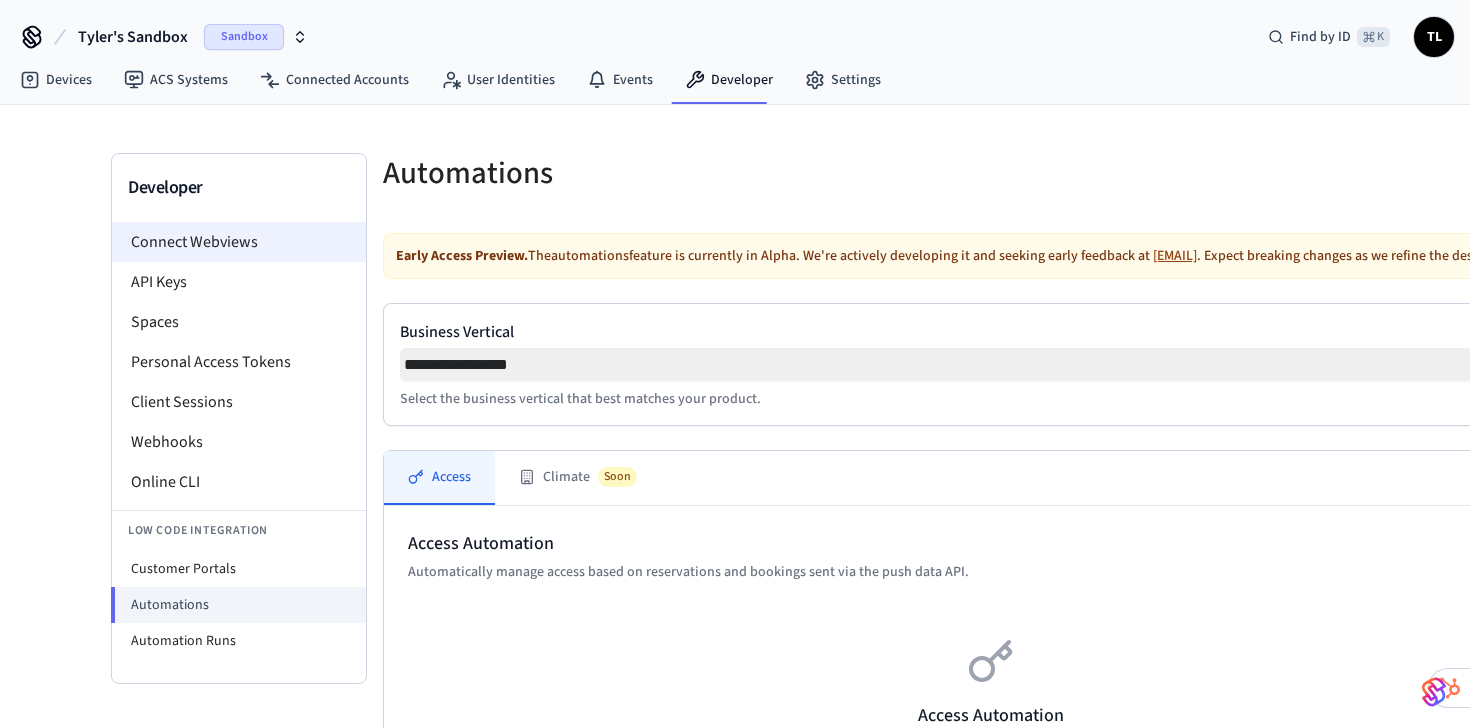 click on "Connect Webviews" at bounding box center [239, 242] 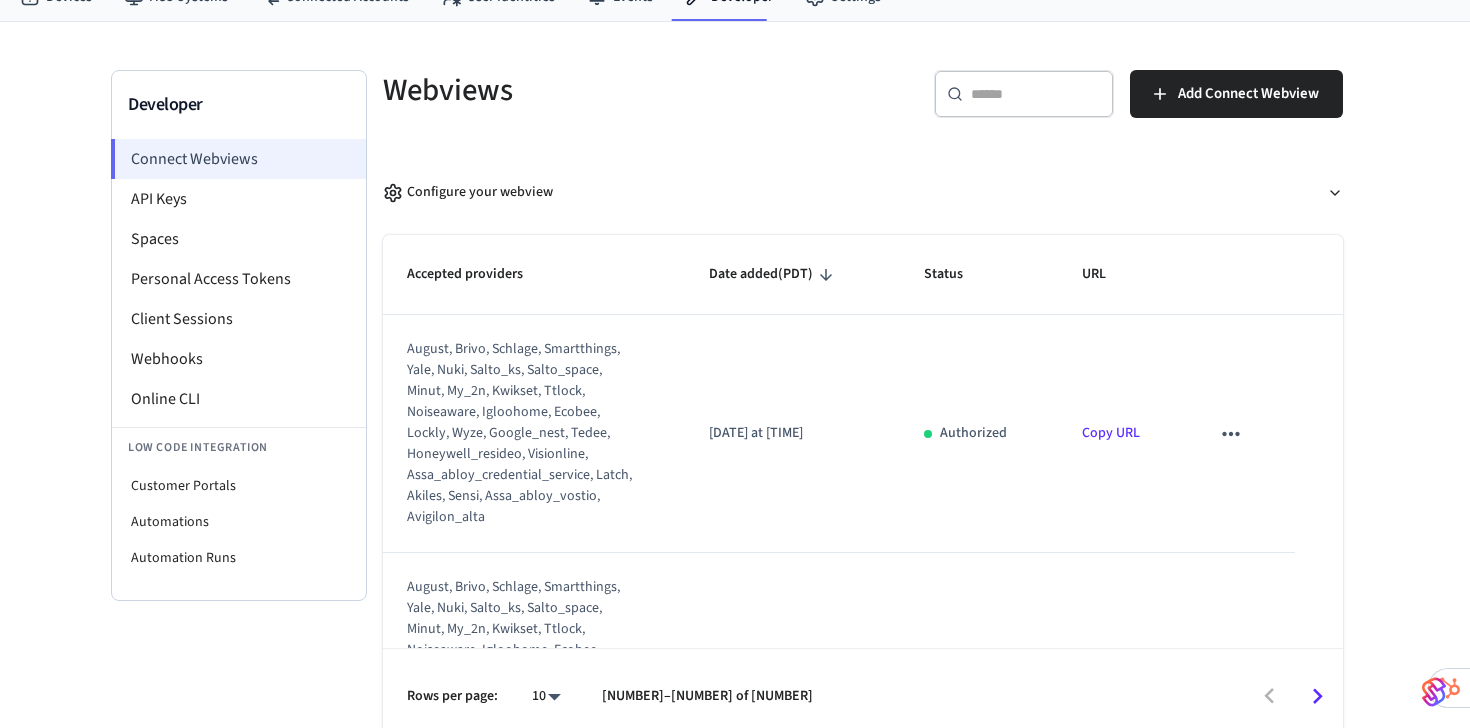 scroll, scrollTop: 99, scrollLeft: 0, axis: vertical 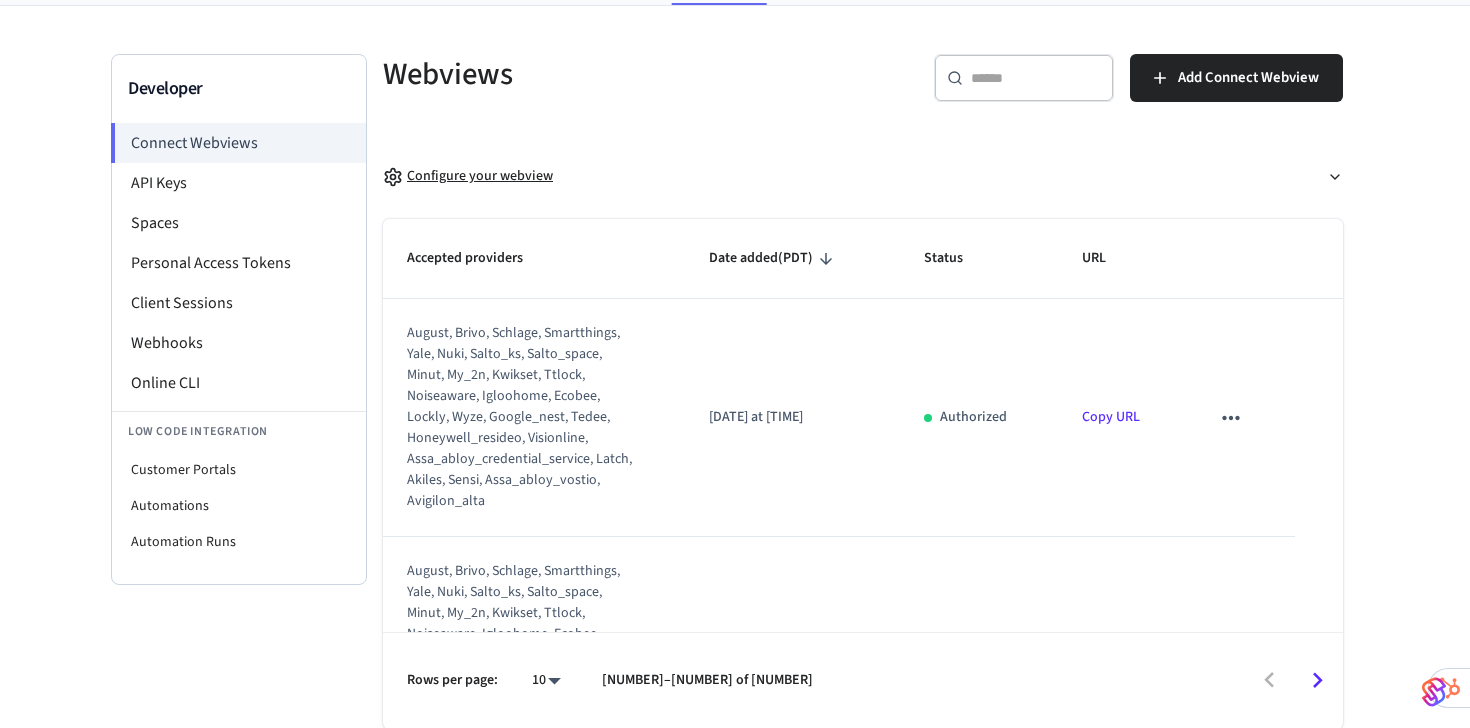 click on "Configure your webview" at bounding box center (468, 176) 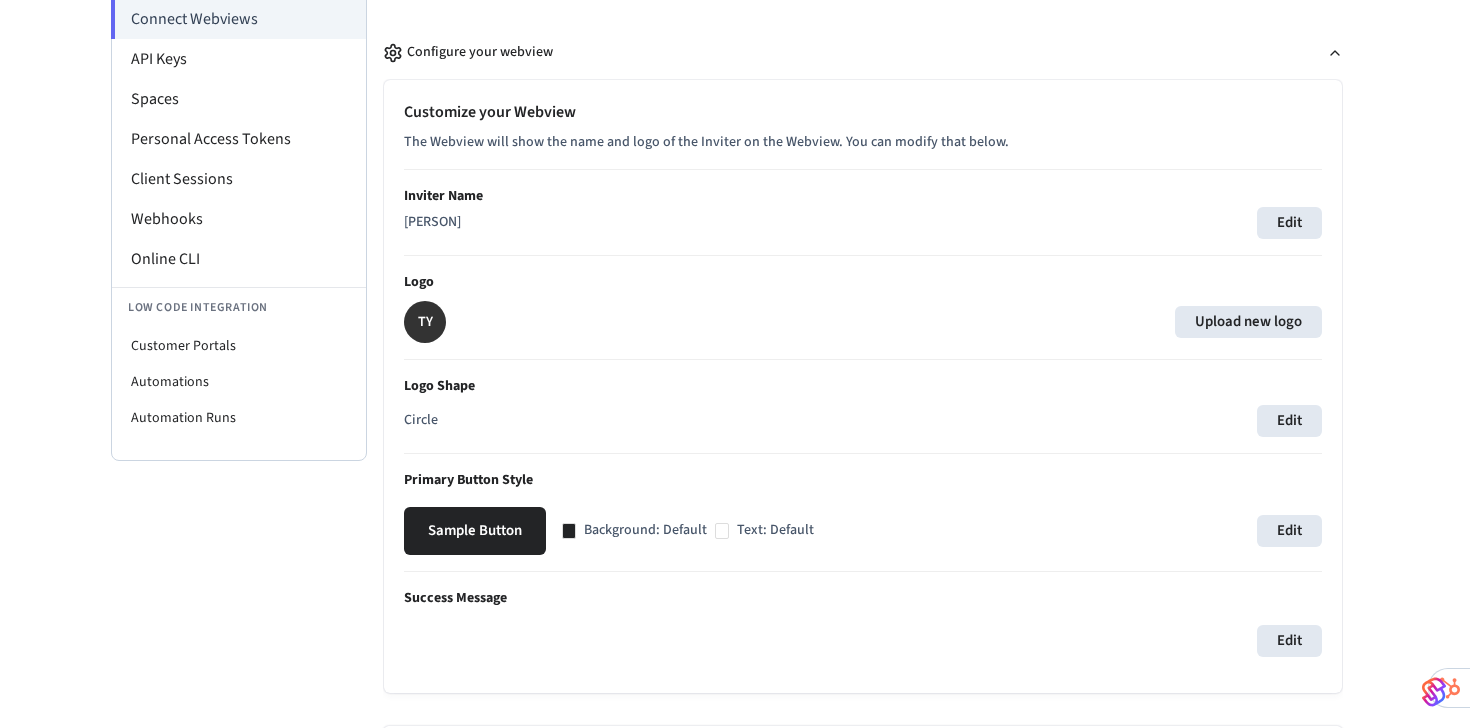 scroll, scrollTop: 265, scrollLeft: 0, axis: vertical 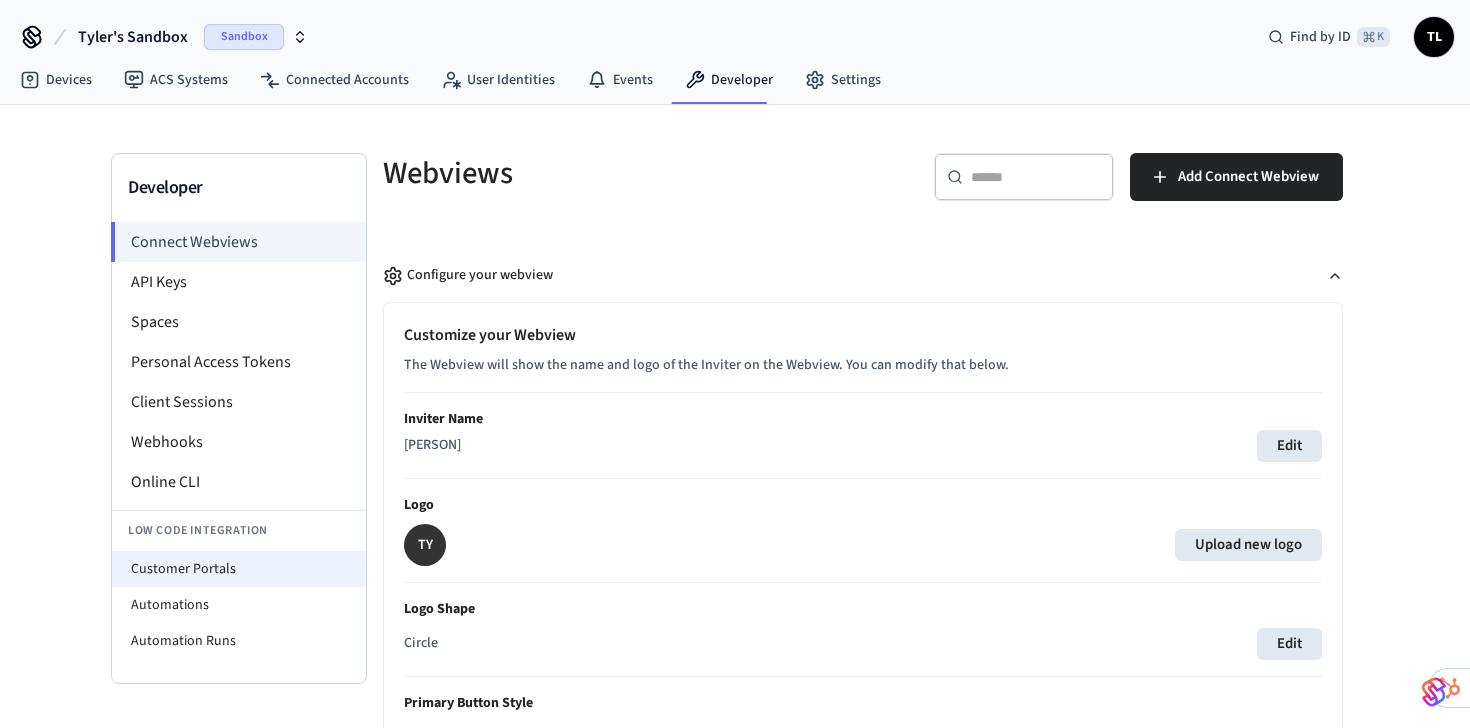 click on "Customer Portals" at bounding box center [239, 569] 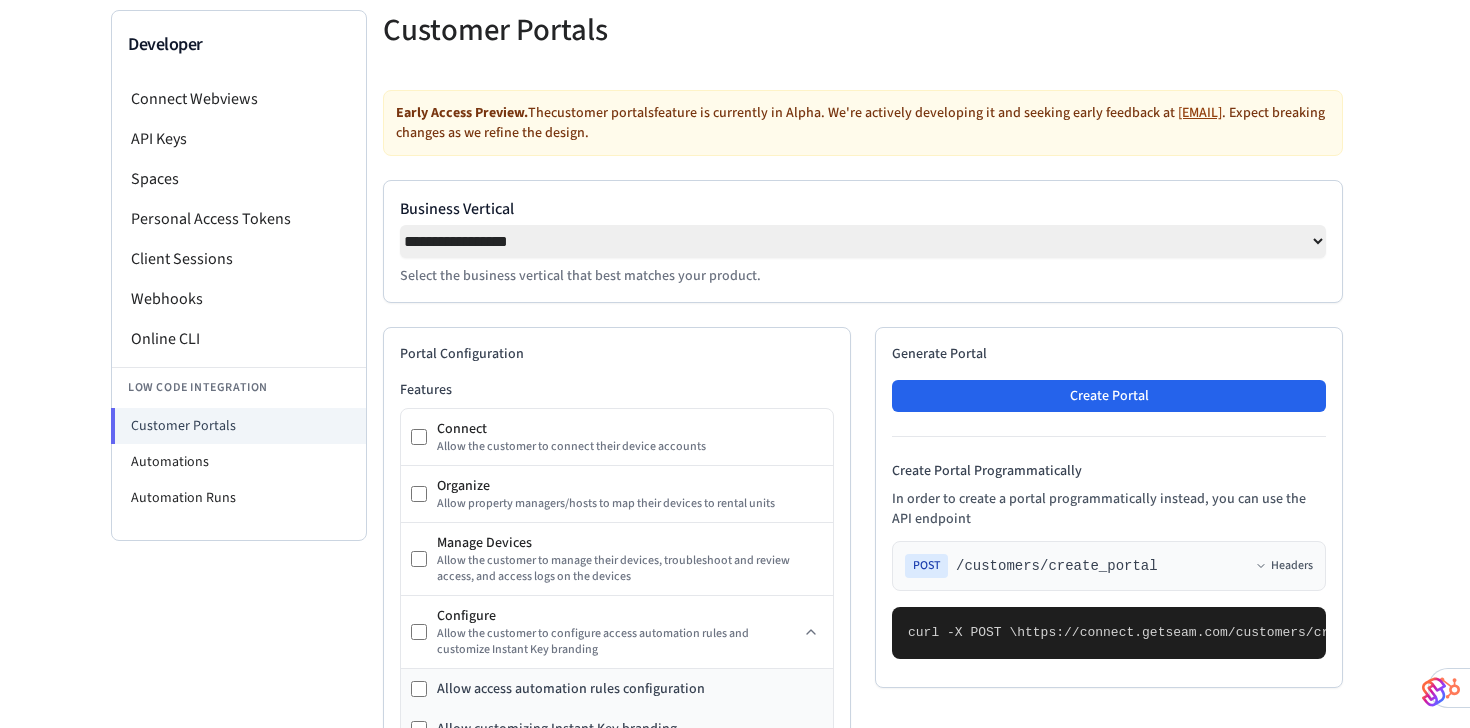 scroll, scrollTop: 345, scrollLeft: 0, axis: vertical 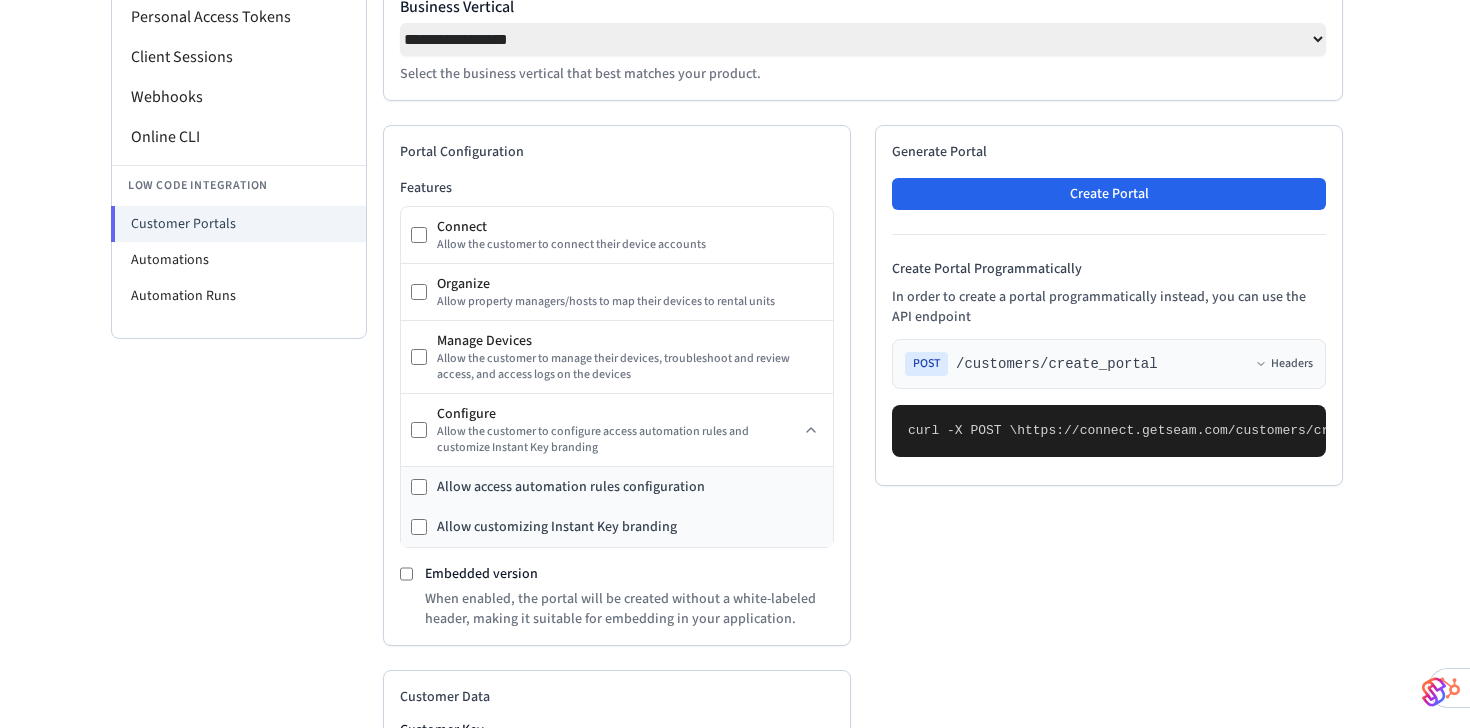 click on "Embedded version" at bounding box center (481, 574) 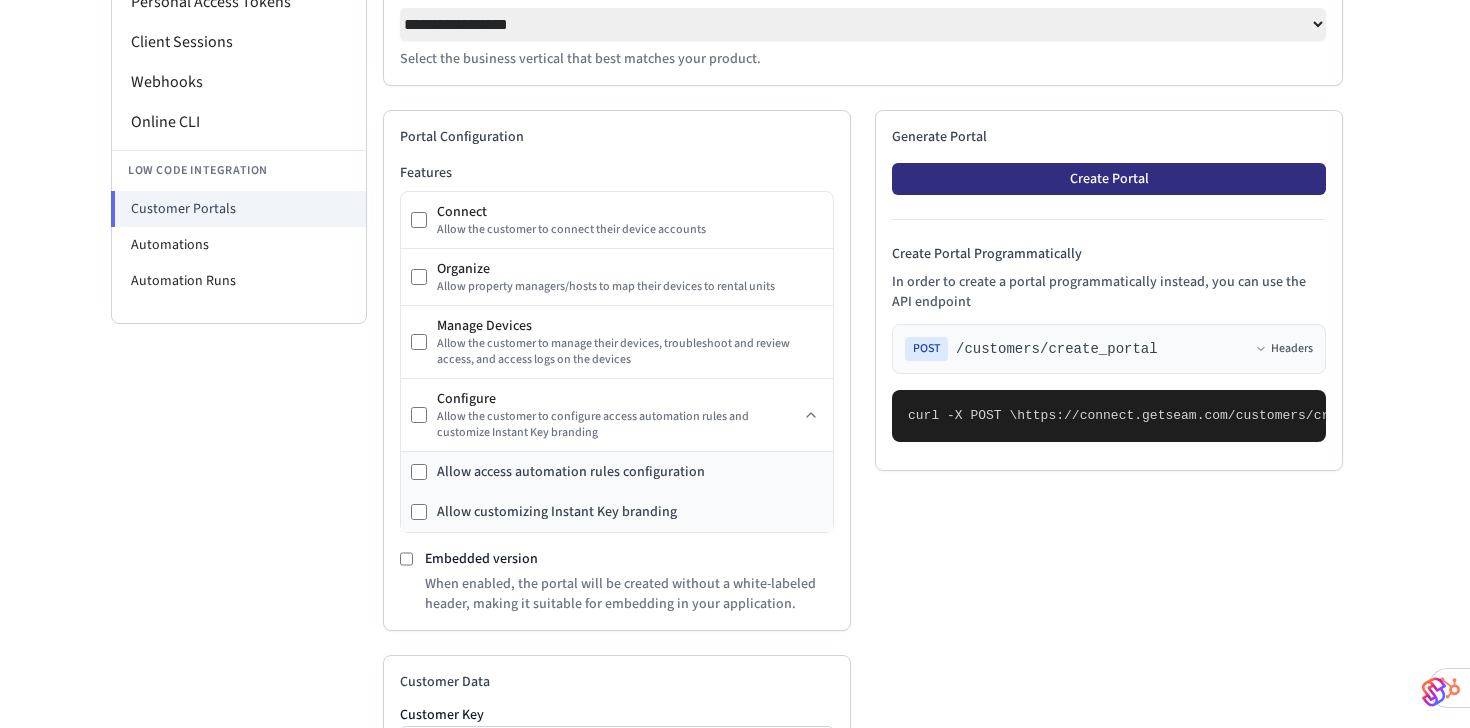 click on "Create Portal" at bounding box center (1109, 179) 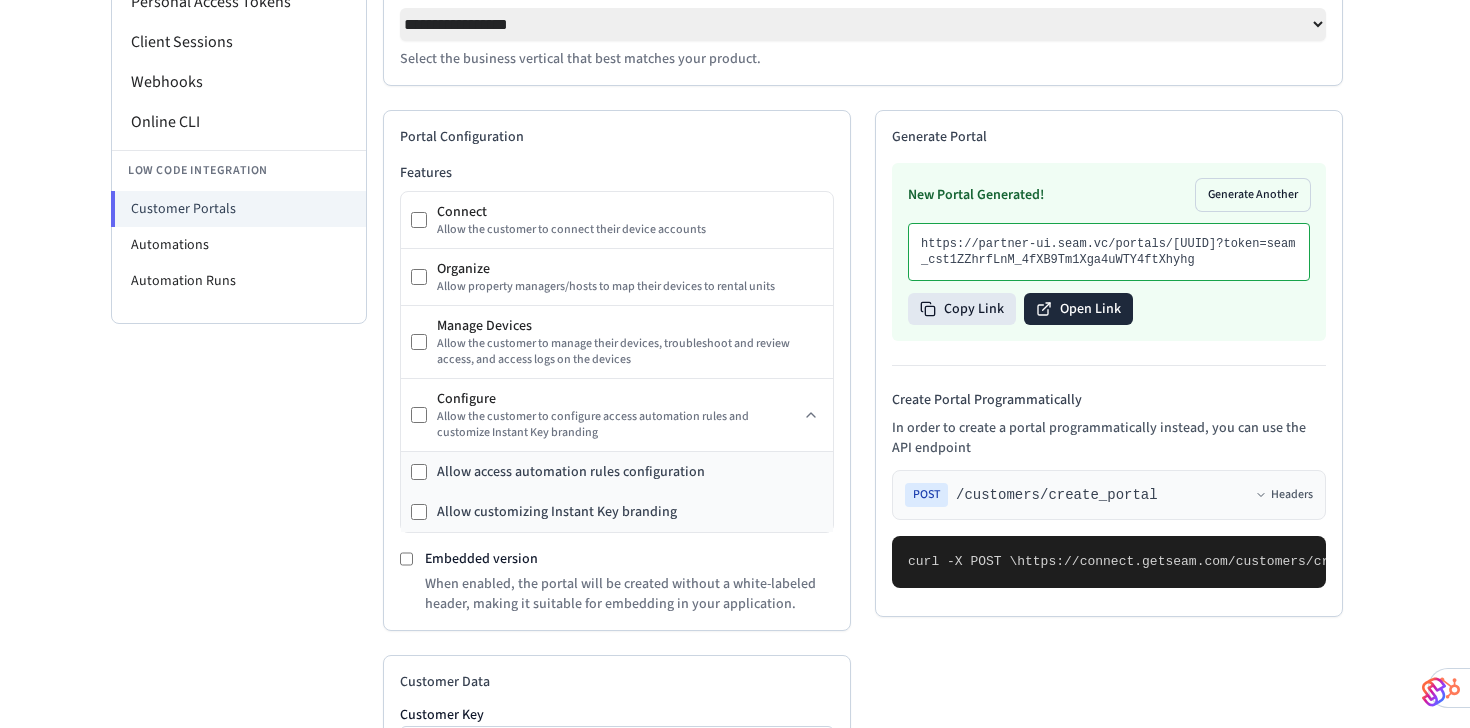 click on "Open Link" at bounding box center [1078, 309] 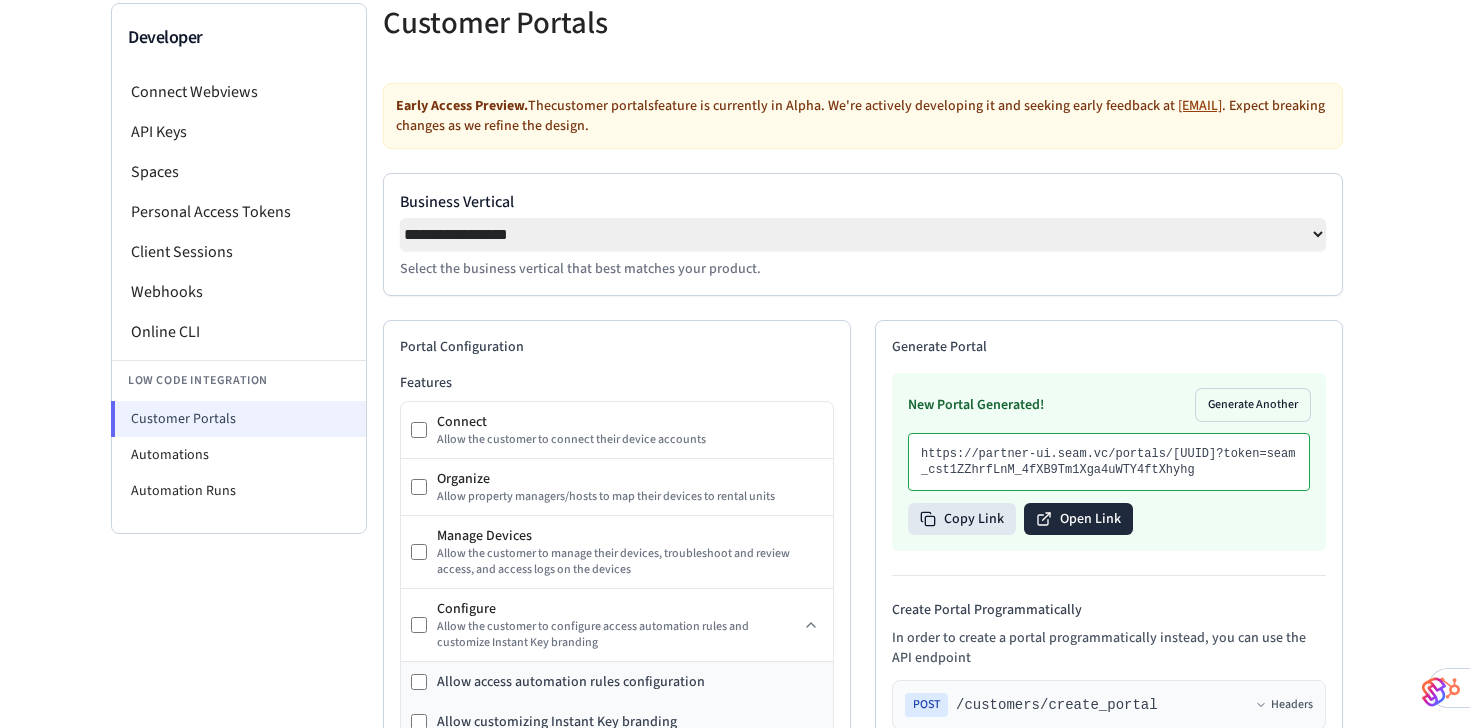 scroll, scrollTop: 0, scrollLeft: 0, axis: both 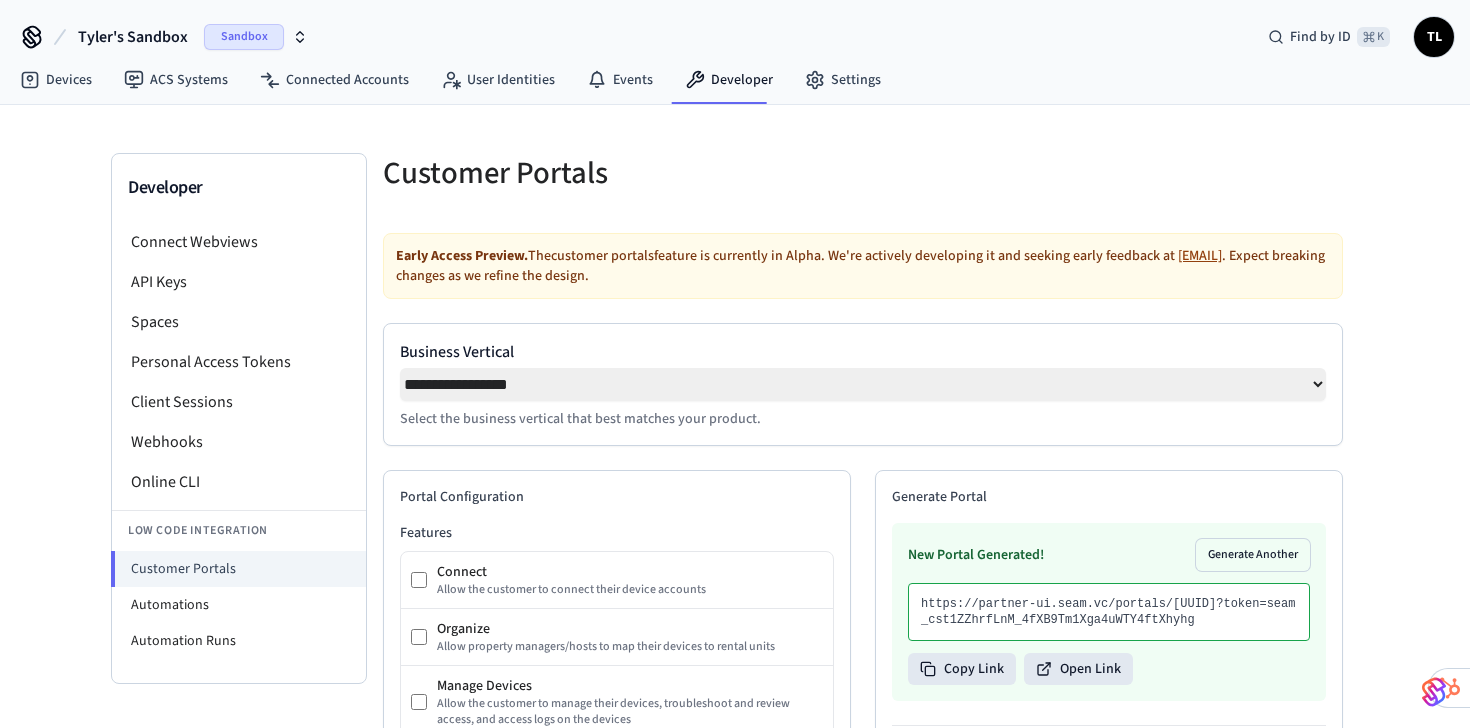 click on "Sandbox" at bounding box center (244, 37) 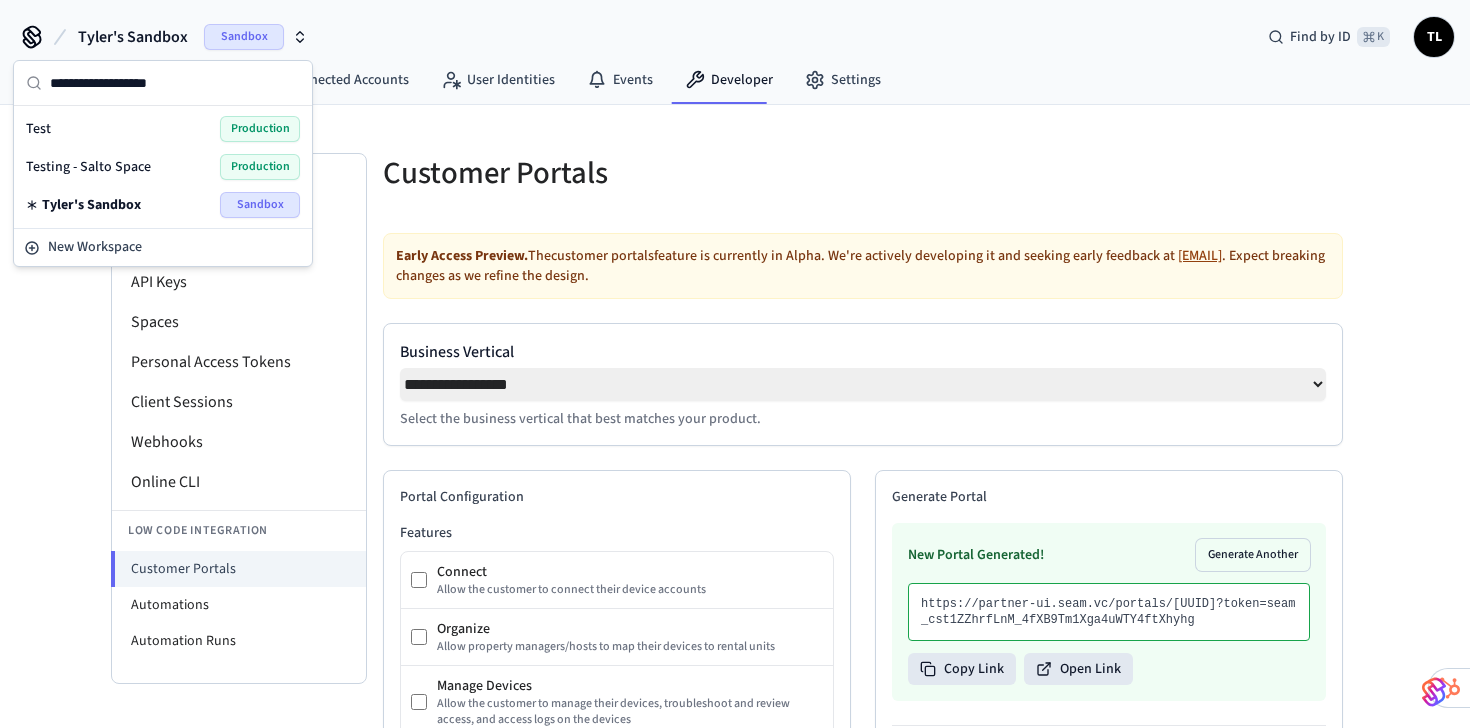 click on "[PERSON]'s Sandbox Sandbox Find by ID ⌘ K TL" at bounding box center [735, 29] 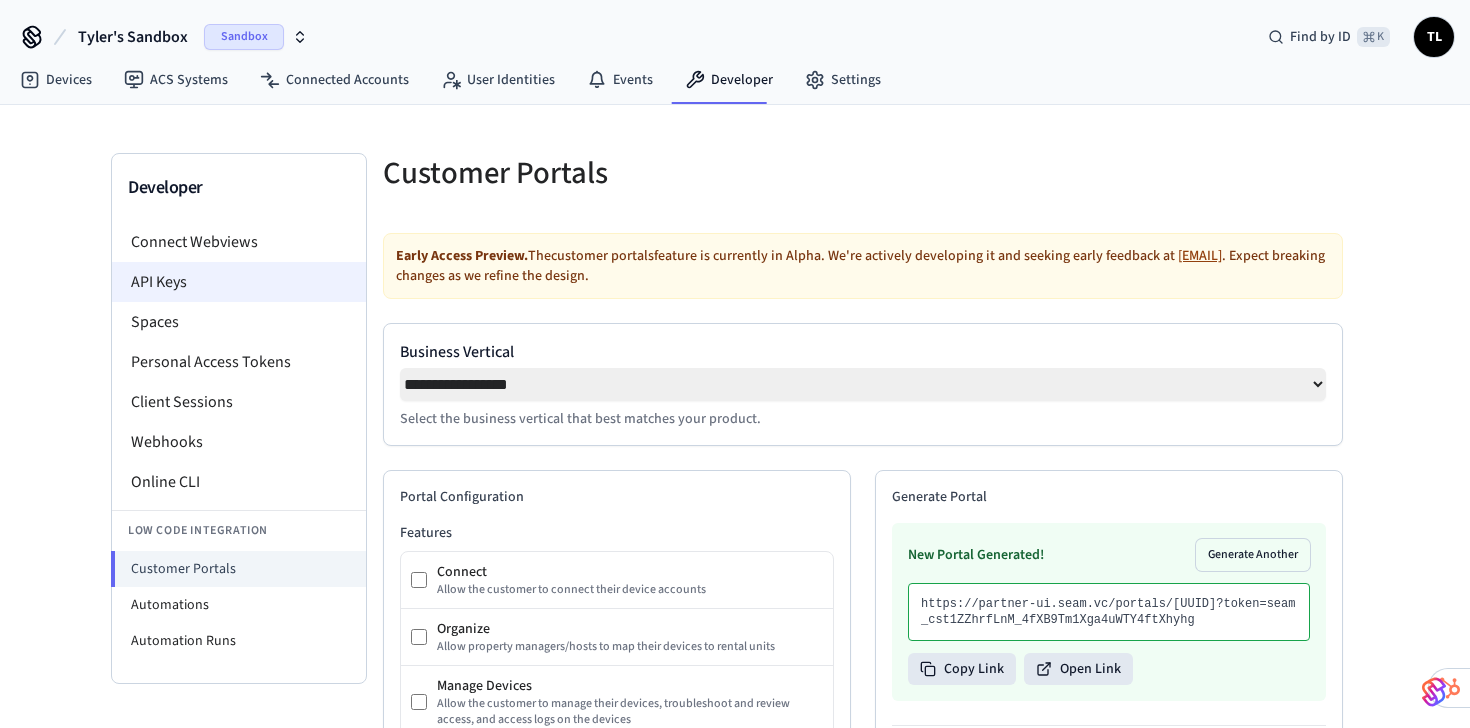 click on "API Keys" at bounding box center (239, 282) 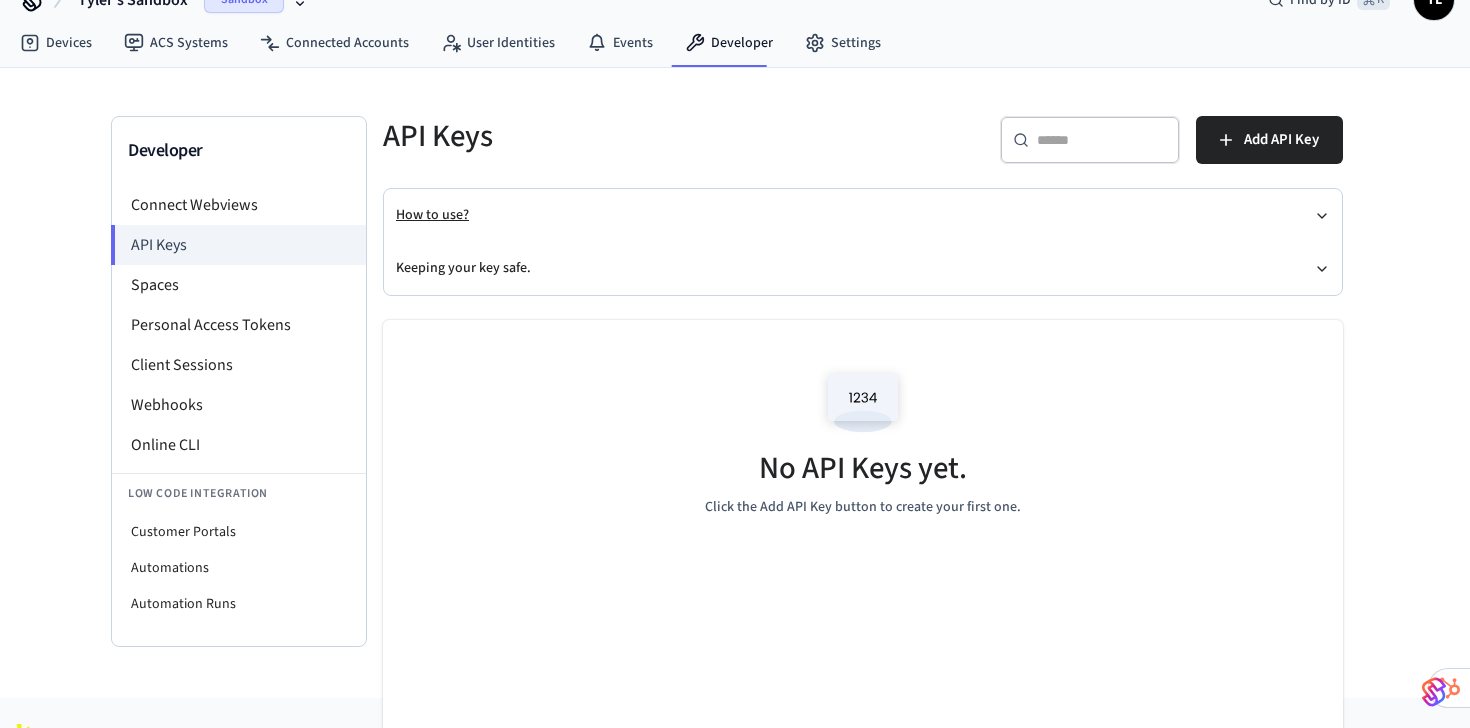 scroll, scrollTop: 11, scrollLeft: 0, axis: vertical 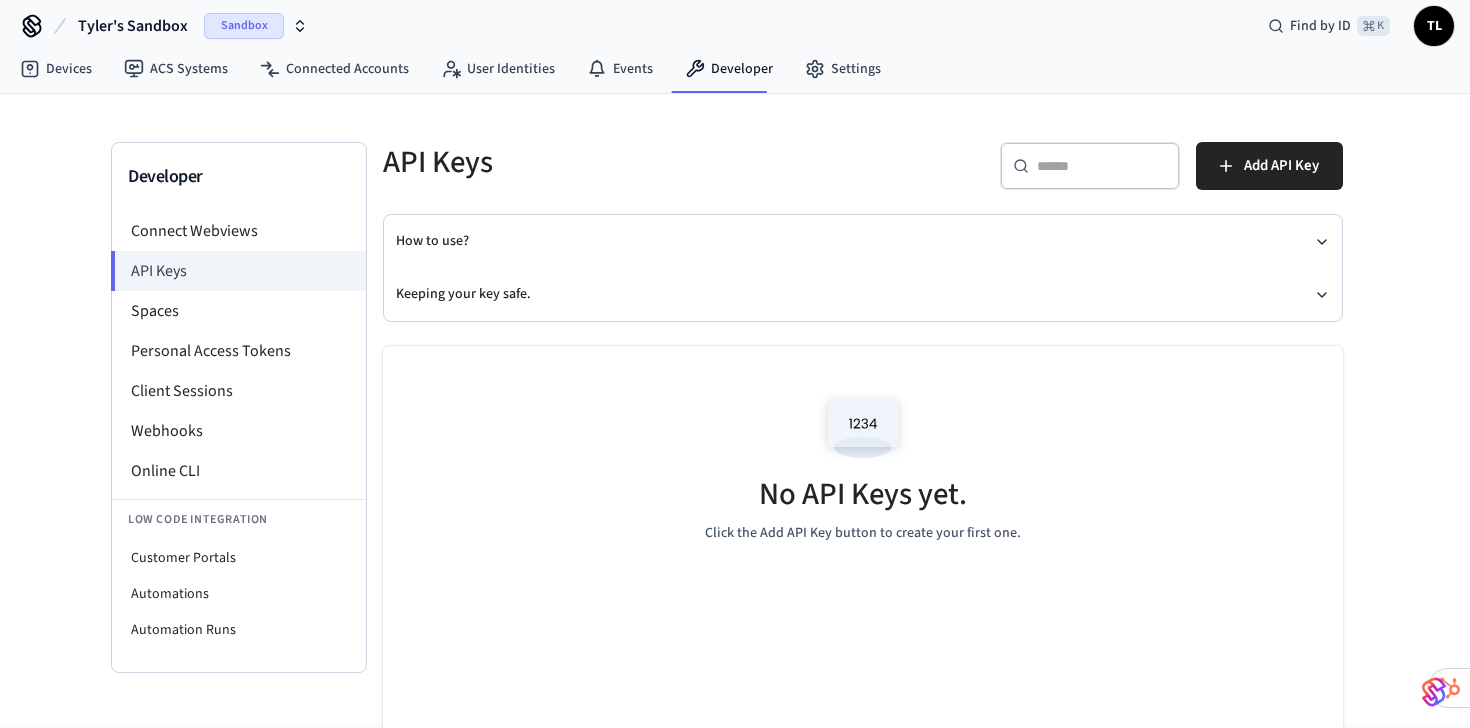 click on "Tyler's Sandbox Sandbox" at bounding box center (193, 26) 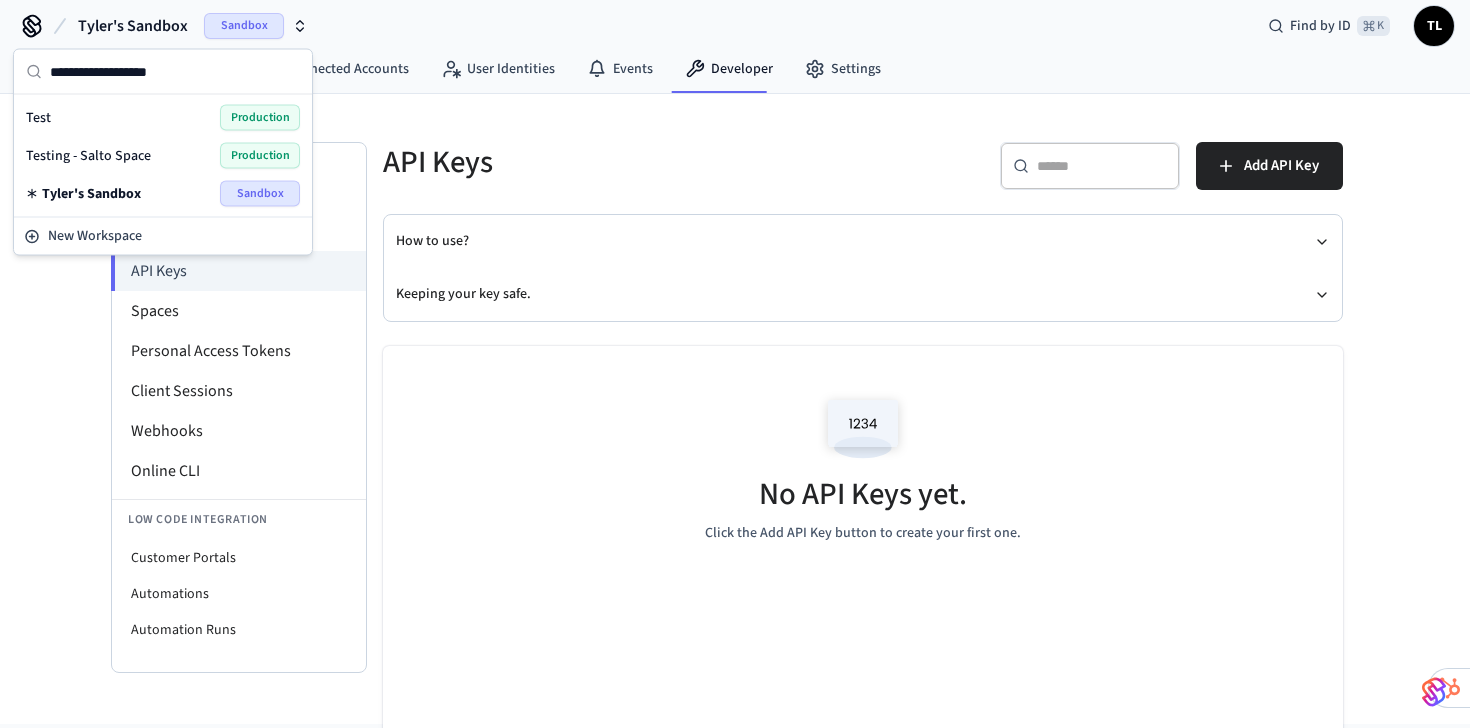 click on "Test Production" at bounding box center [163, 118] 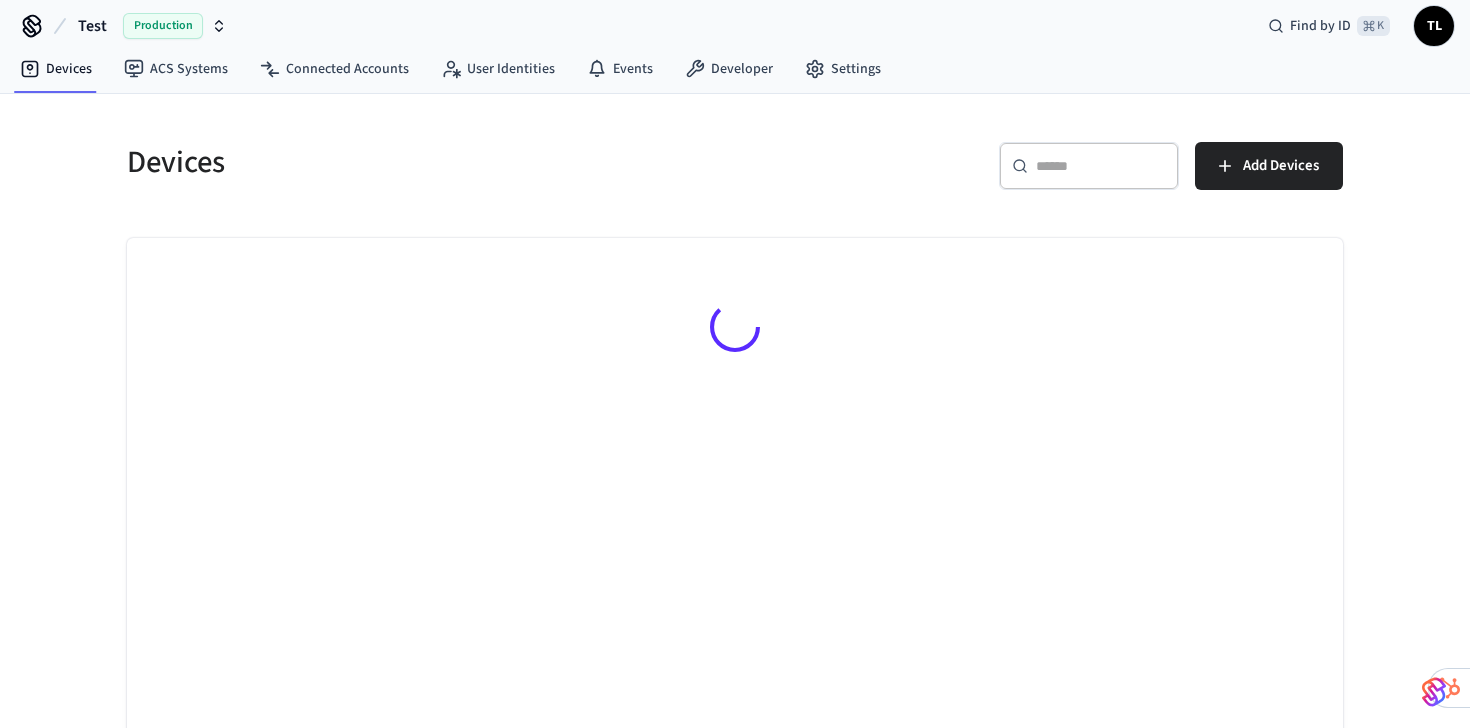 scroll, scrollTop: 0, scrollLeft: 0, axis: both 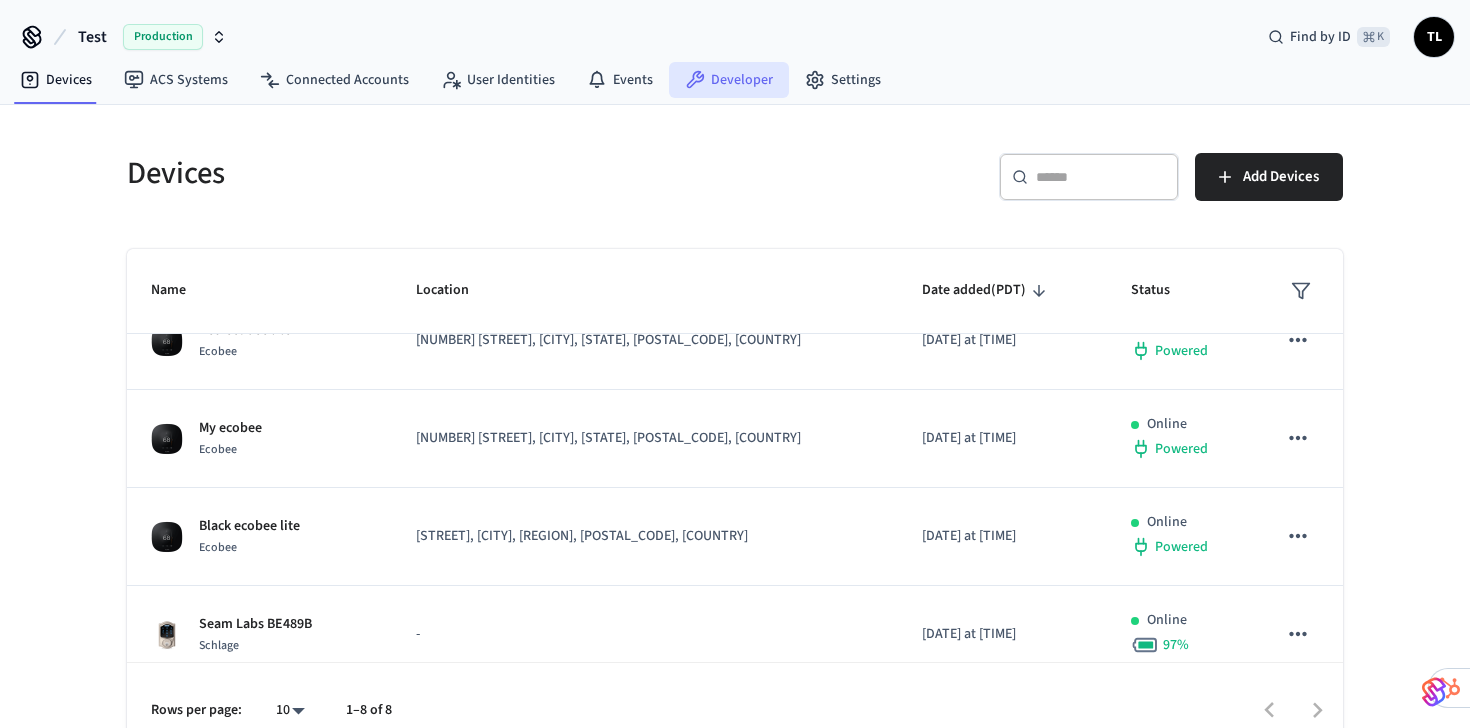 click on "Developer" at bounding box center (729, 80) 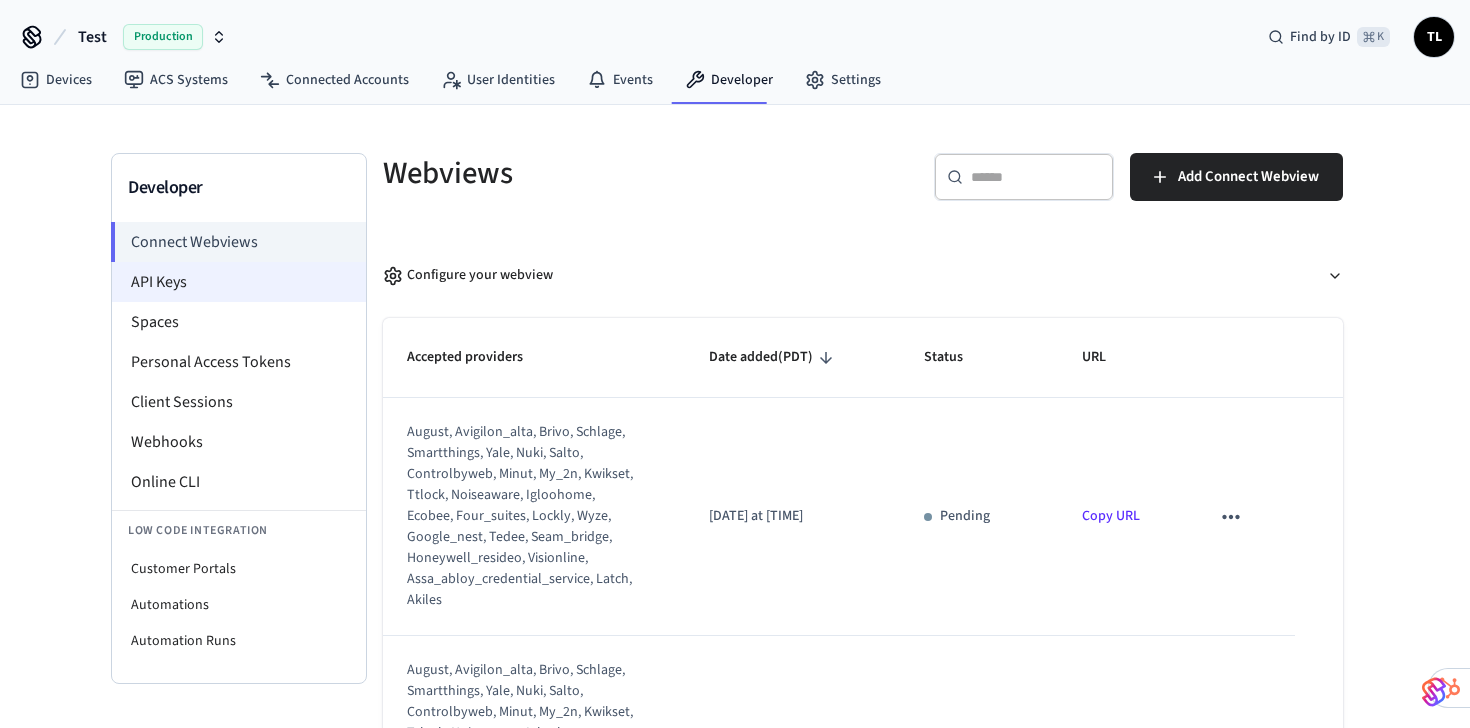 click on "API Keys" at bounding box center [239, 282] 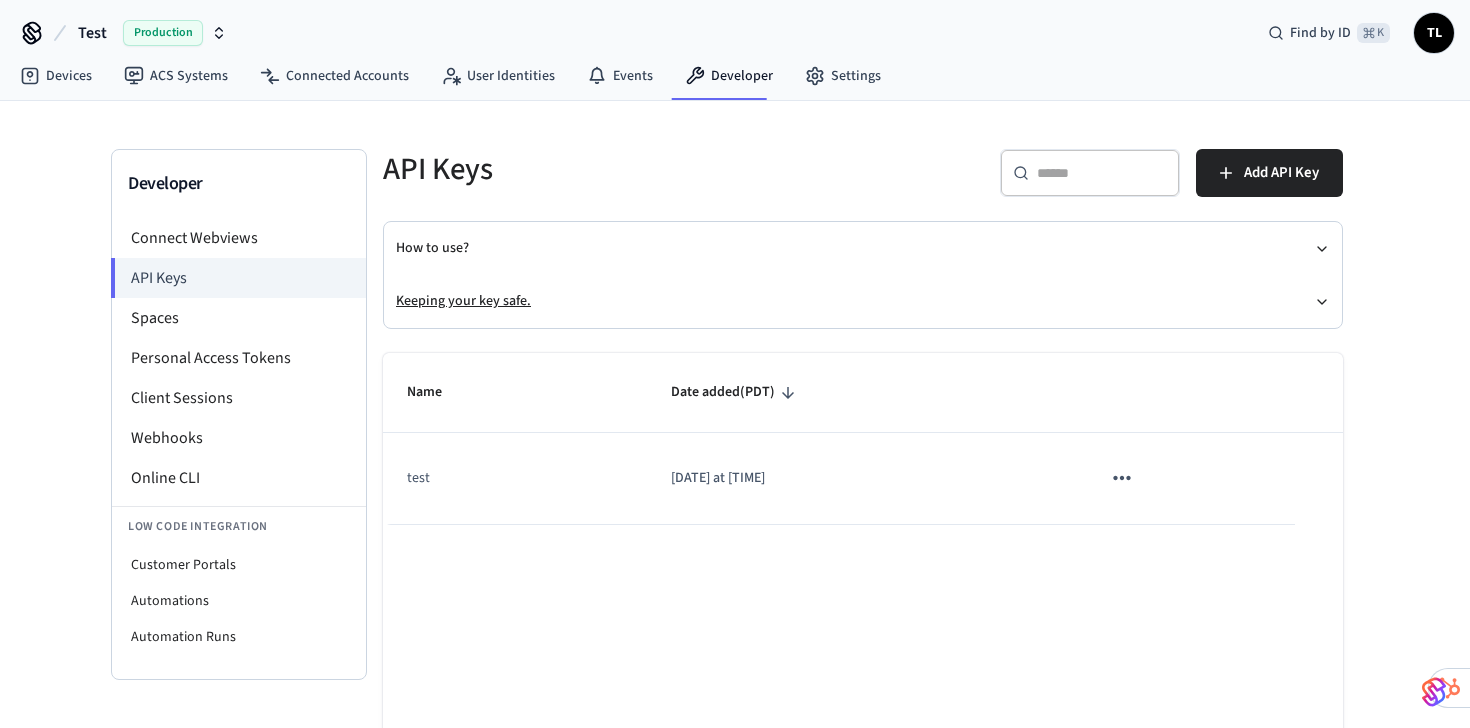 scroll, scrollTop: 0, scrollLeft: 0, axis: both 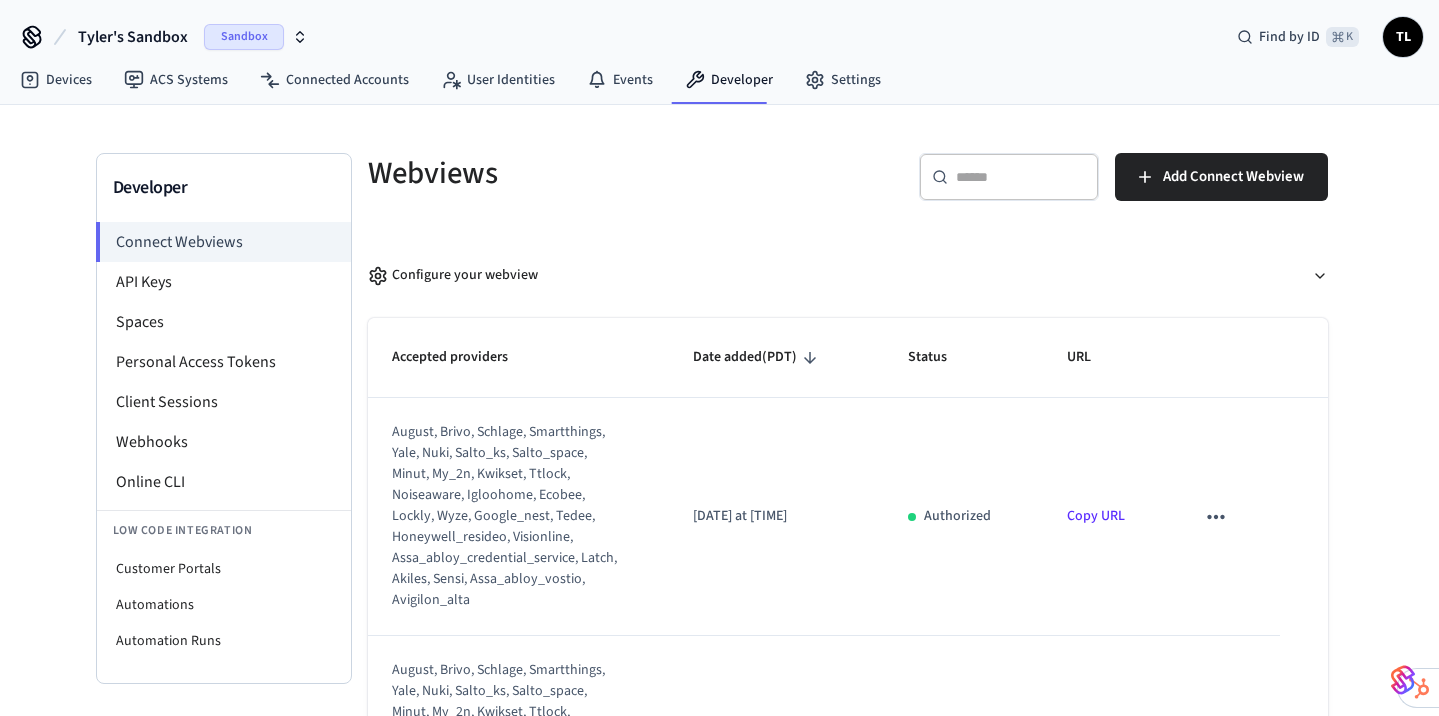 click on "Sandbox" at bounding box center (244, 37) 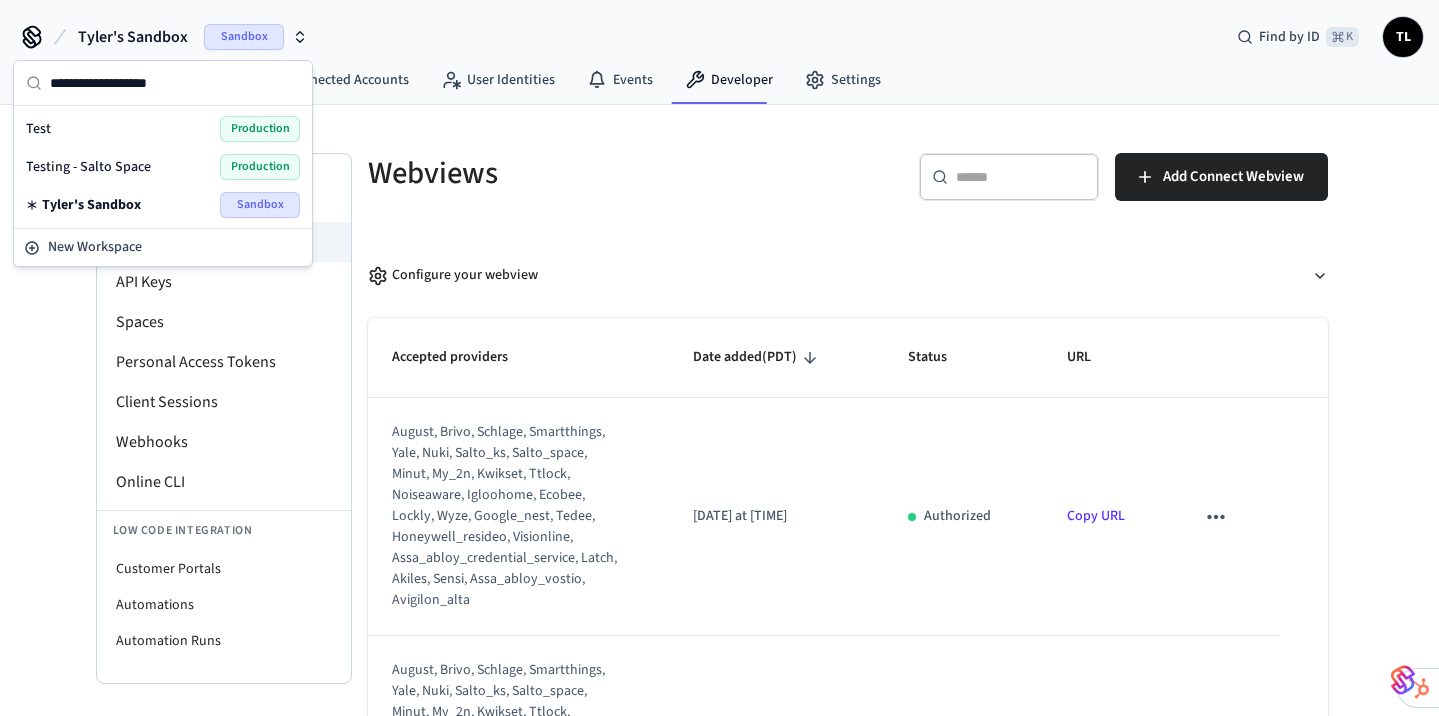 click on "Testing - Salto Space" at bounding box center (88, 167) 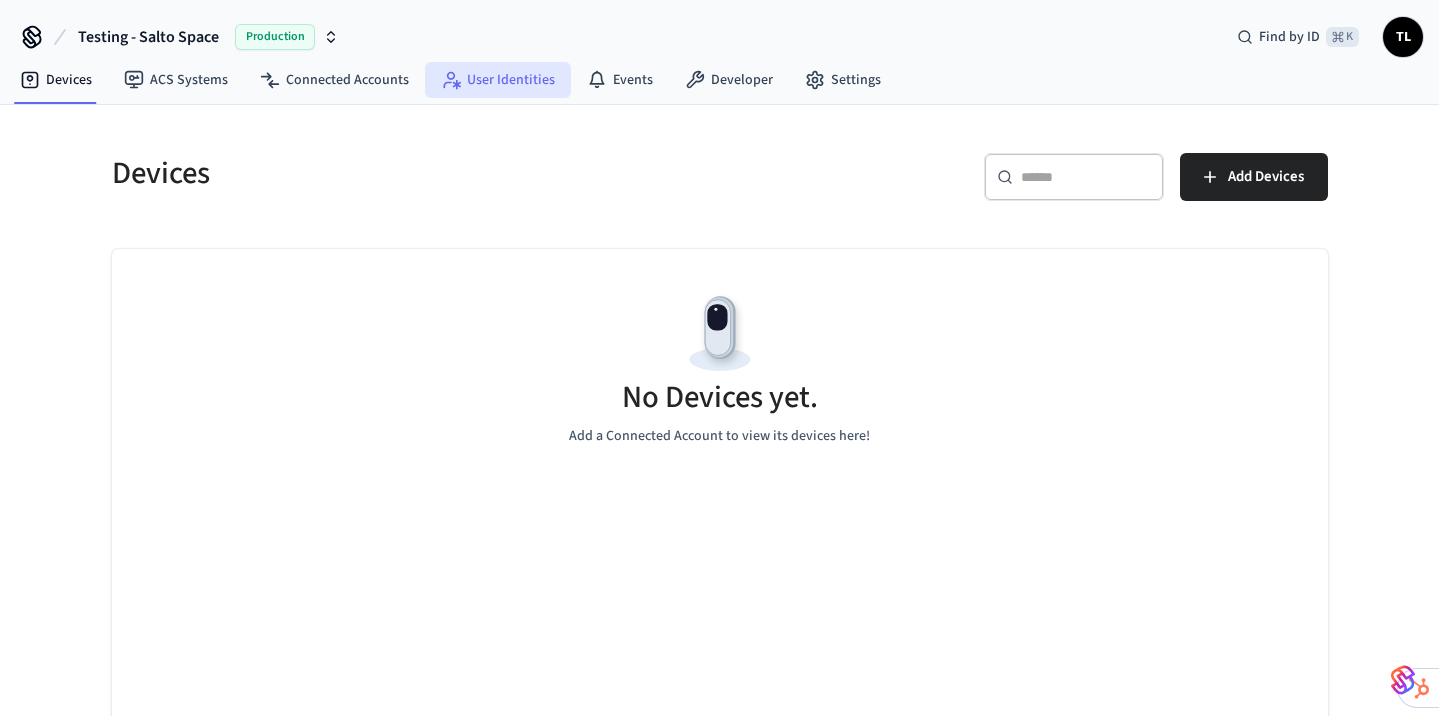 click on "User Identities" at bounding box center (498, 80) 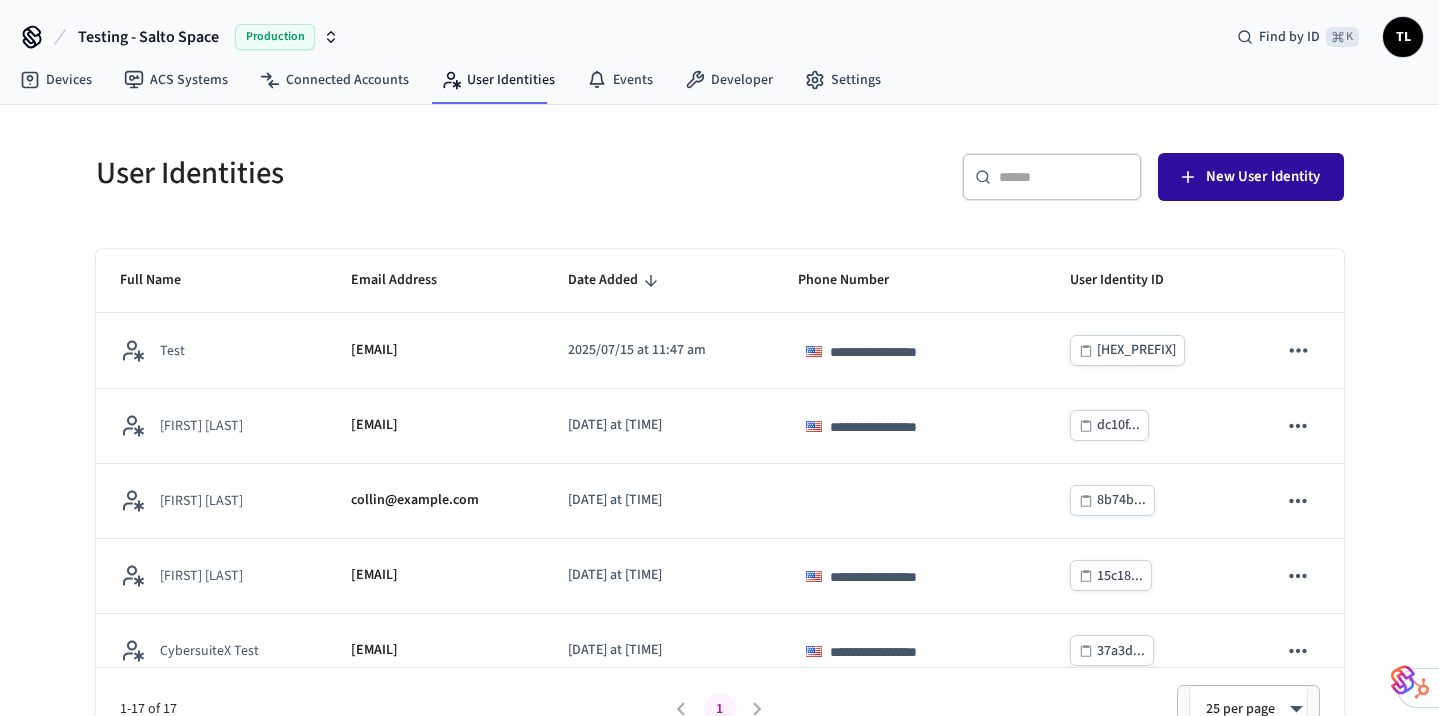 click on "New User Identity" at bounding box center [1263, 177] 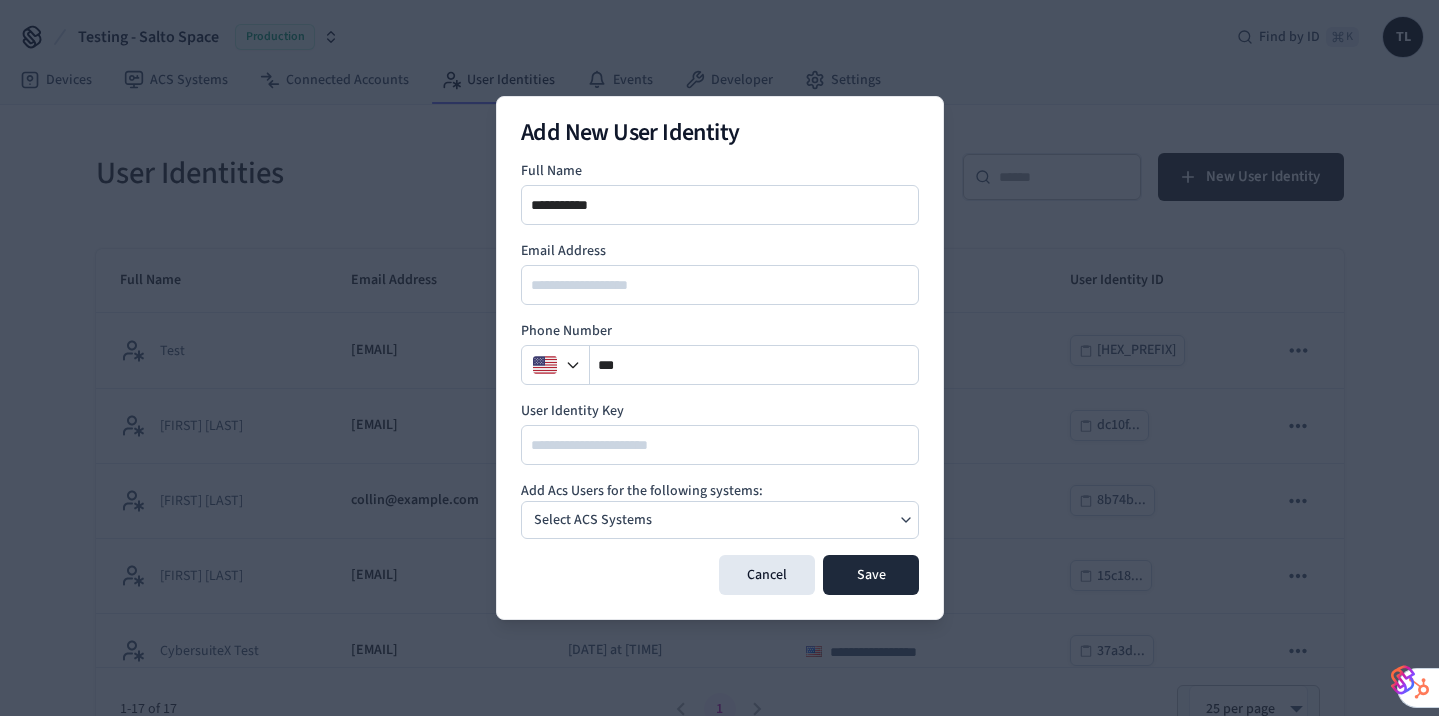 type on "**********" 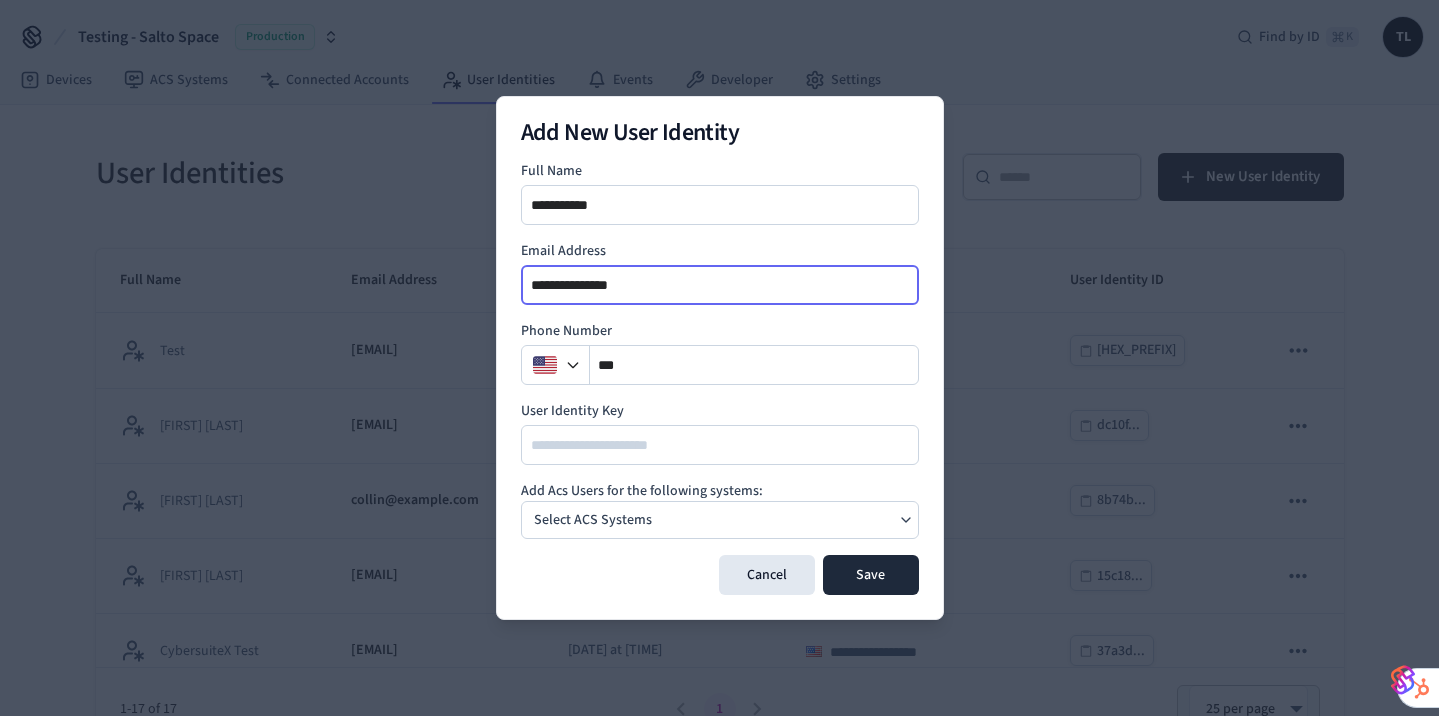 type on "**********" 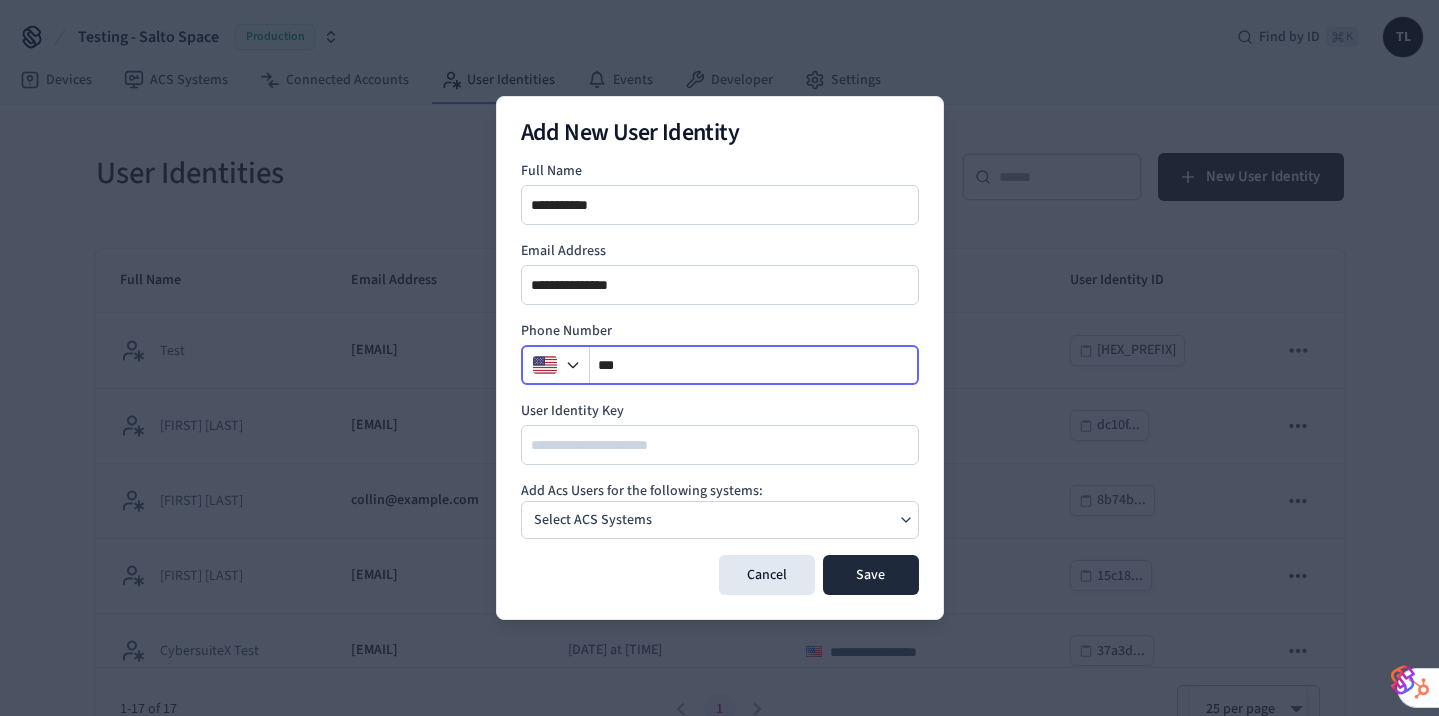 type 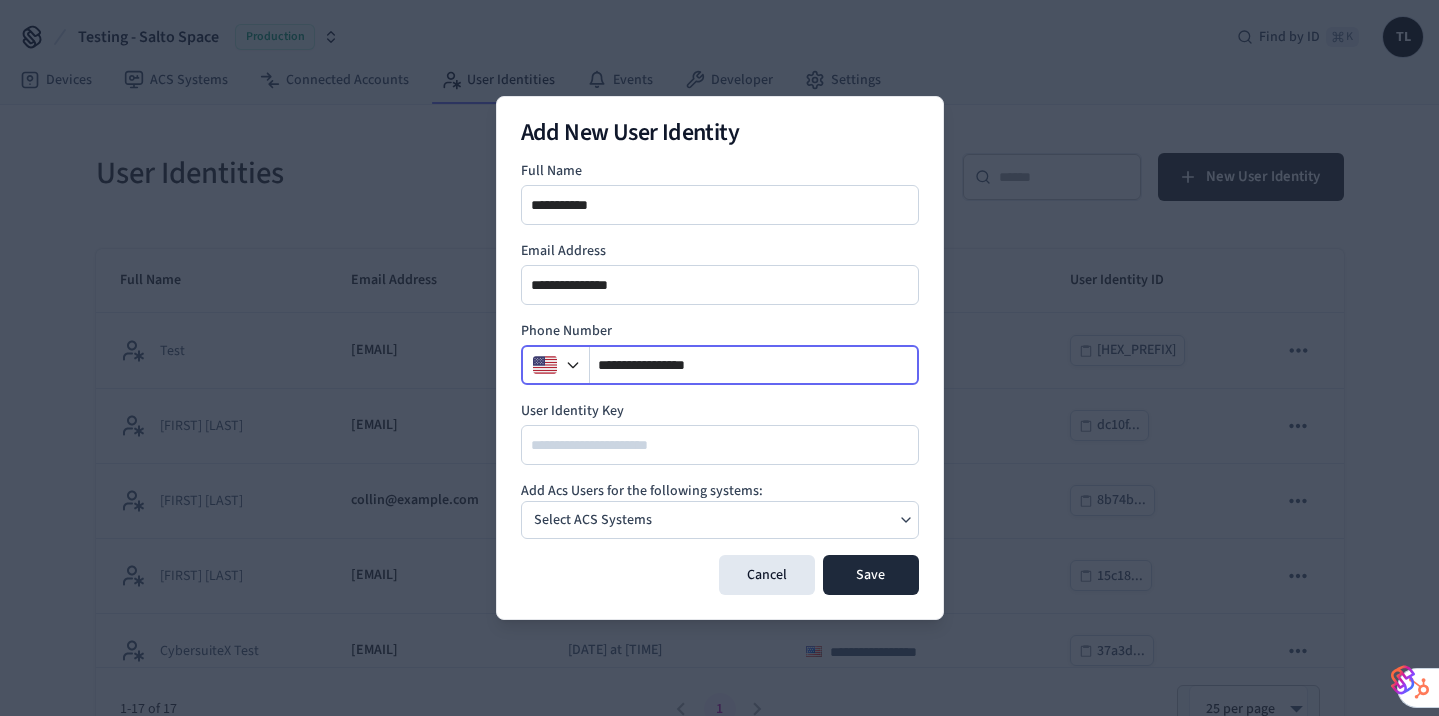 type on "**********" 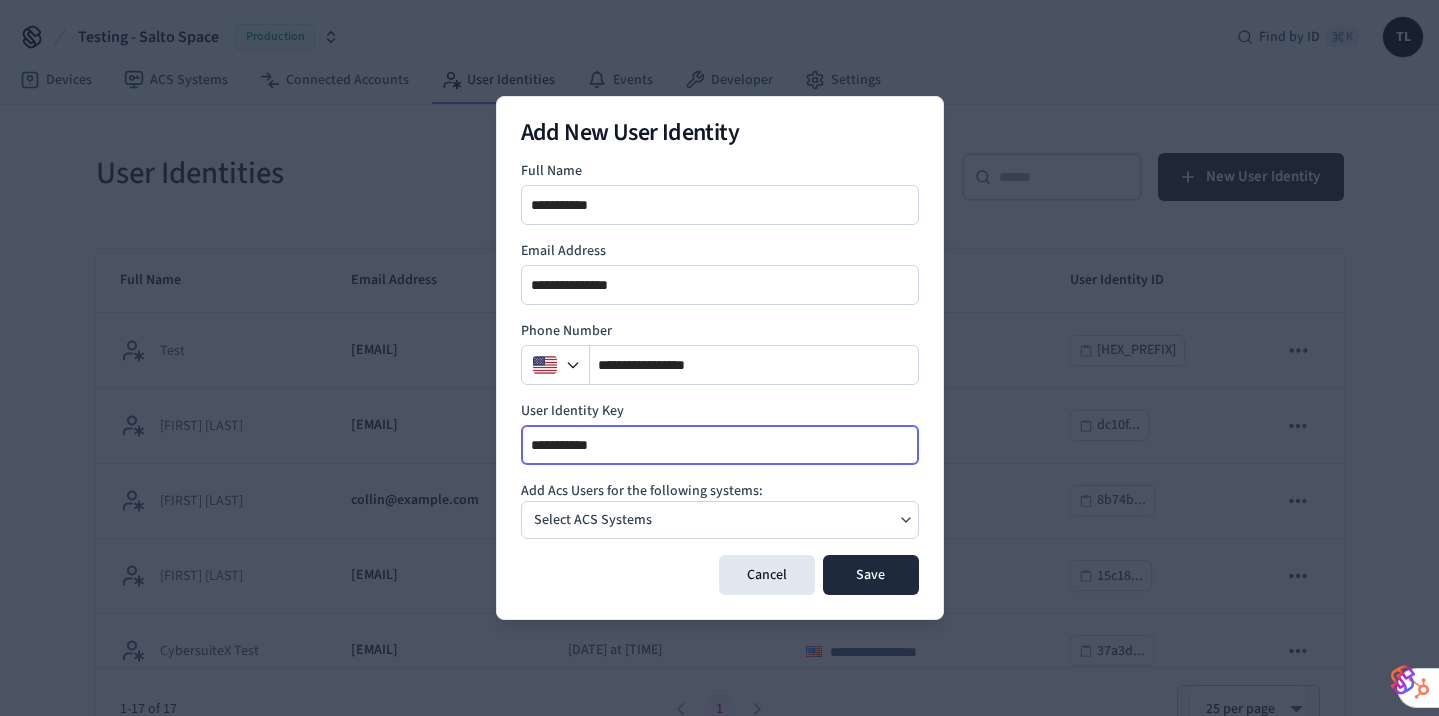 type on "**********" 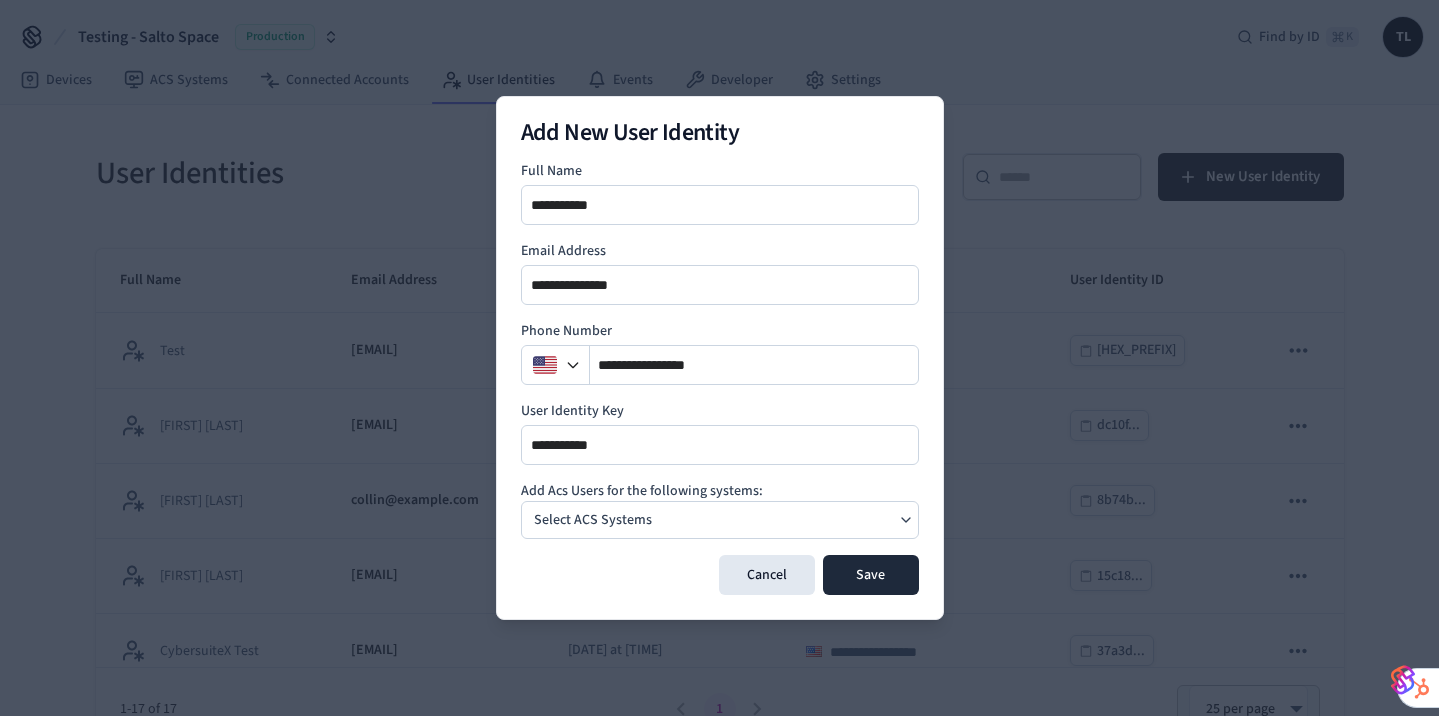 type 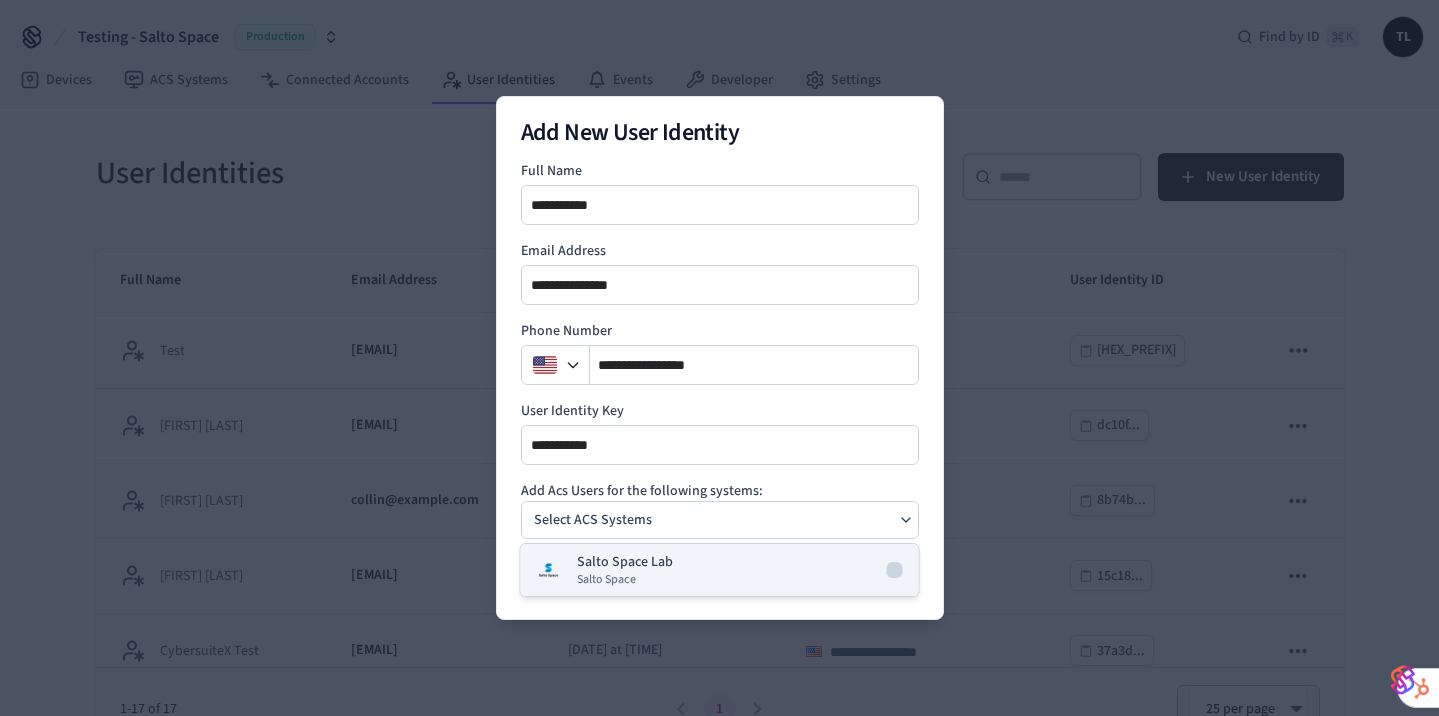 click on "Salto Space" at bounding box center [606, 580] 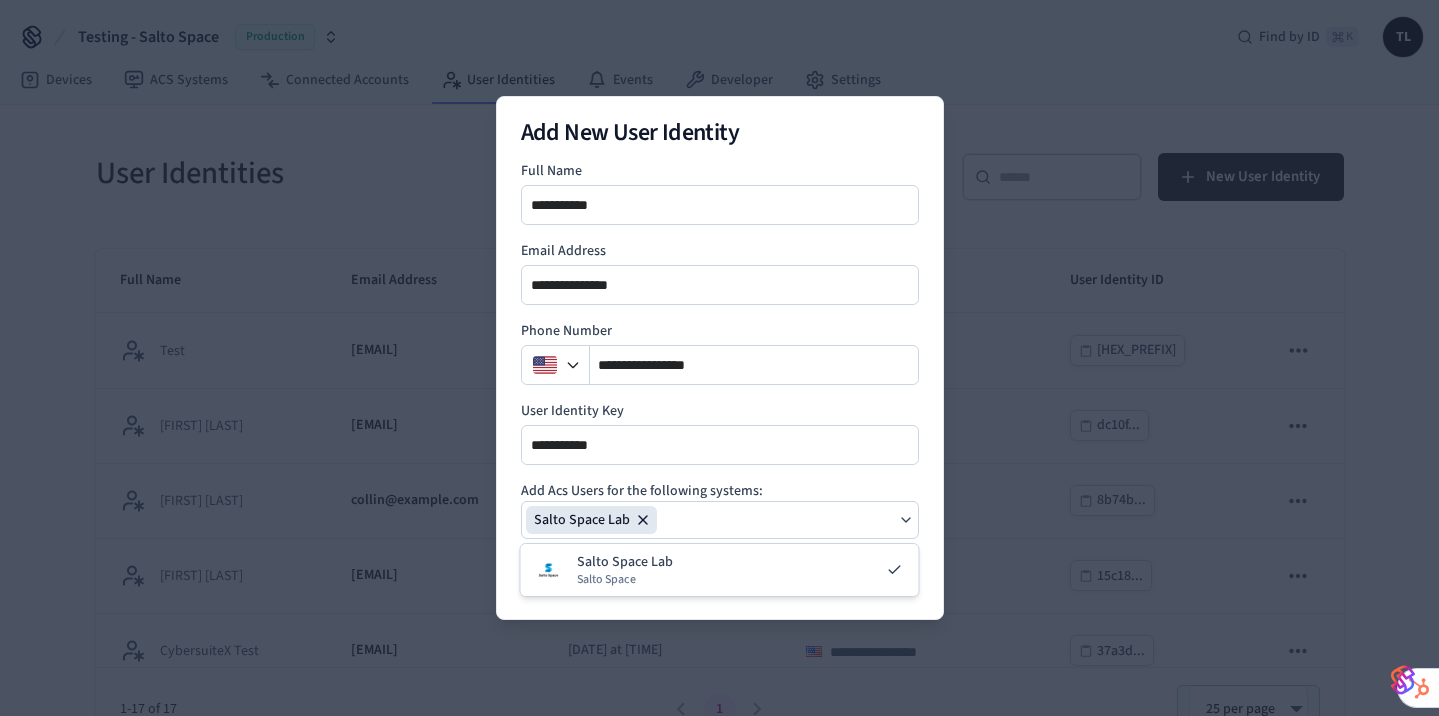 click on "**********" at bounding box center [720, 378] 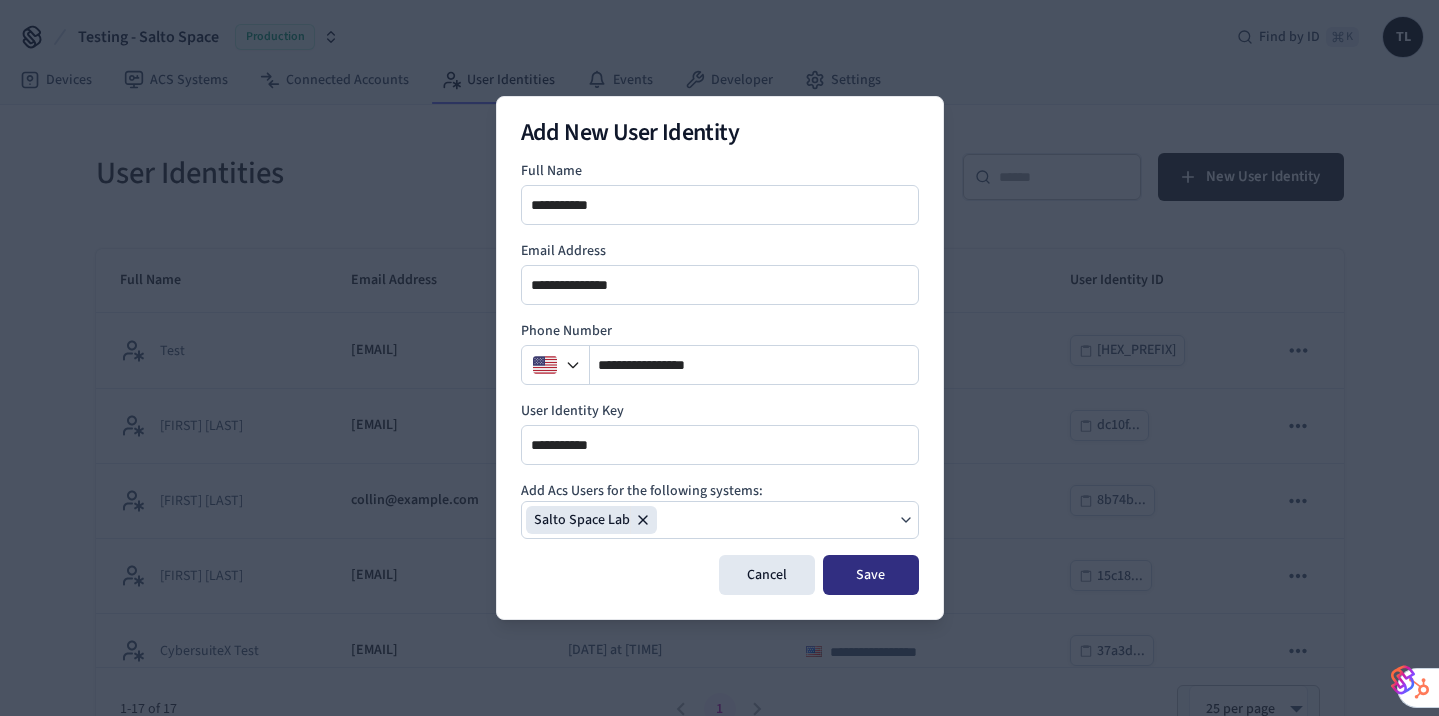 click on "Save" at bounding box center [871, 575] 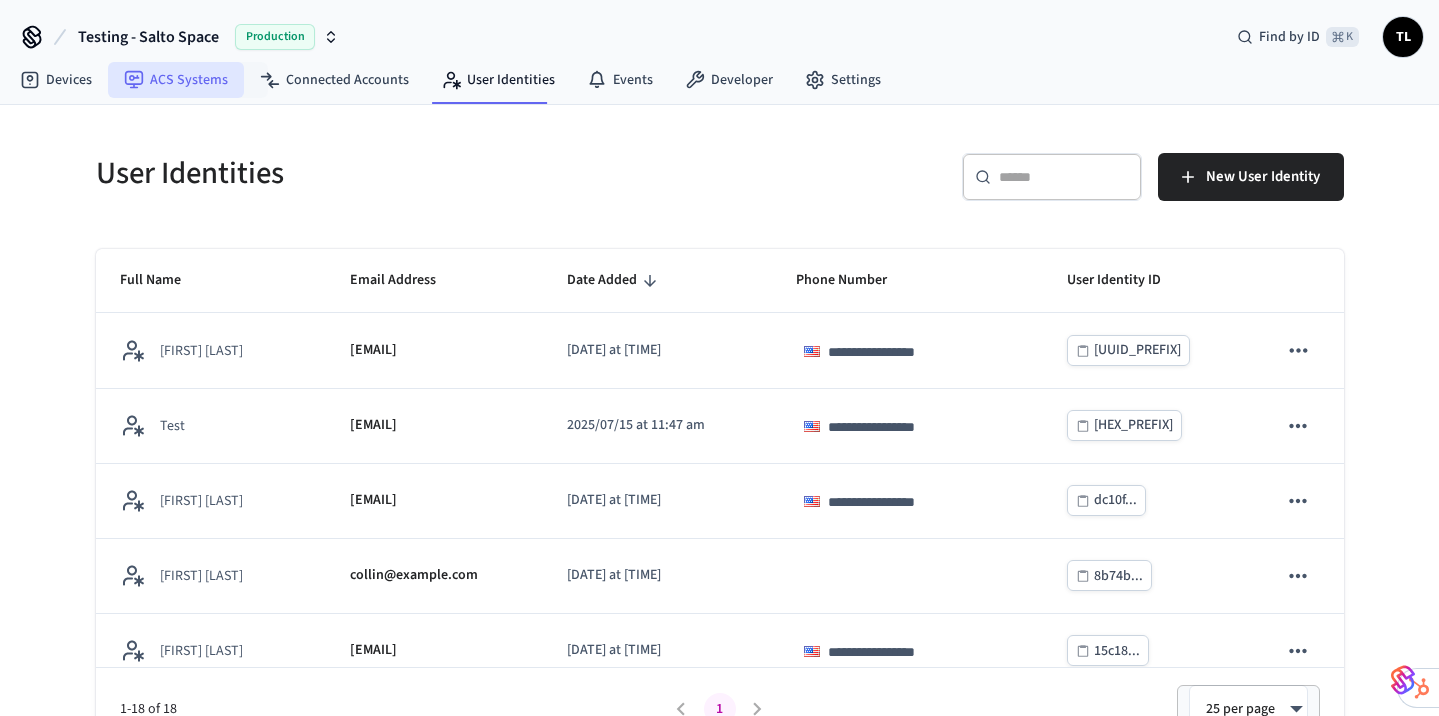 click on "ACS Systems" at bounding box center [176, 80] 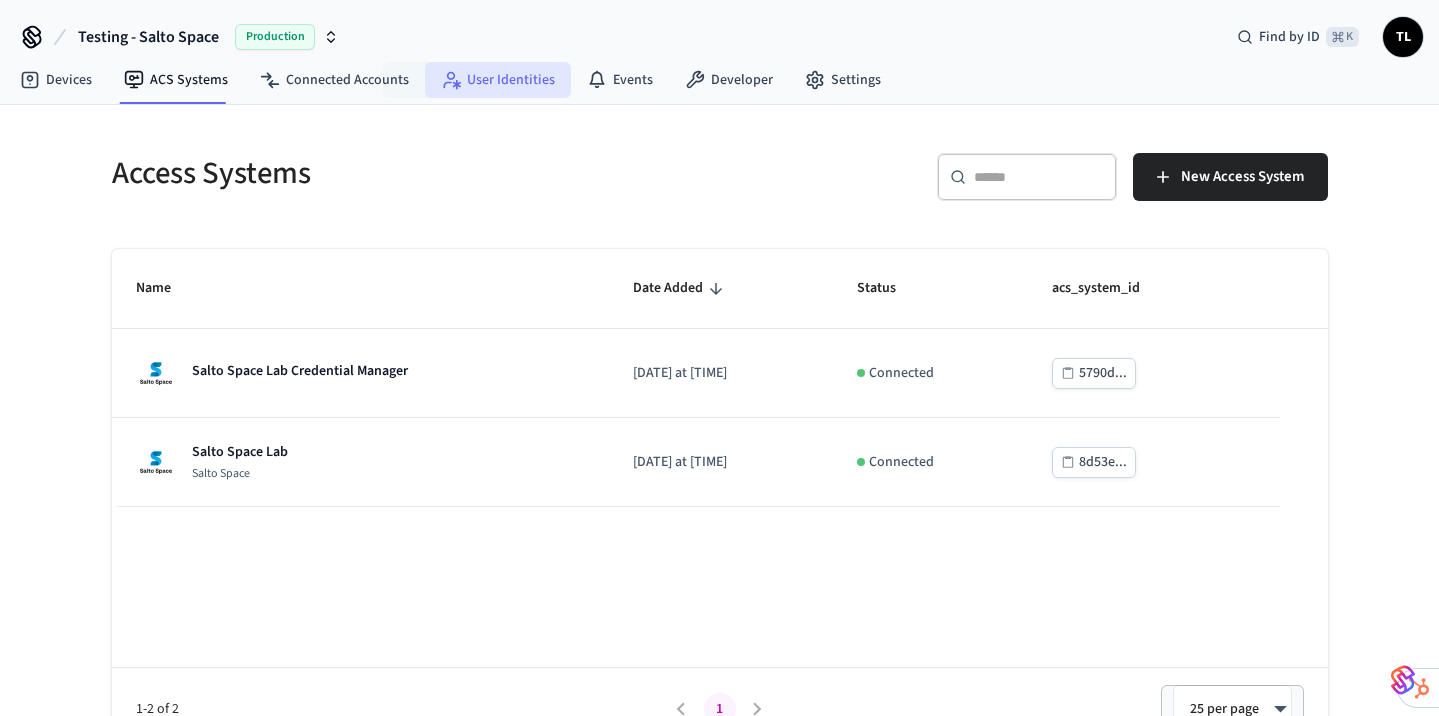 click on "User Identities" at bounding box center [498, 80] 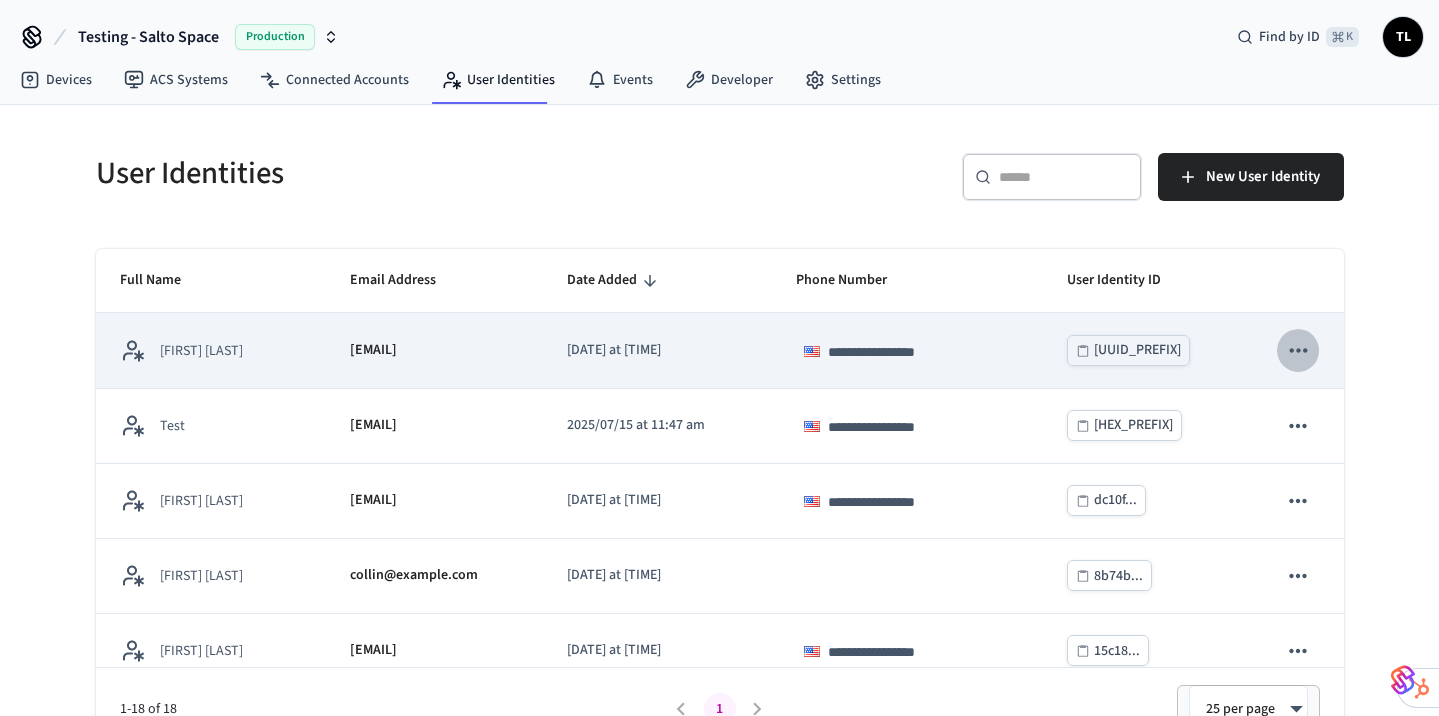 click 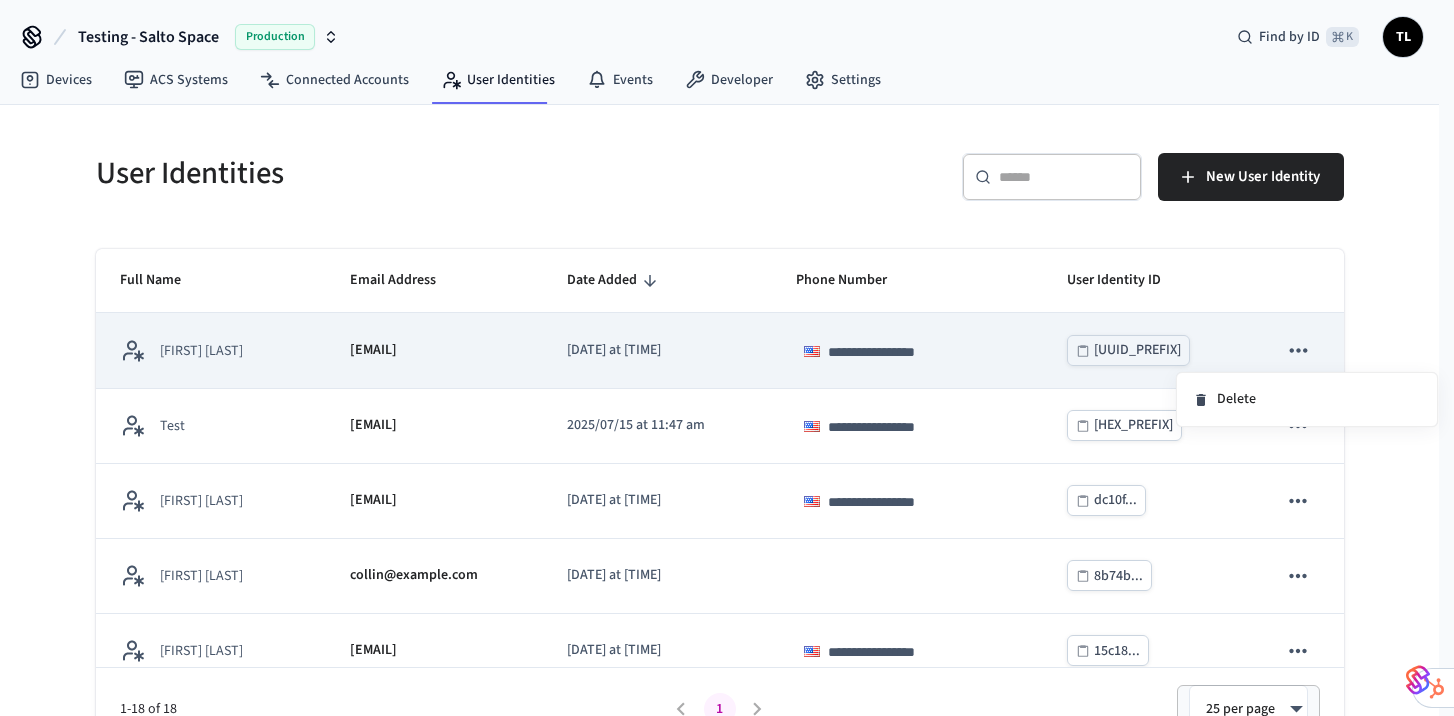 click at bounding box center [727, 358] 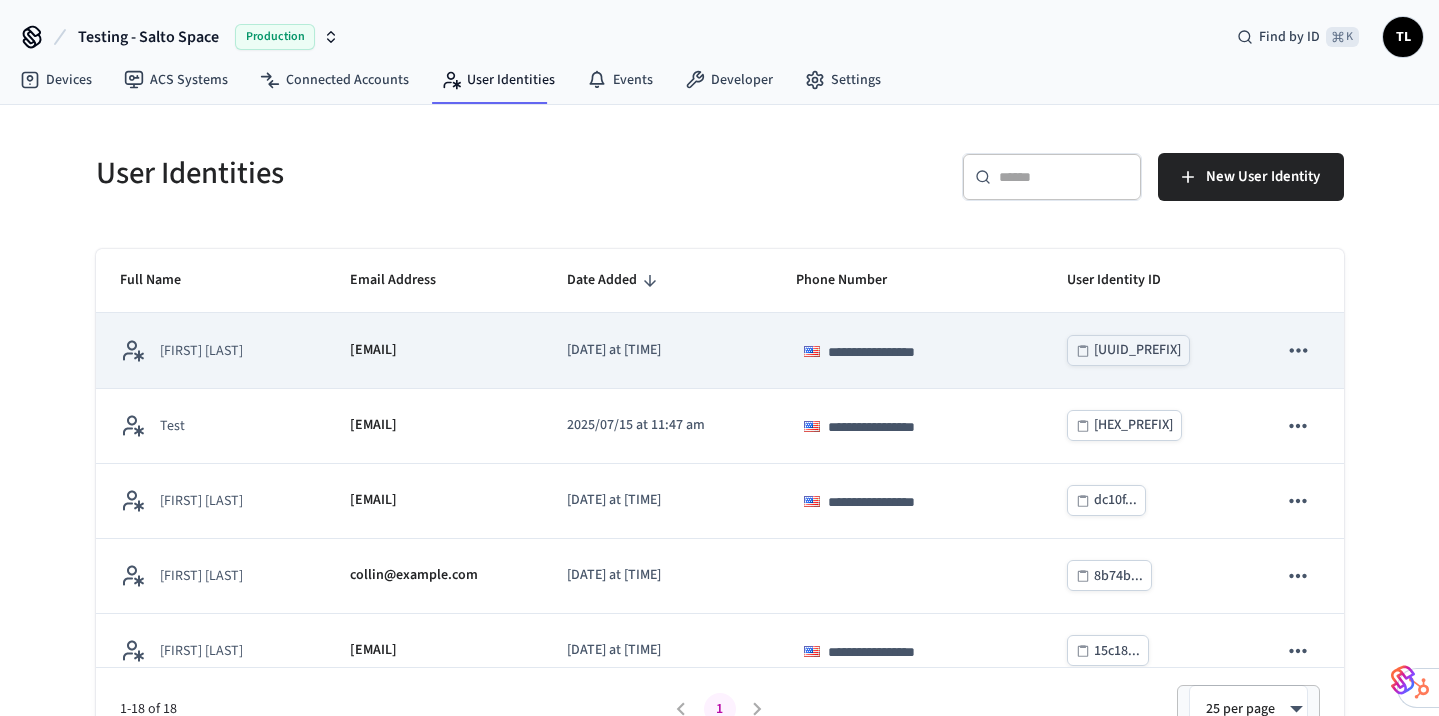 click on "Stuart@test.com" at bounding box center [434, 350] 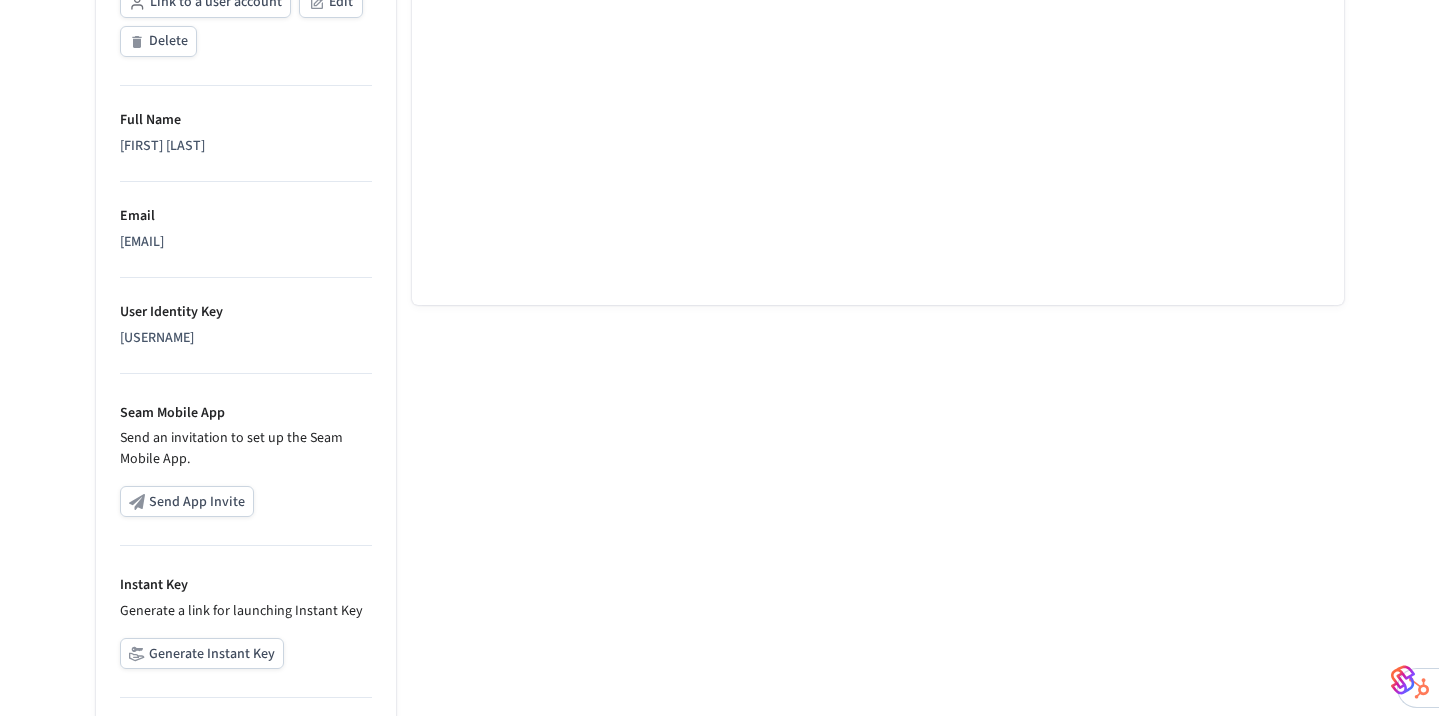 scroll, scrollTop: 242, scrollLeft: 0, axis: vertical 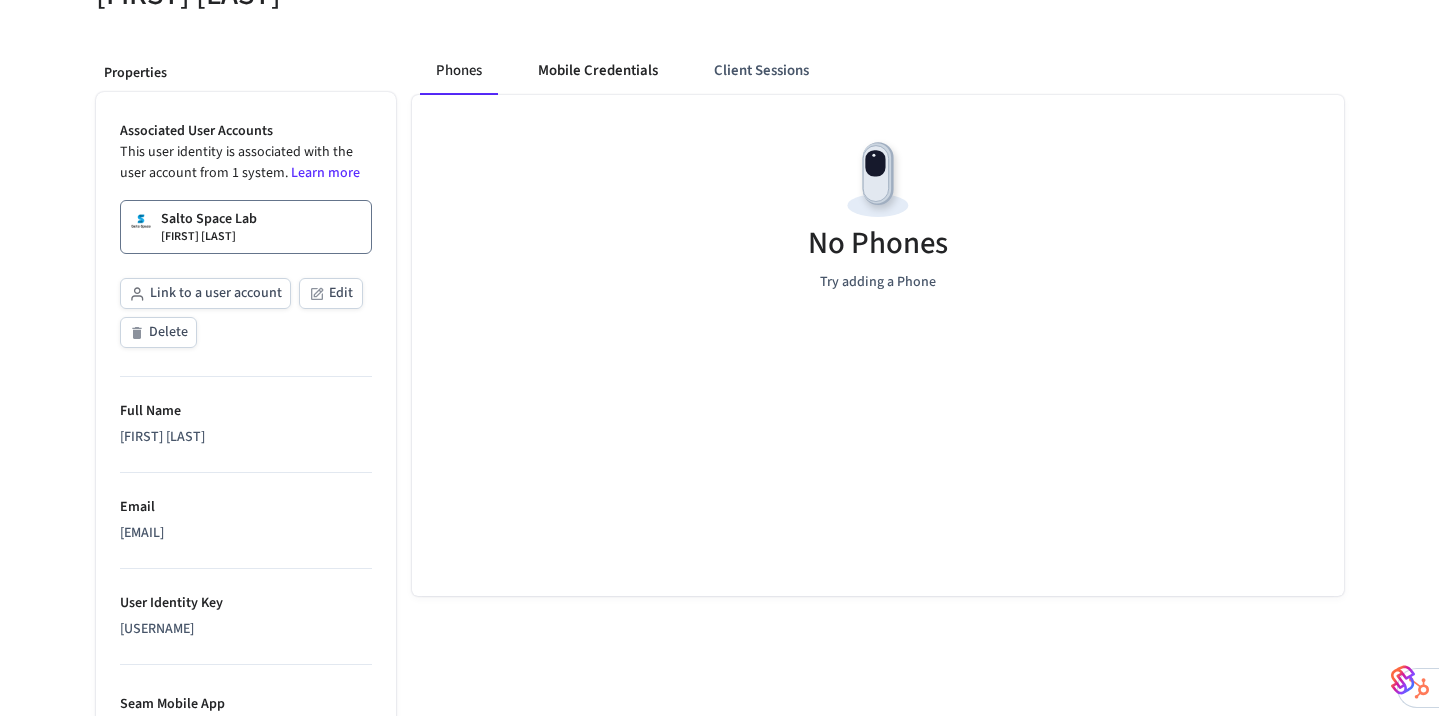 click on "Mobile Credentials" at bounding box center [598, 71] 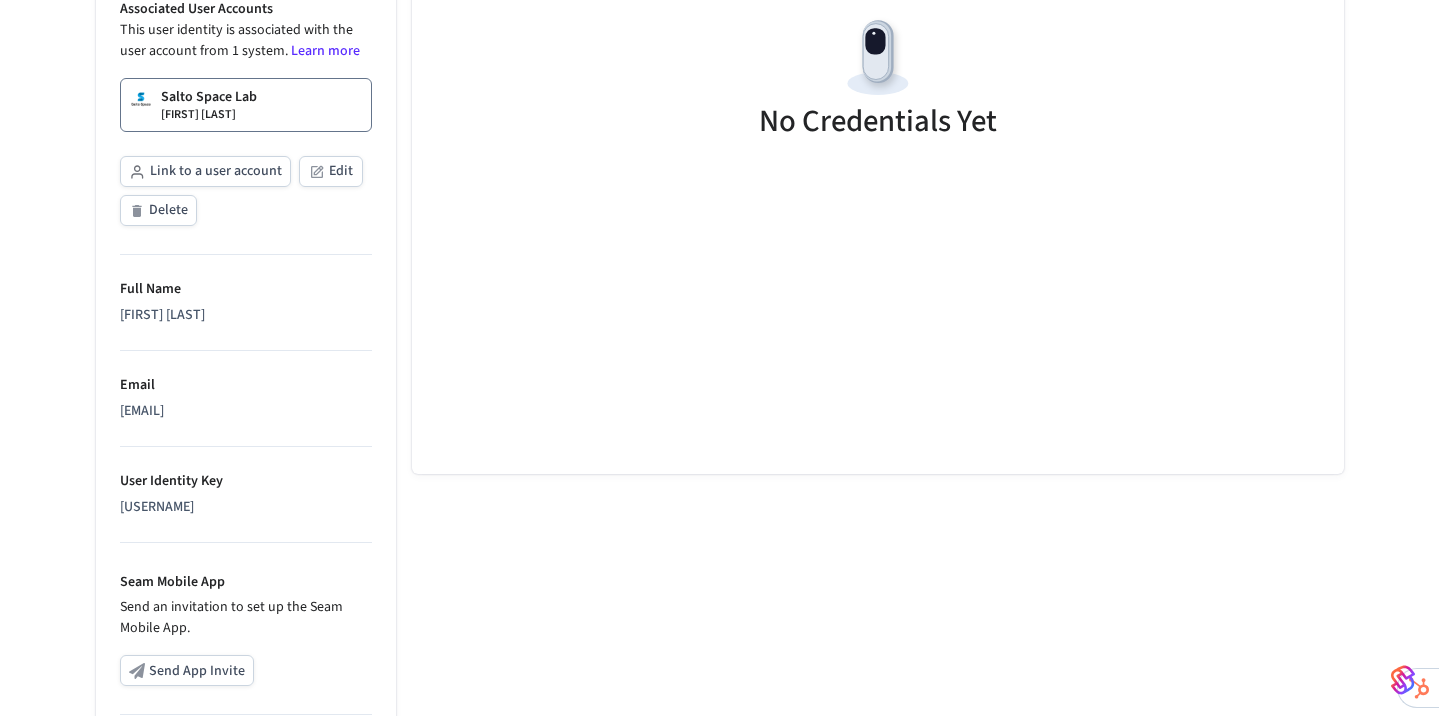 scroll, scrollTop: 130, scrollLeft: 0, axis: vertical 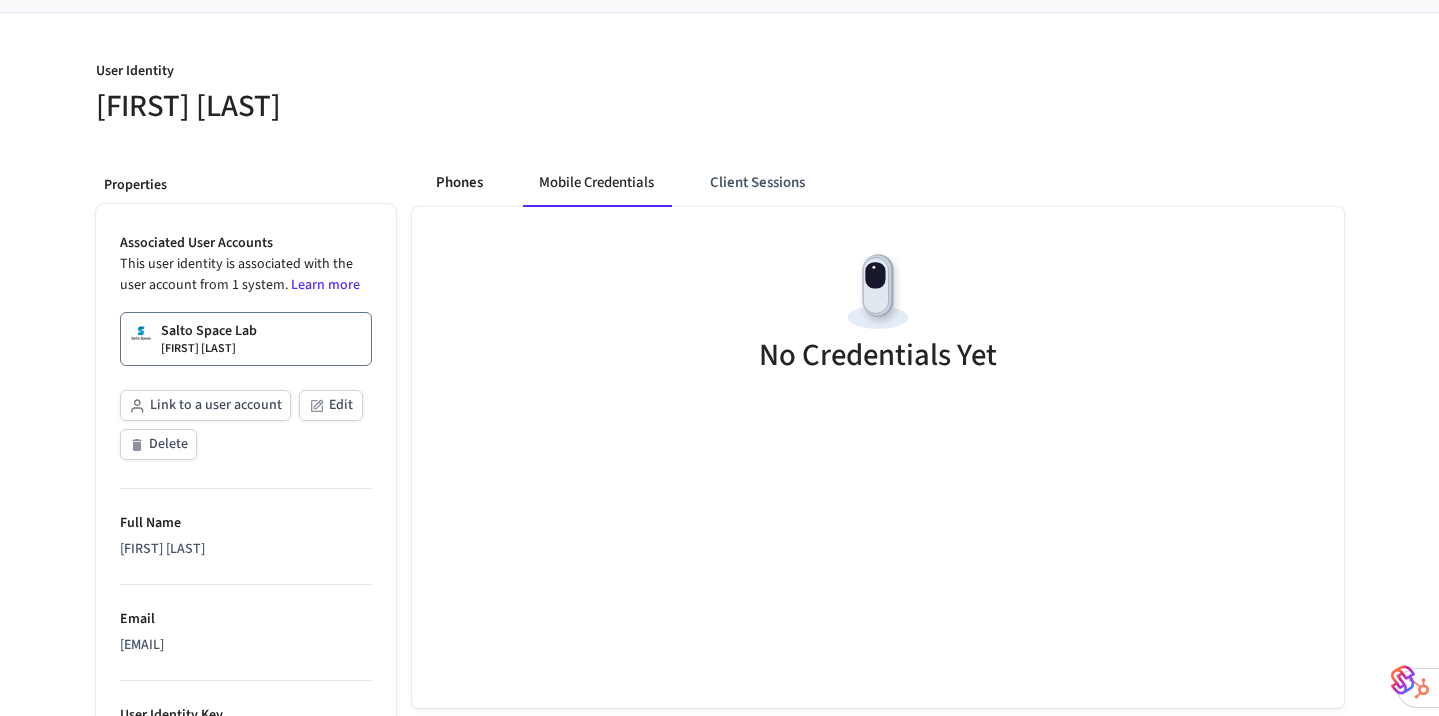 click on "Phones" at bounding box center (459, 183) 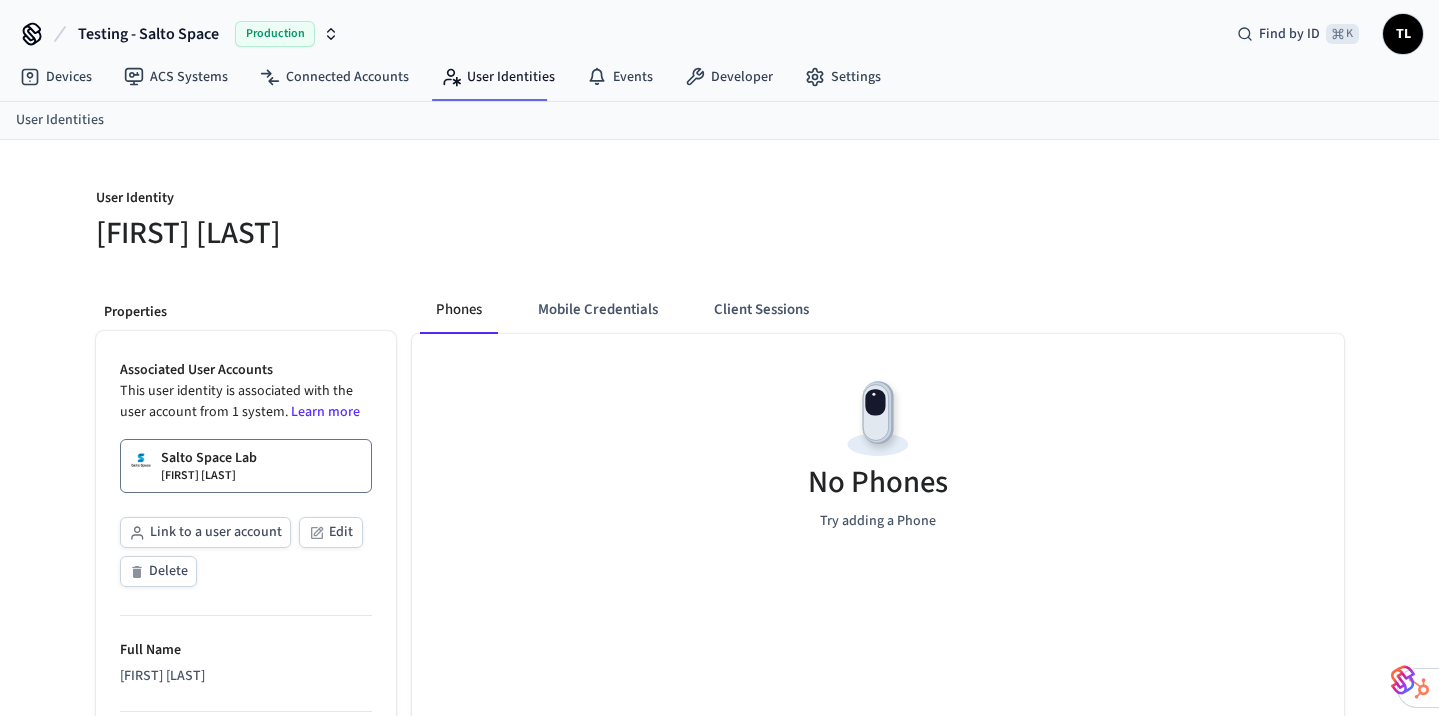 scroll, scrollTop: 0, scrollLeft: 0, axis: both 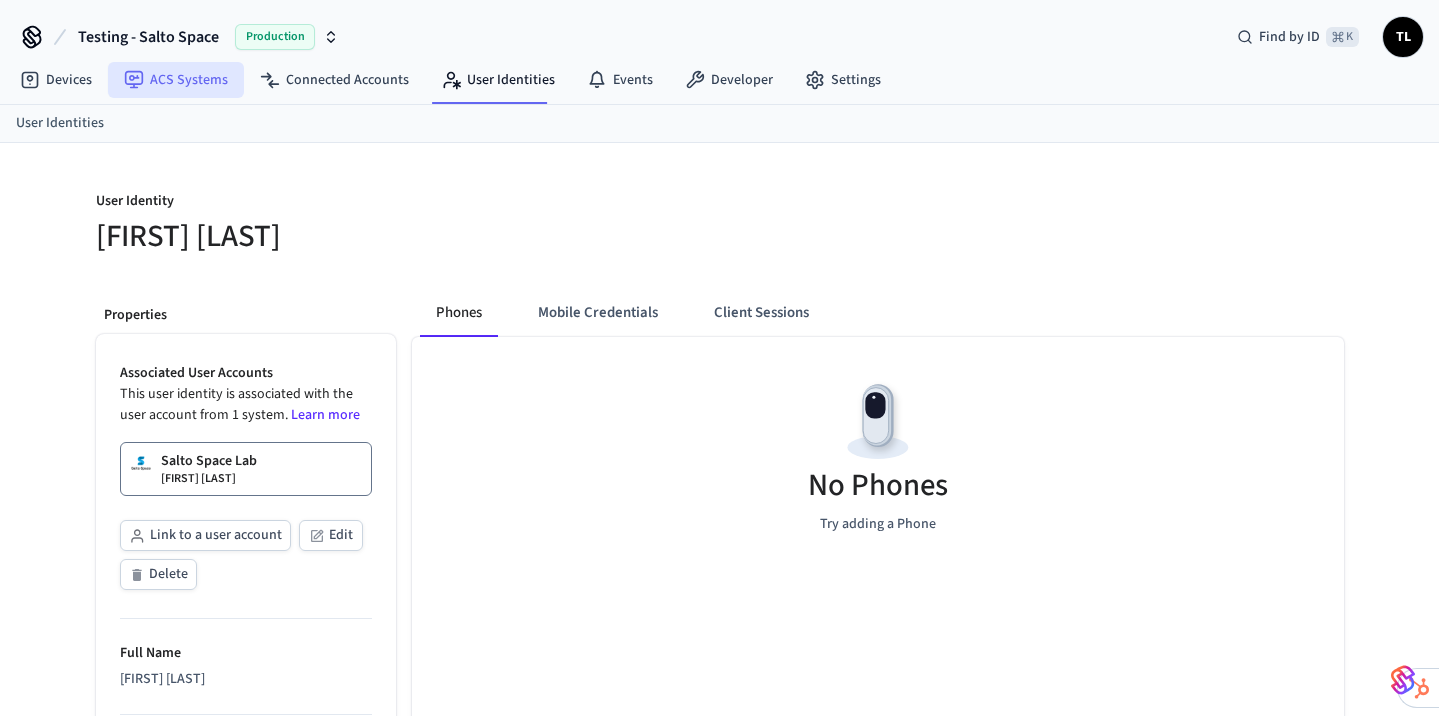 click on "ACS Systems" at bounding box center [176, 80] 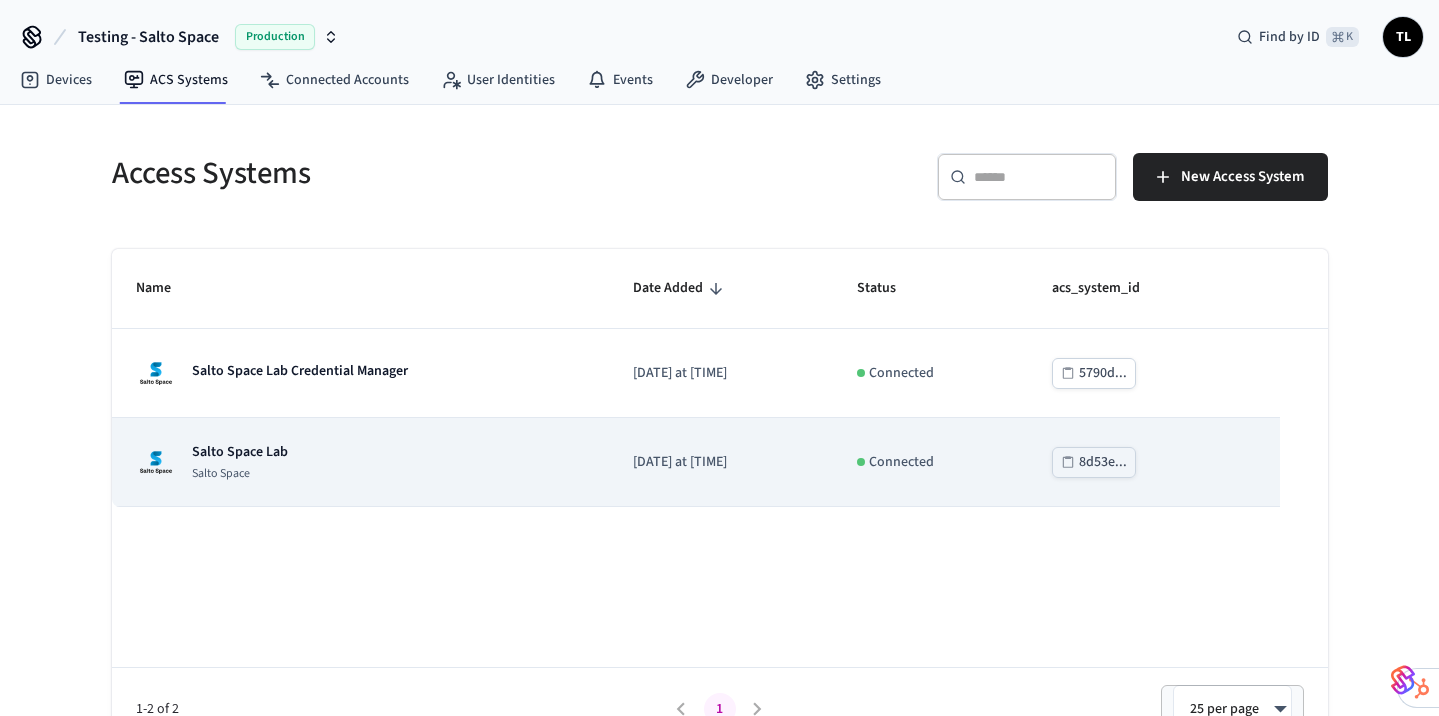 click on "Salto Space" at bounding box center (240, 474) 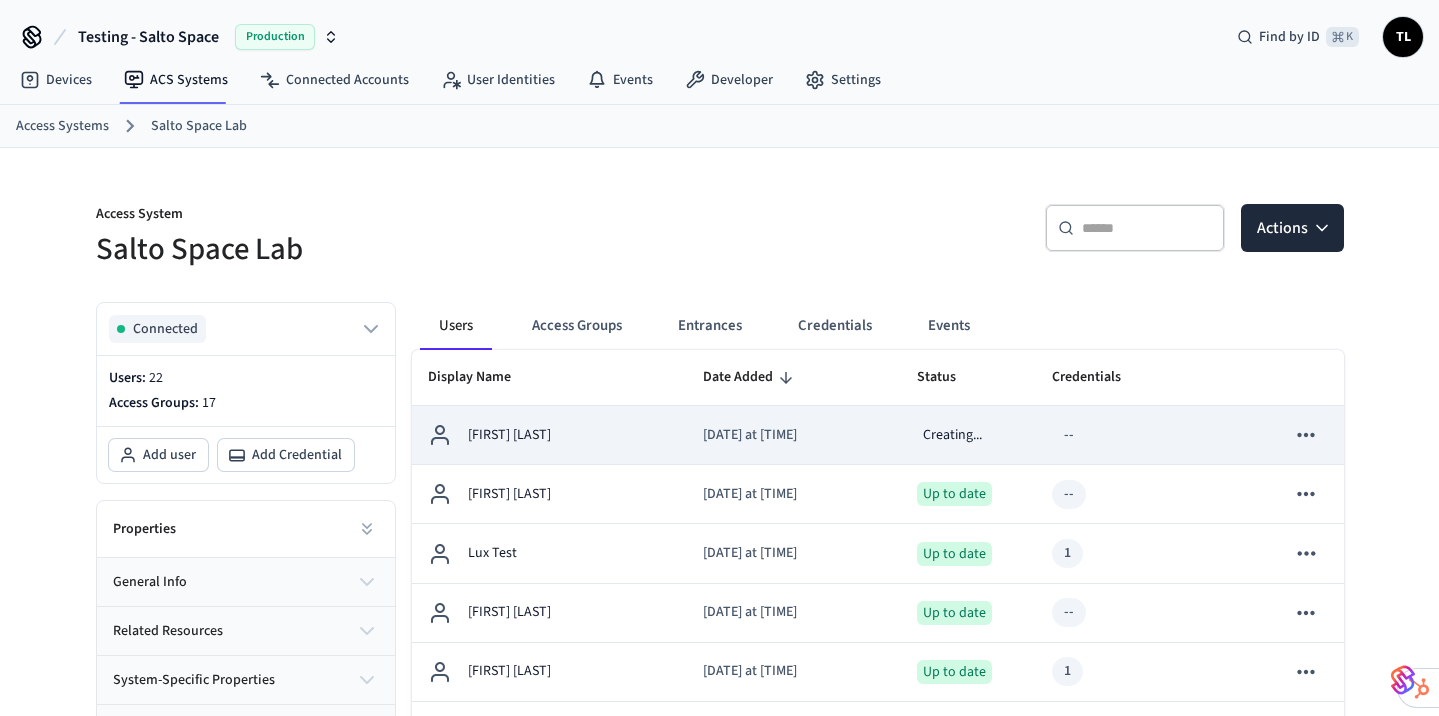 click 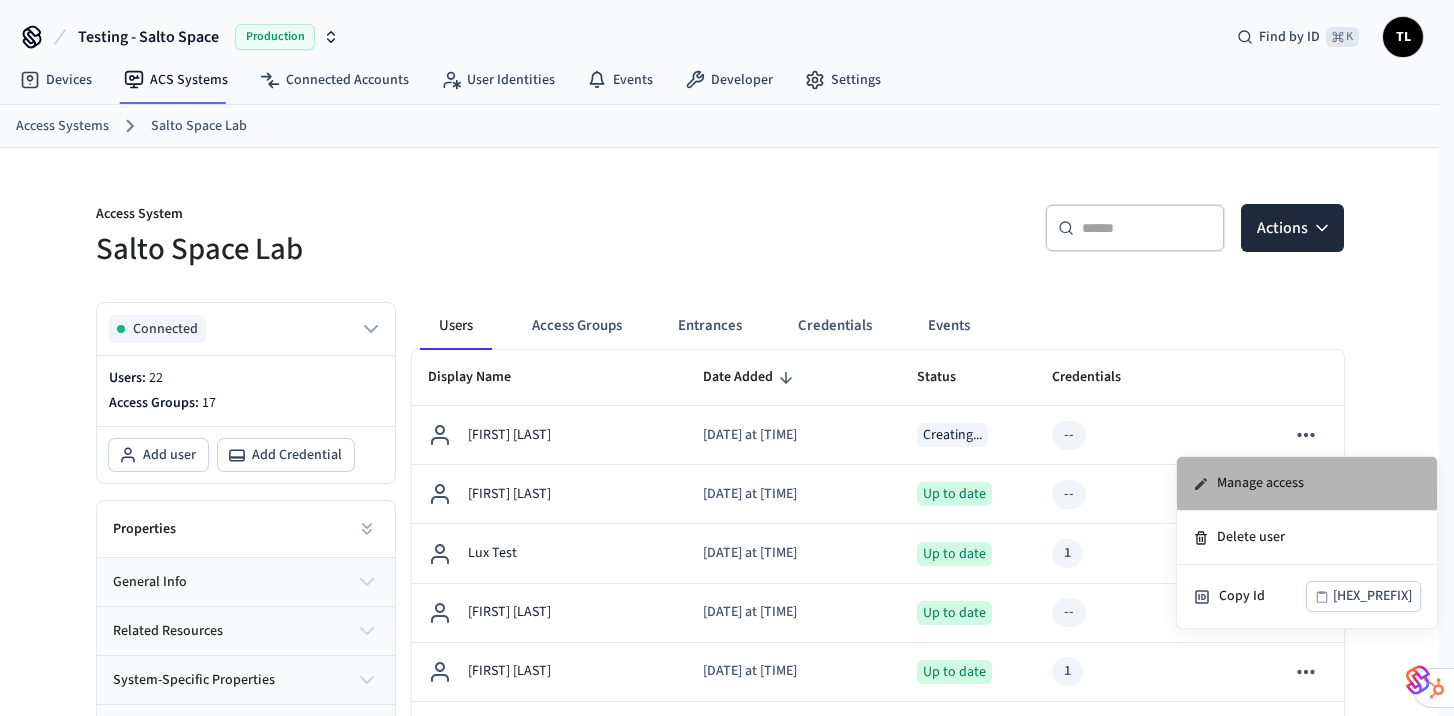 click on "Manage access" at bounding box center (1307, 484) 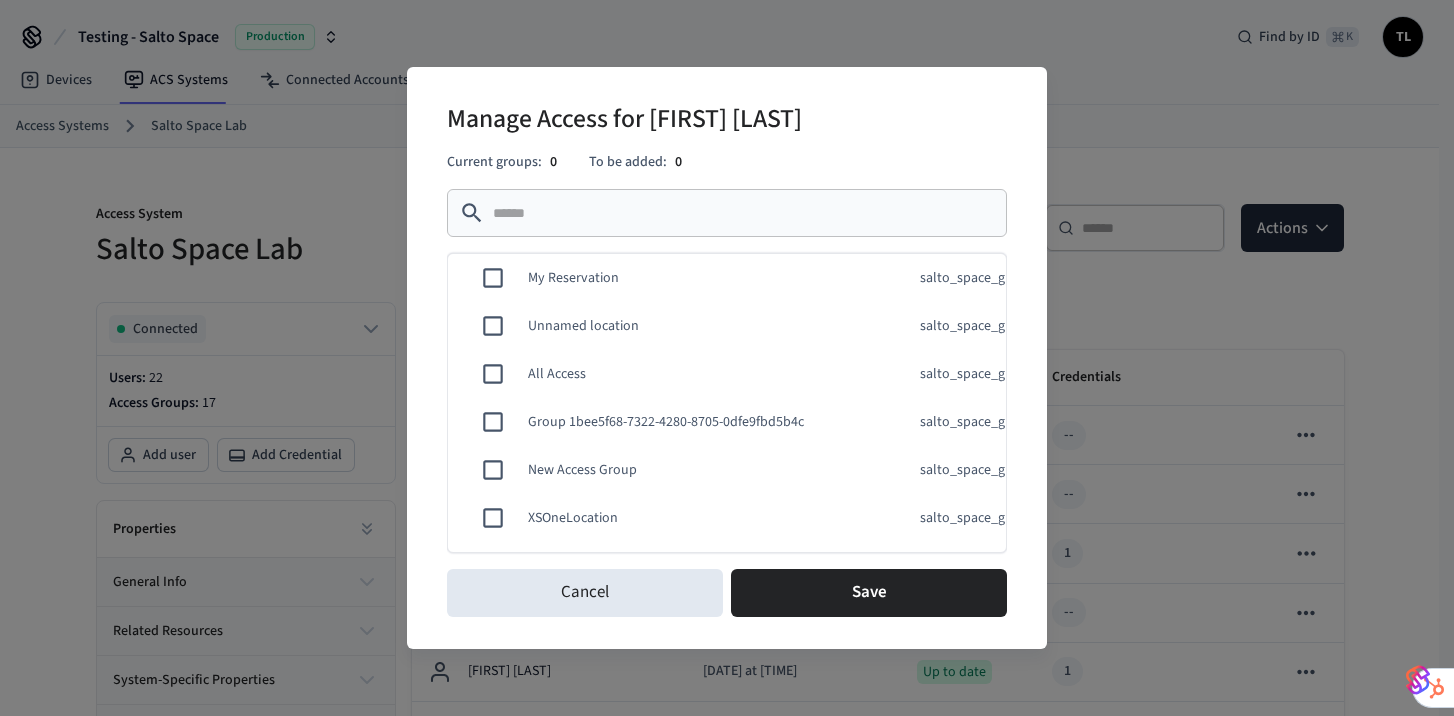 click on "All Access" at bounding box center [696, 374] 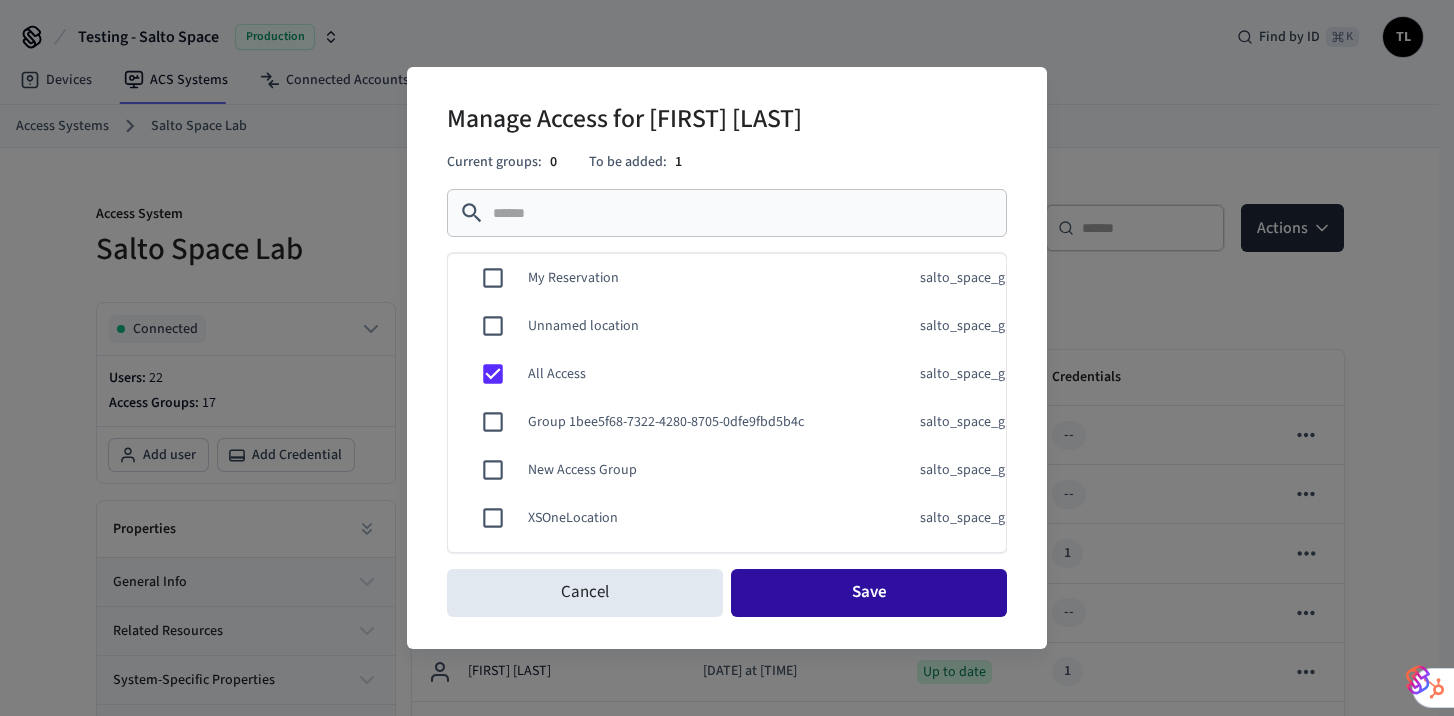 click on "Save" at bounding box center [869, 593] 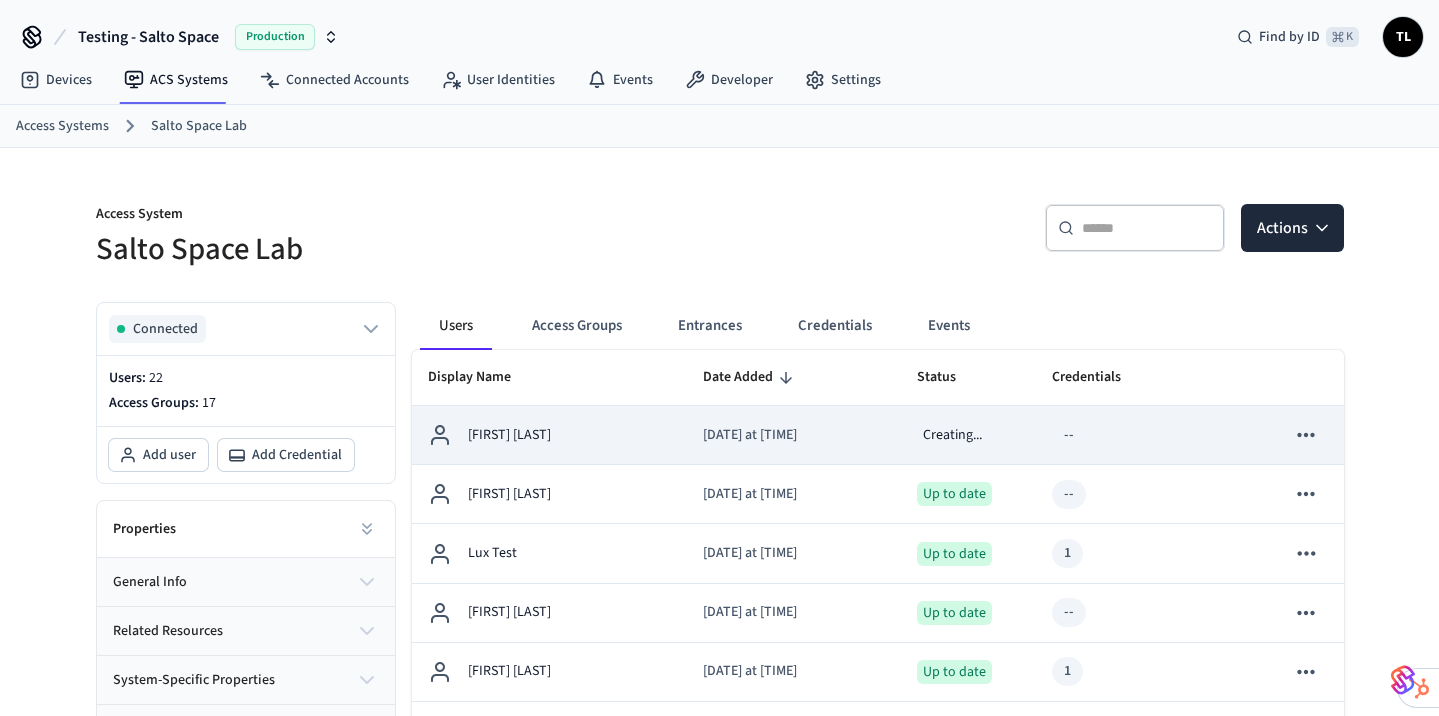 click on "Stuart Test" at bounding box center [549, 435] 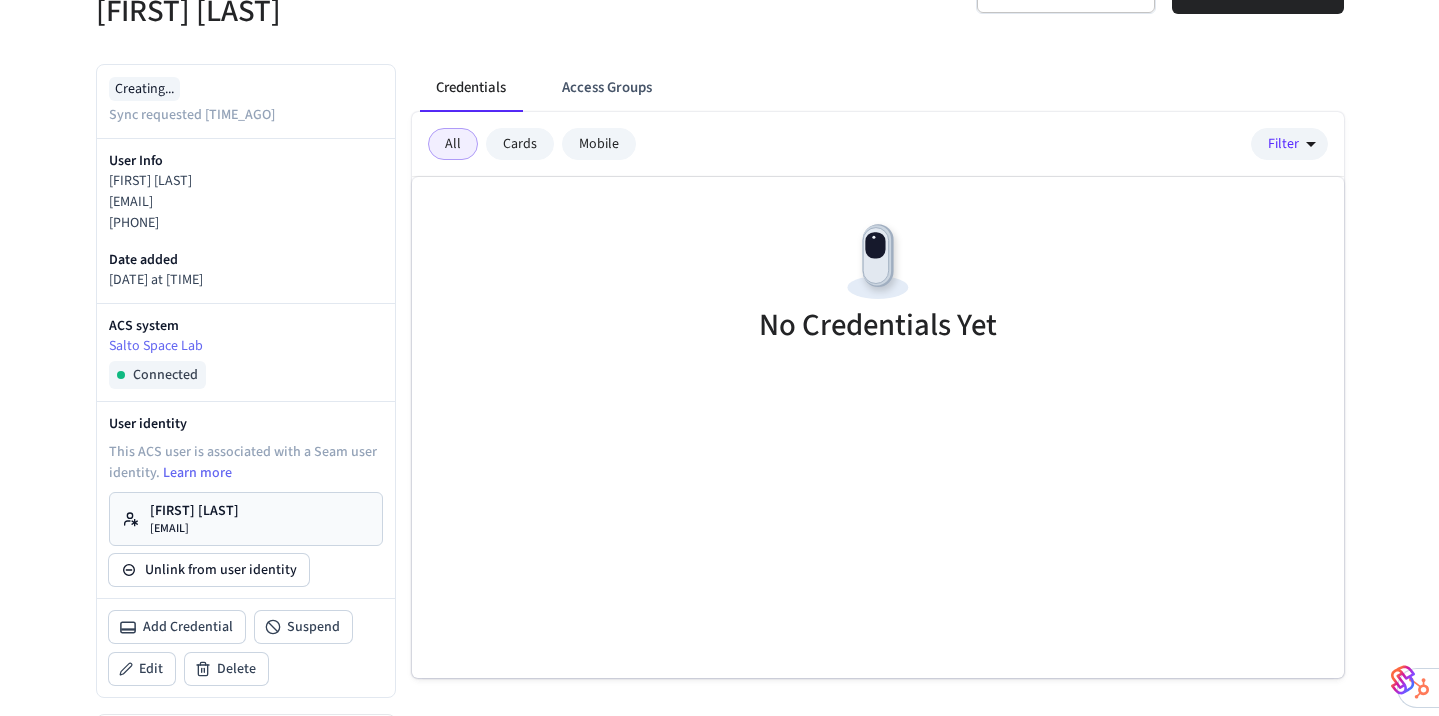 scroll, scrollTop: 252, scrollLeft: 0, axis: vertical 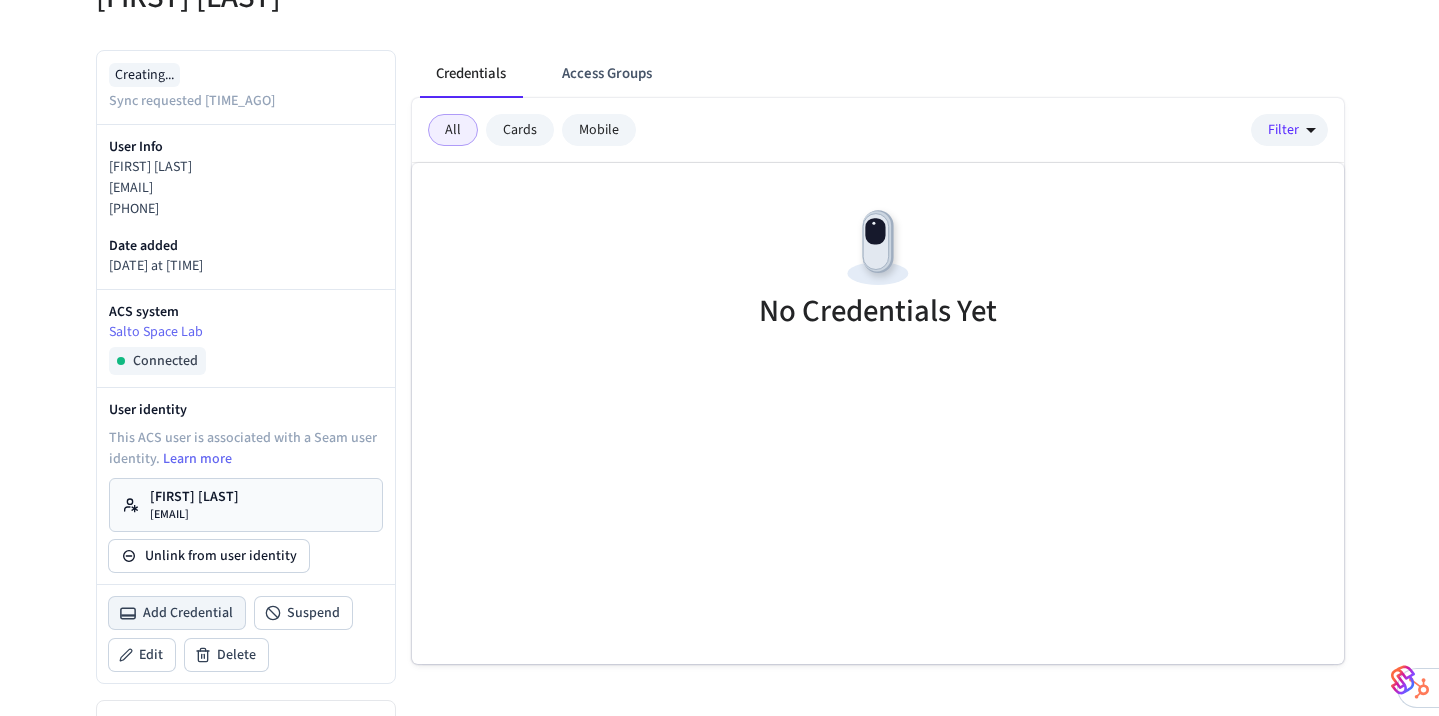 click on "Add Credential" at bounding box center [188, 613] 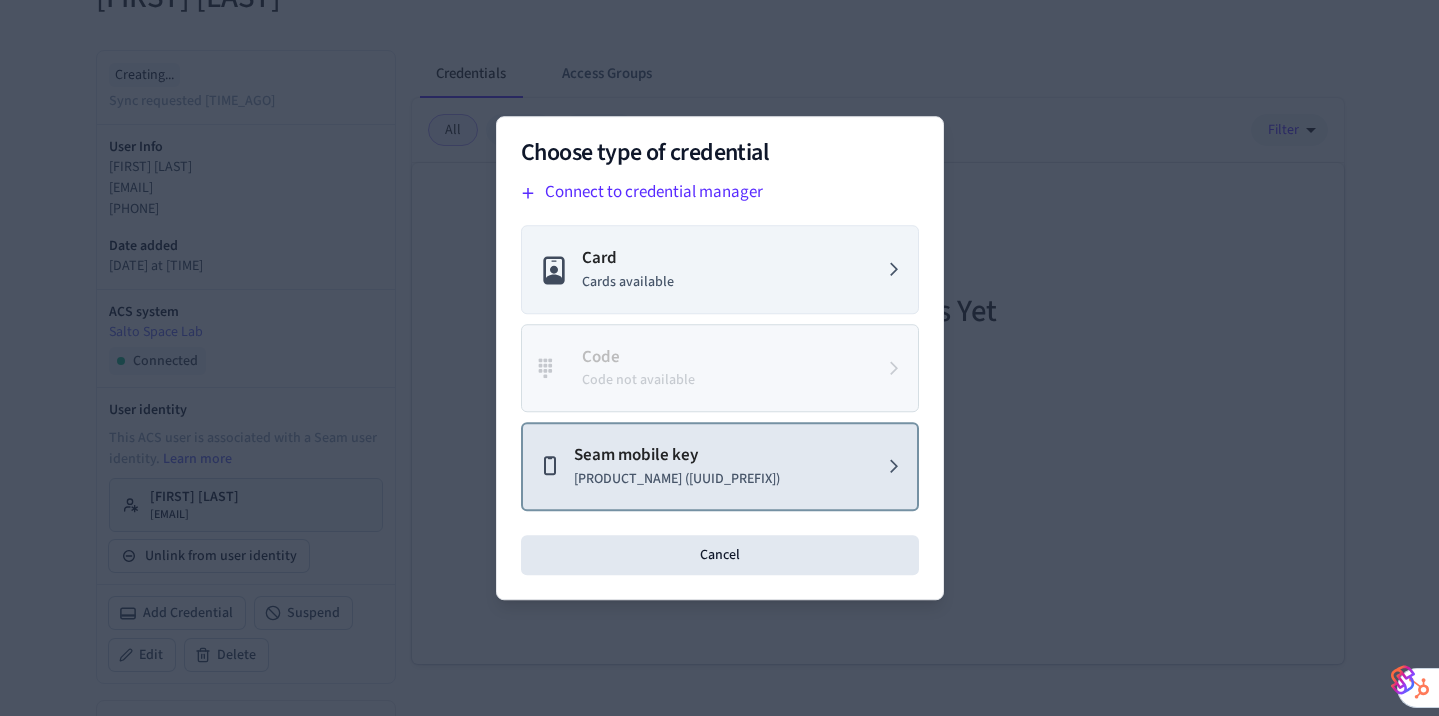 click on "Seam mobile key" at bounding box center [677, 456] 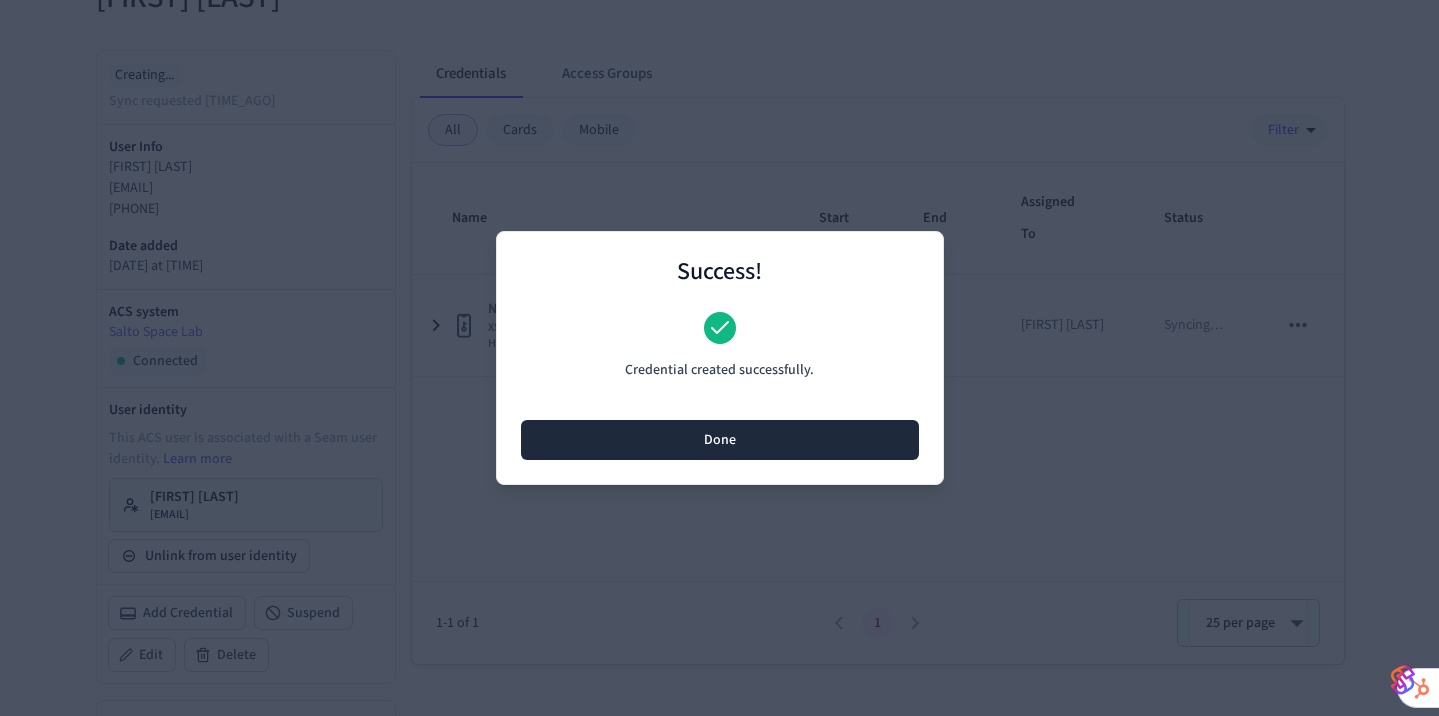click on "Done" at bounding box center [720, 440] 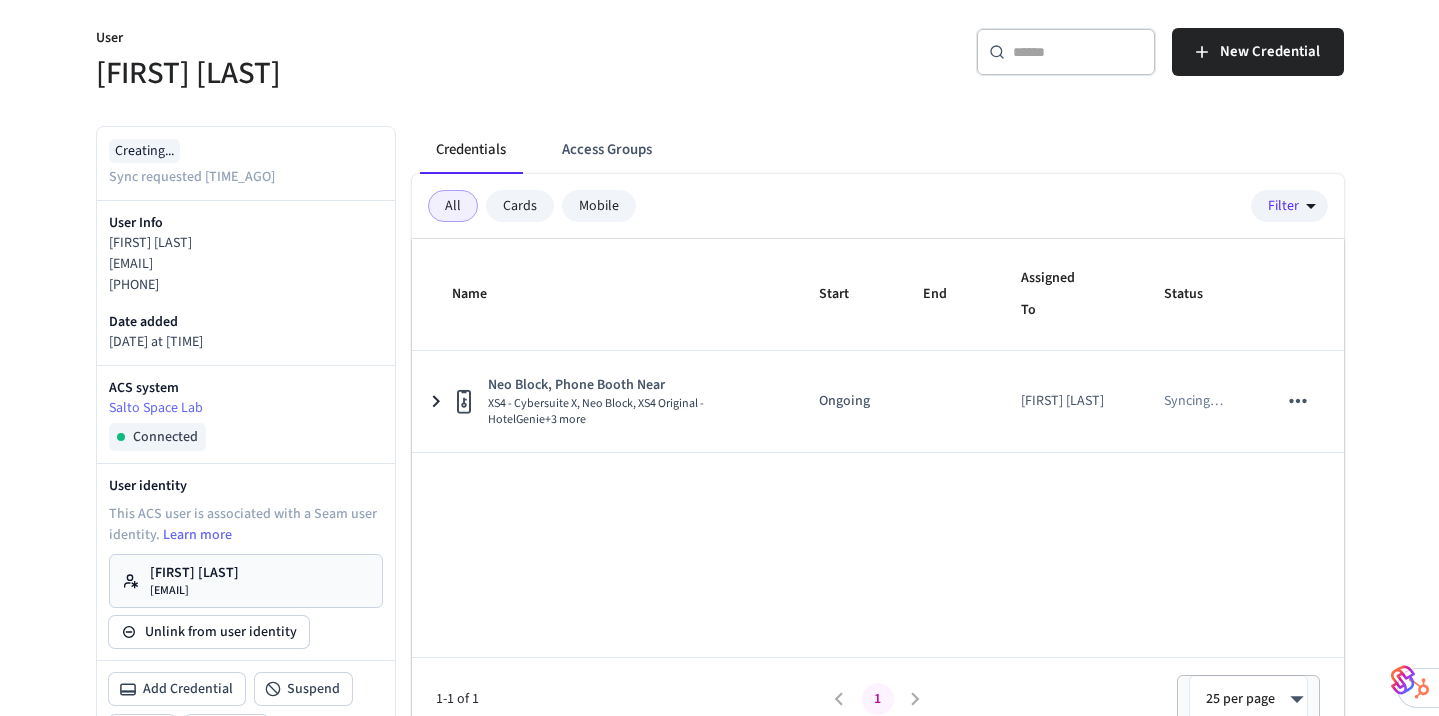 scroll, scrollTop: 179, scrollLeft: 0, axis: vertical 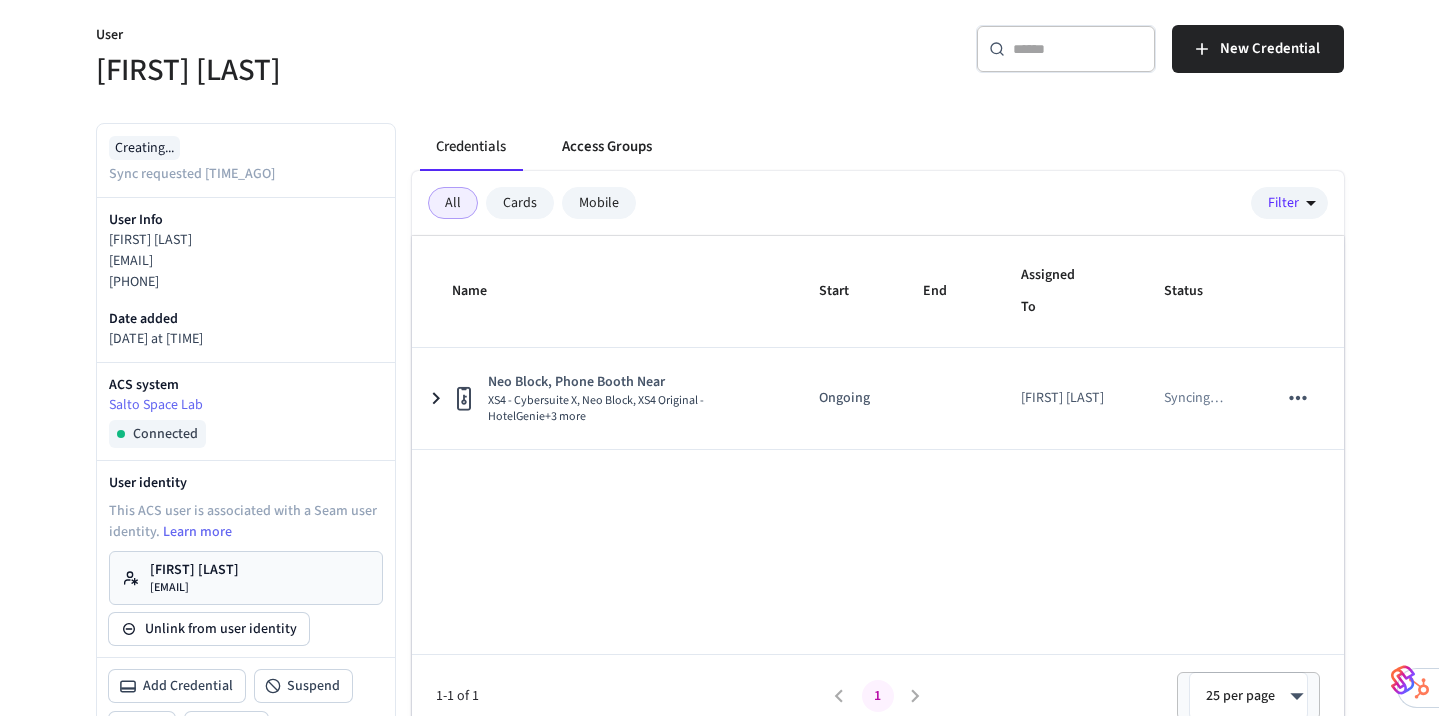 click on "Access Groups" at bounding box center (607, 147) 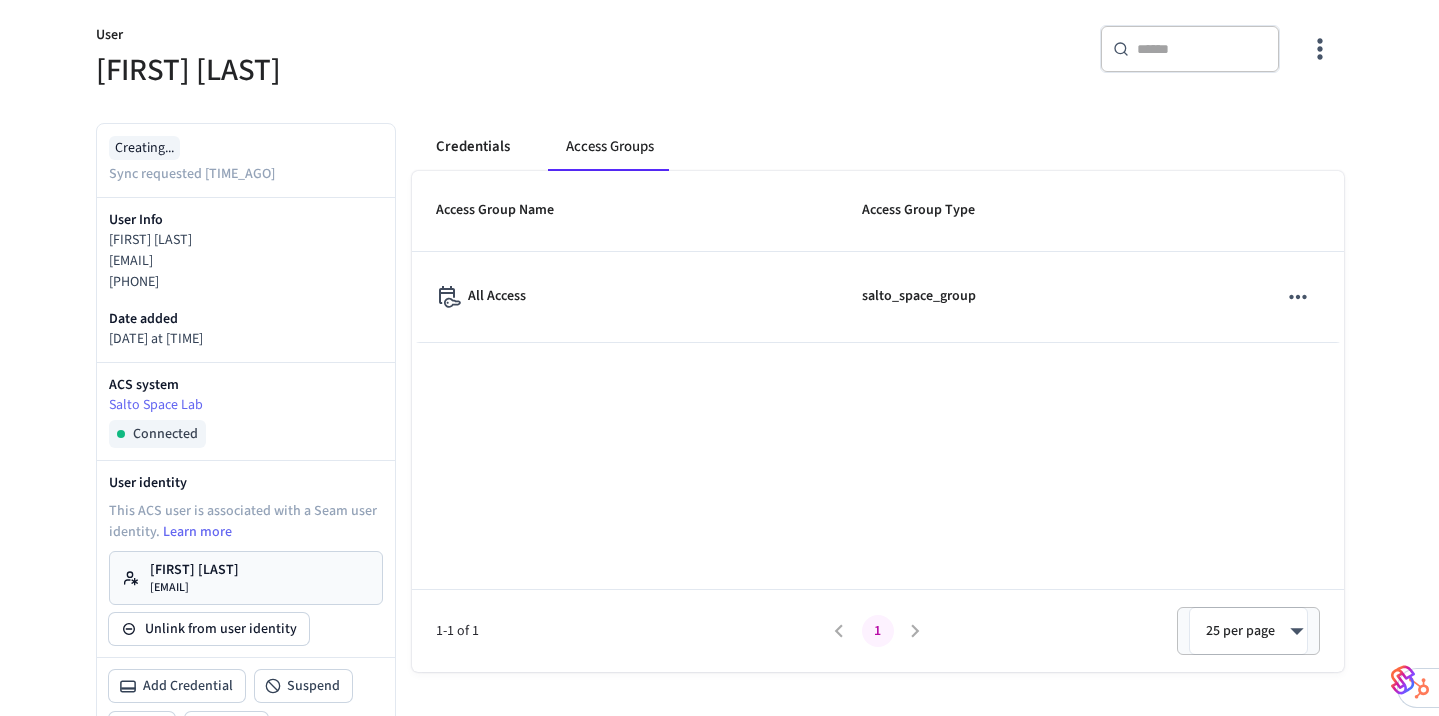 click on "Credentials" at bounding box center (473, 147) 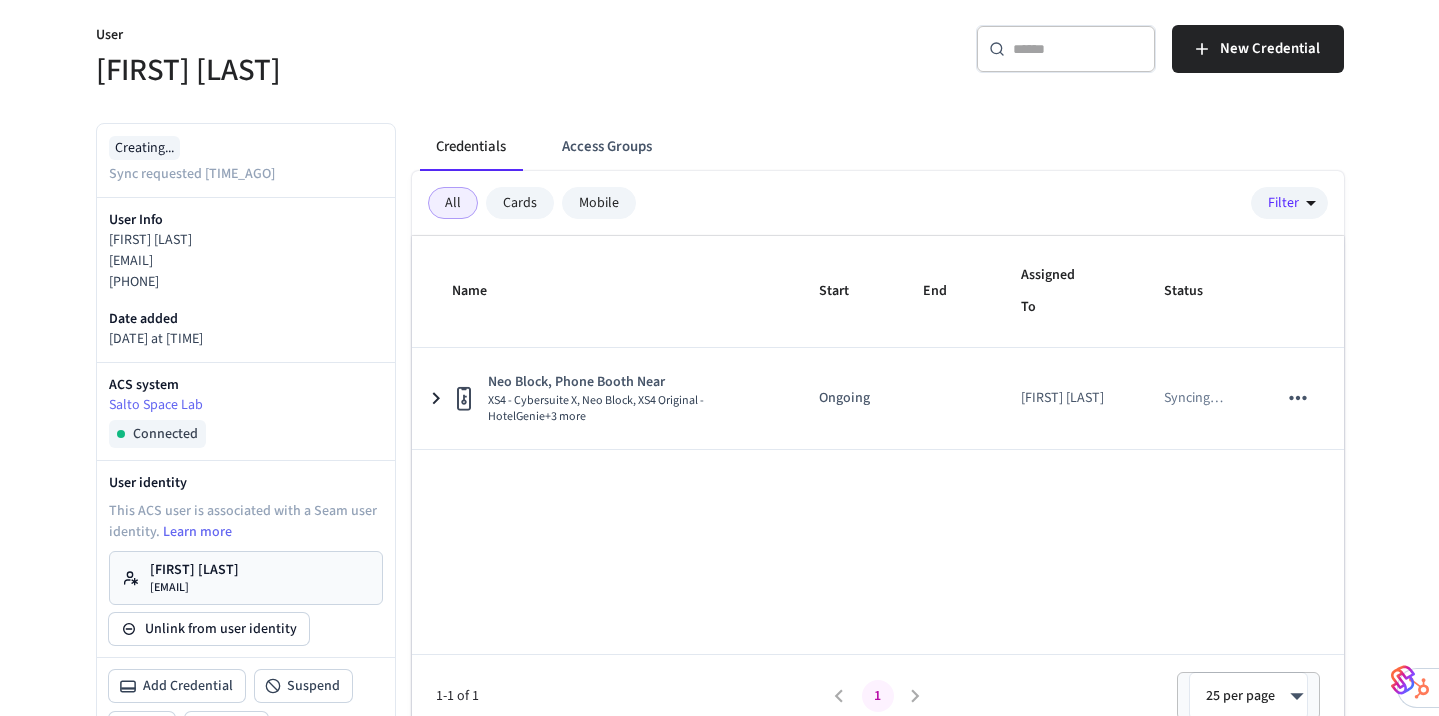 scroll, scrollTop: 0, scrollLeft: 0, axis: both 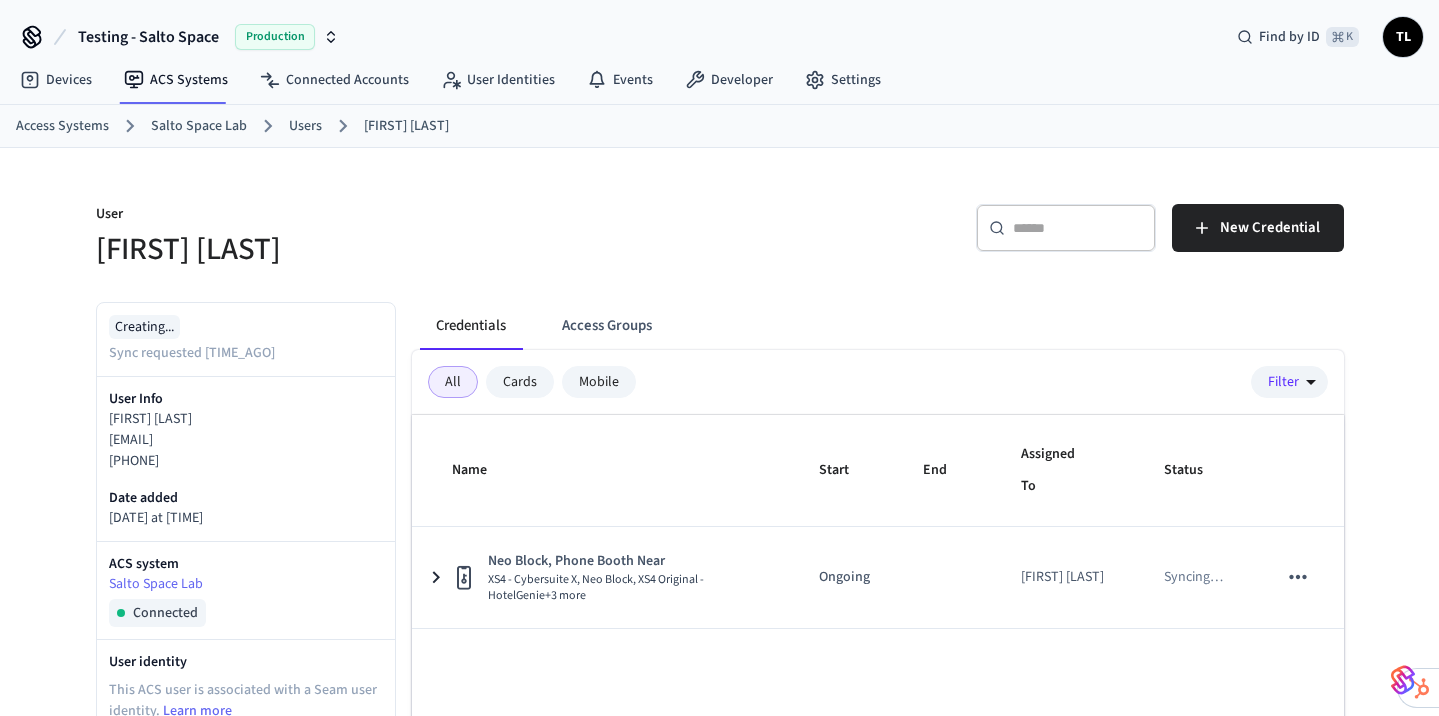 click on "Salto Space Lab" at bounding box center (199, 126) 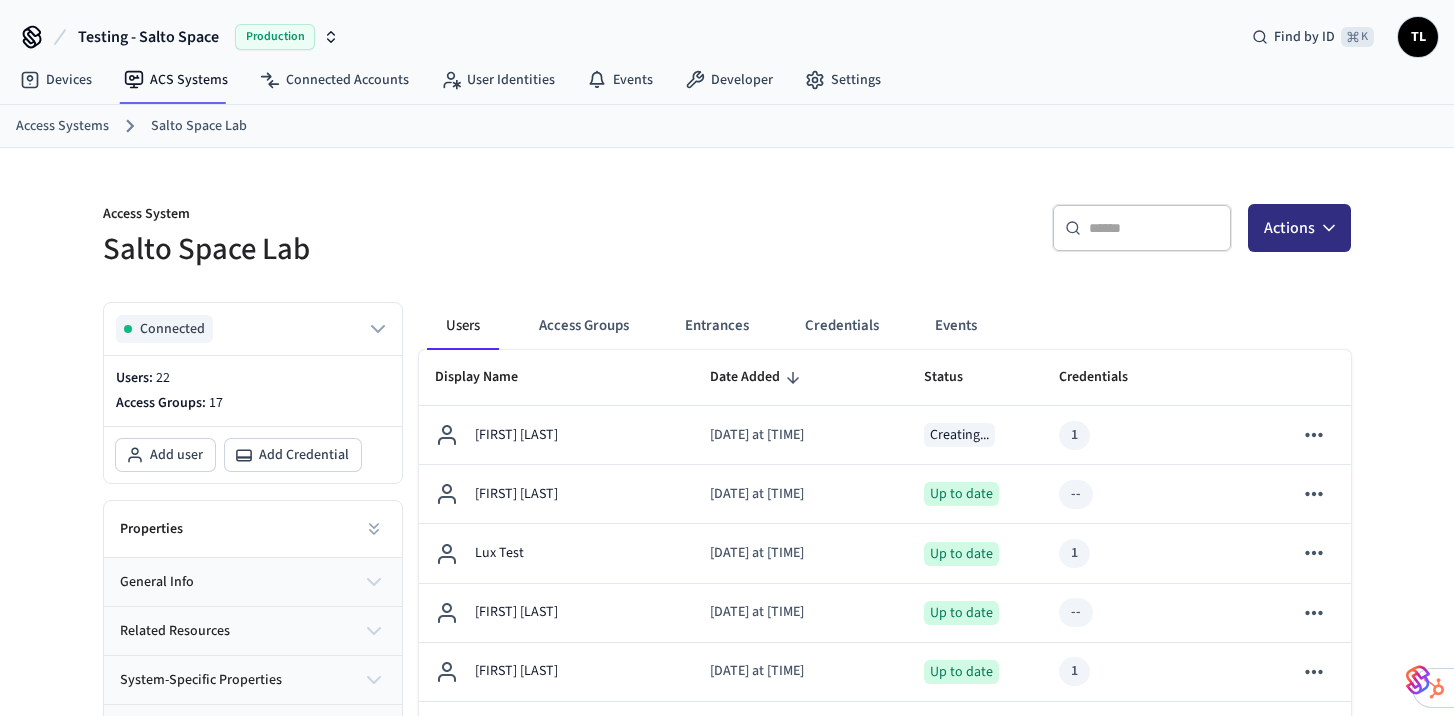 click on "Actions" at bounding box center [1299, 228] 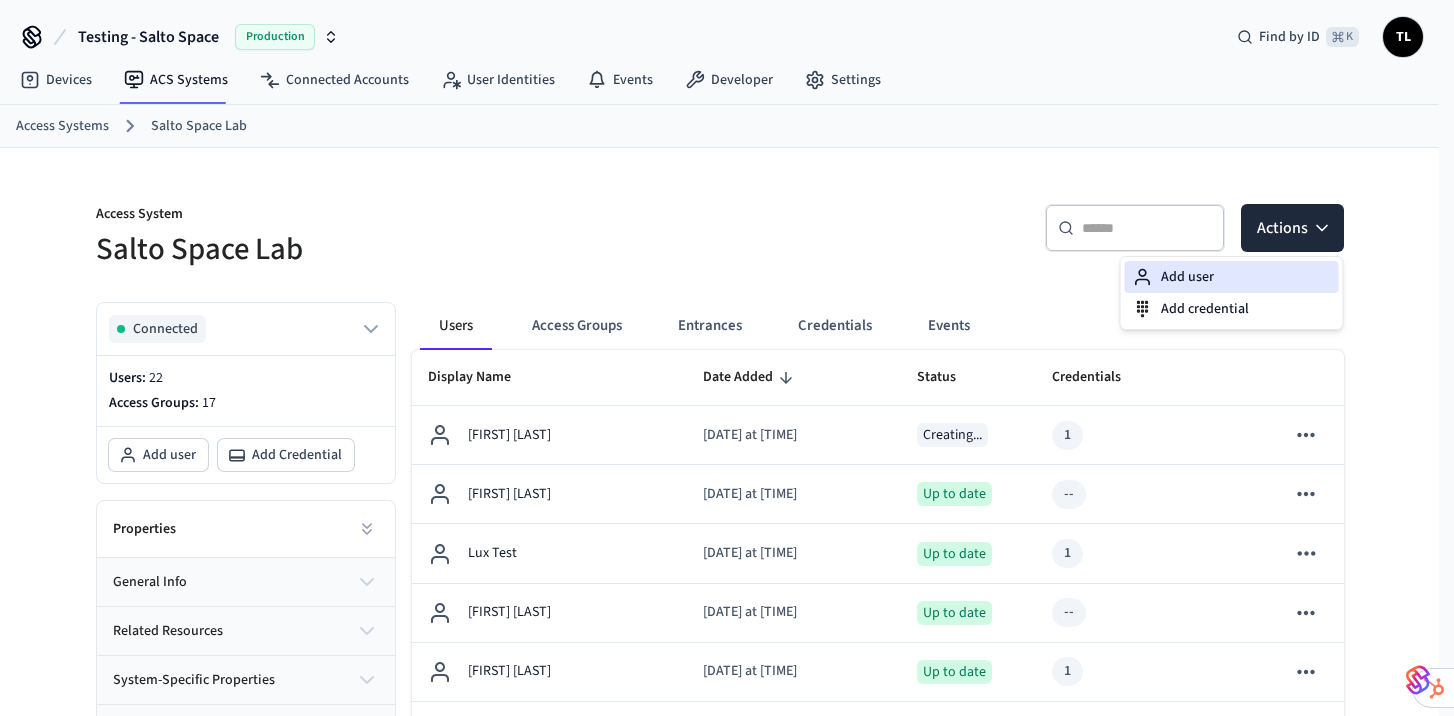 click on "Add user" at bounding box center (1232, 277) 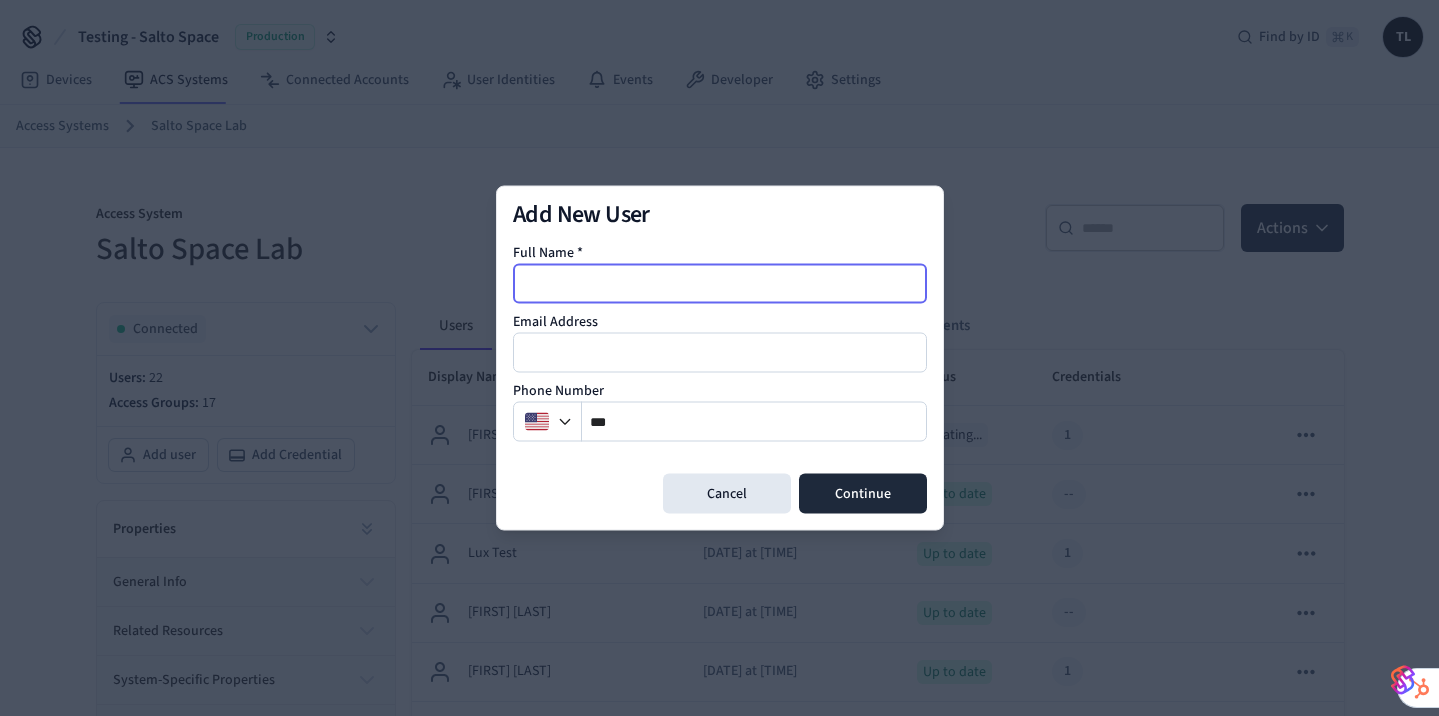 click at bounding box center (721, 284) 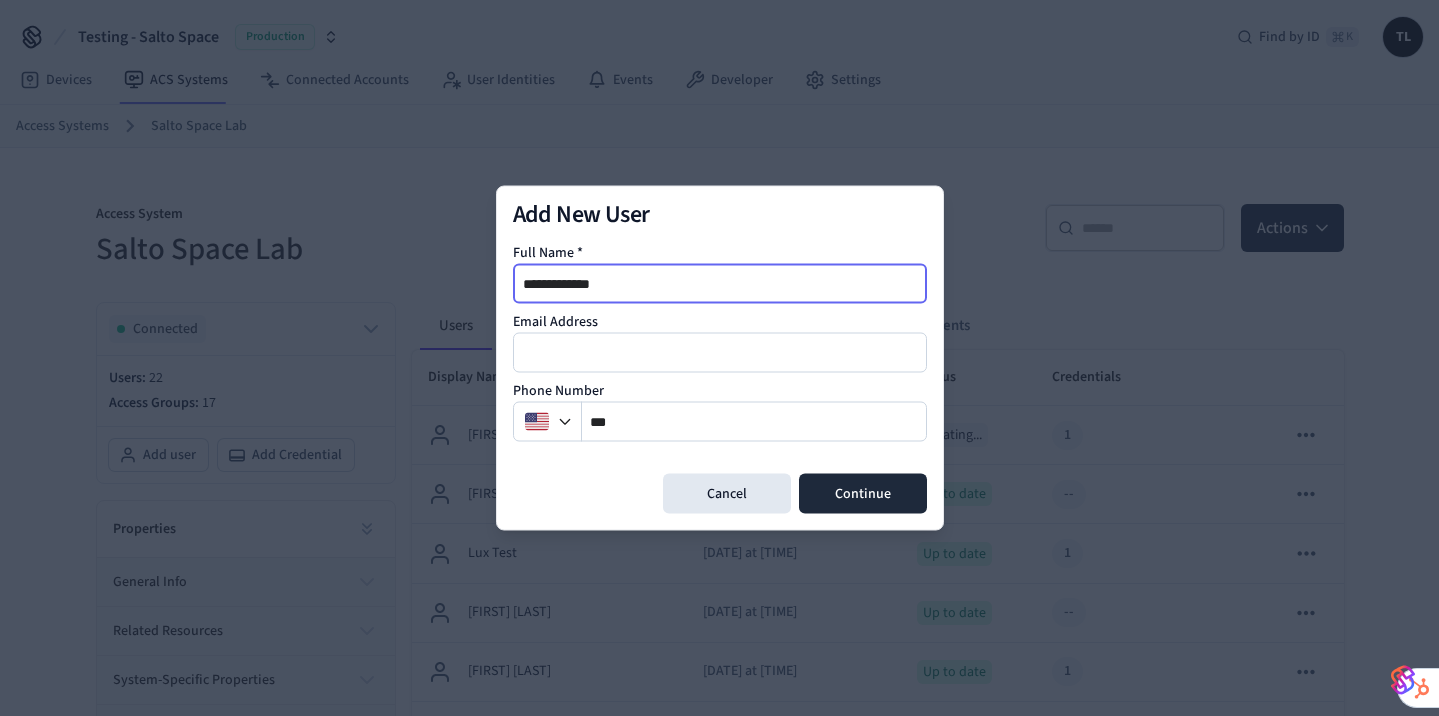 type on "**********" 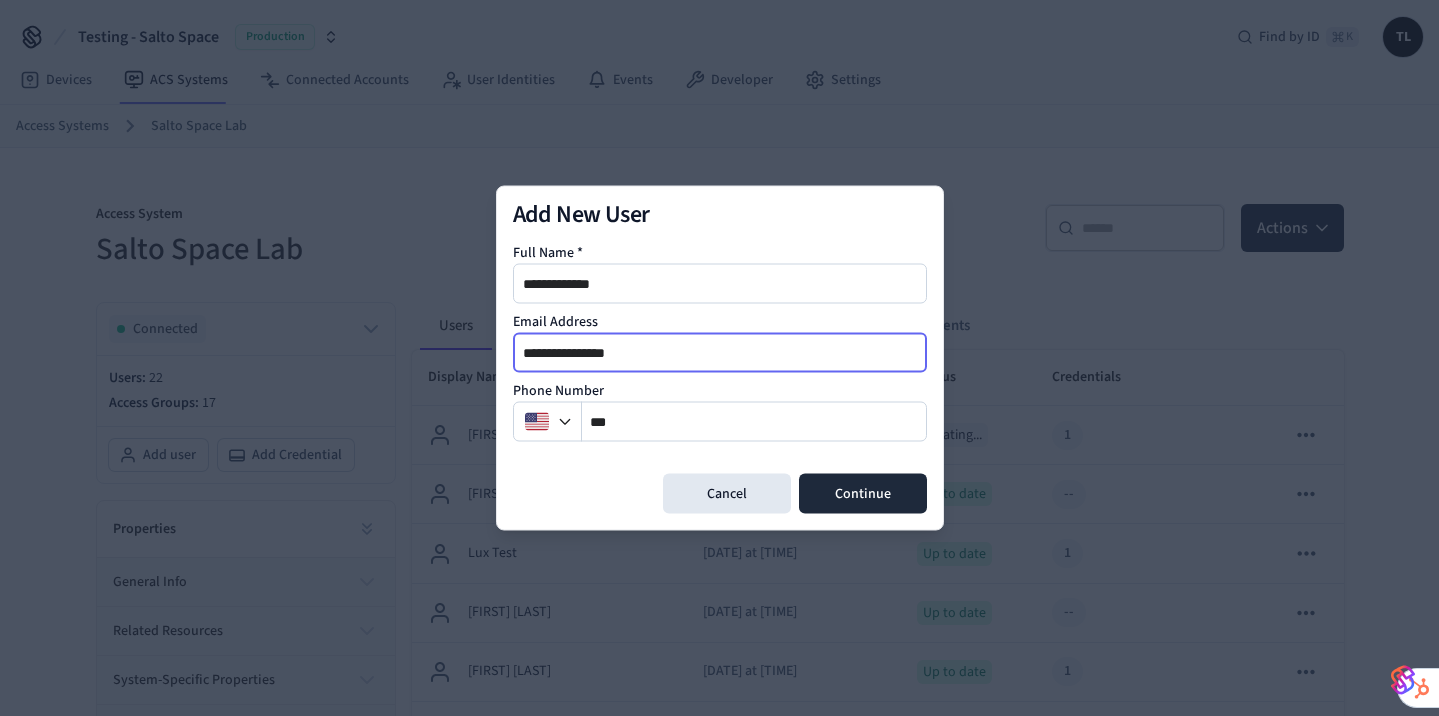 type on "**********" 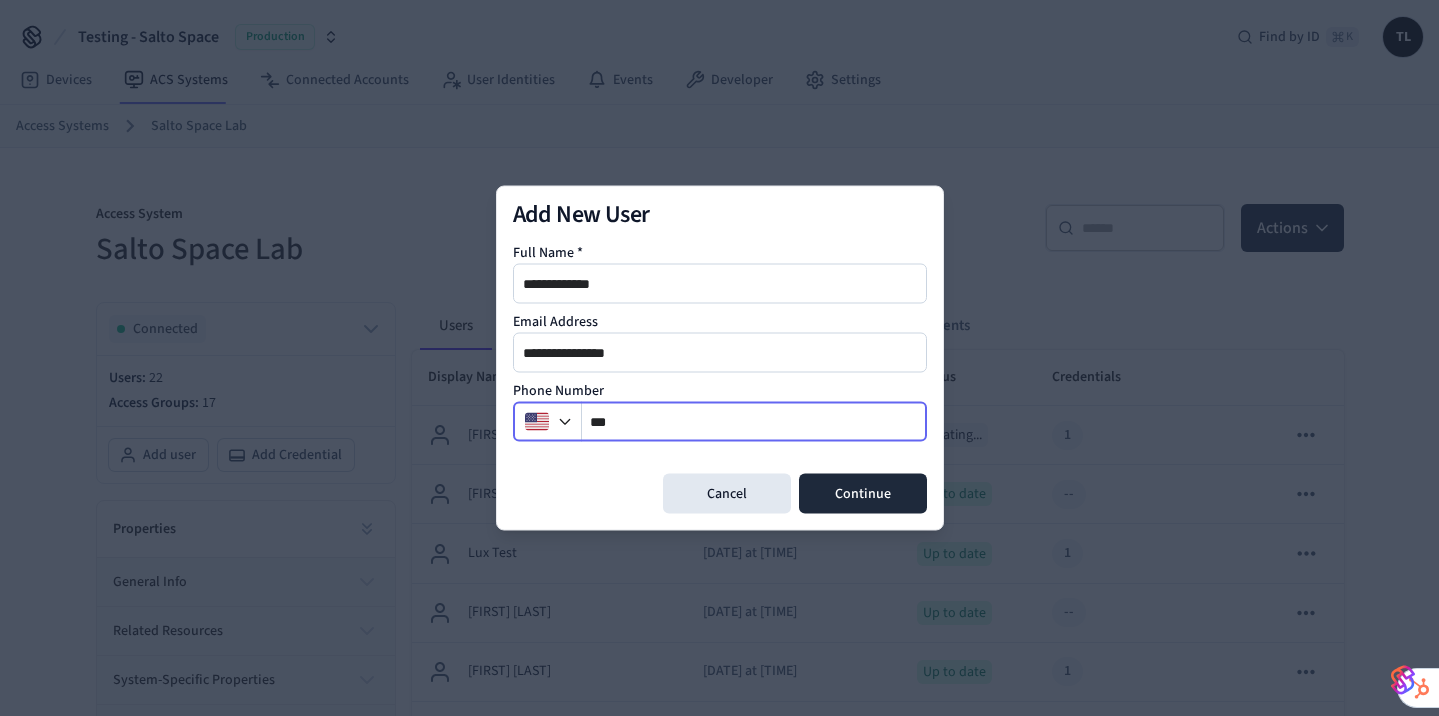type 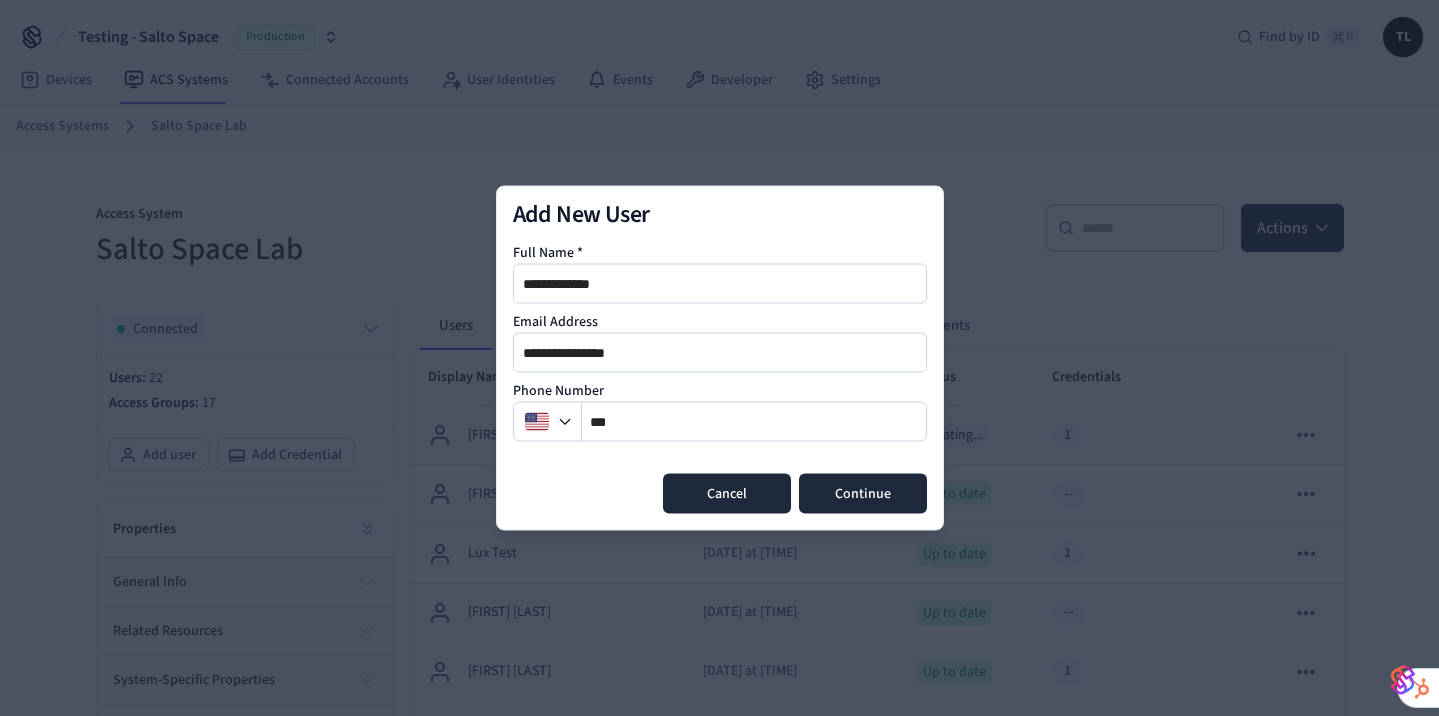 type 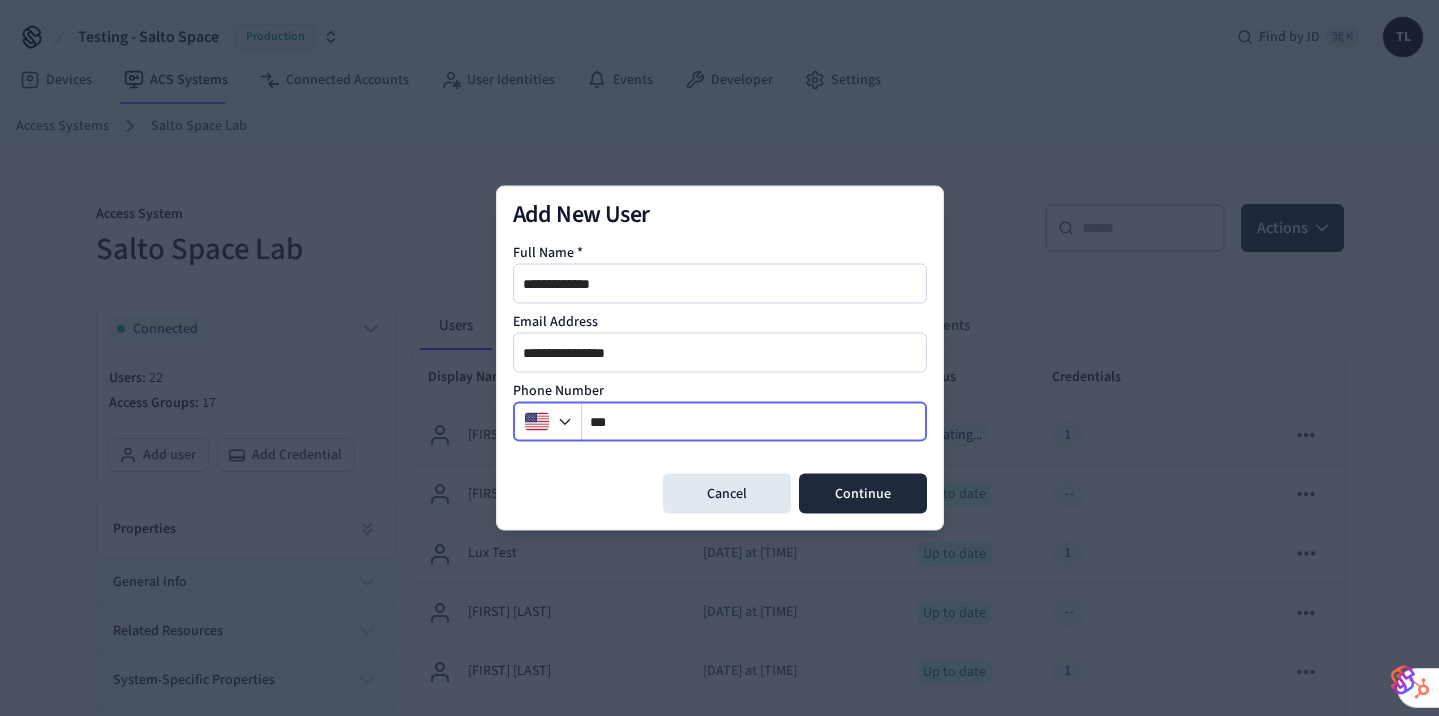 click on "**" at bounding box center (754, 422) 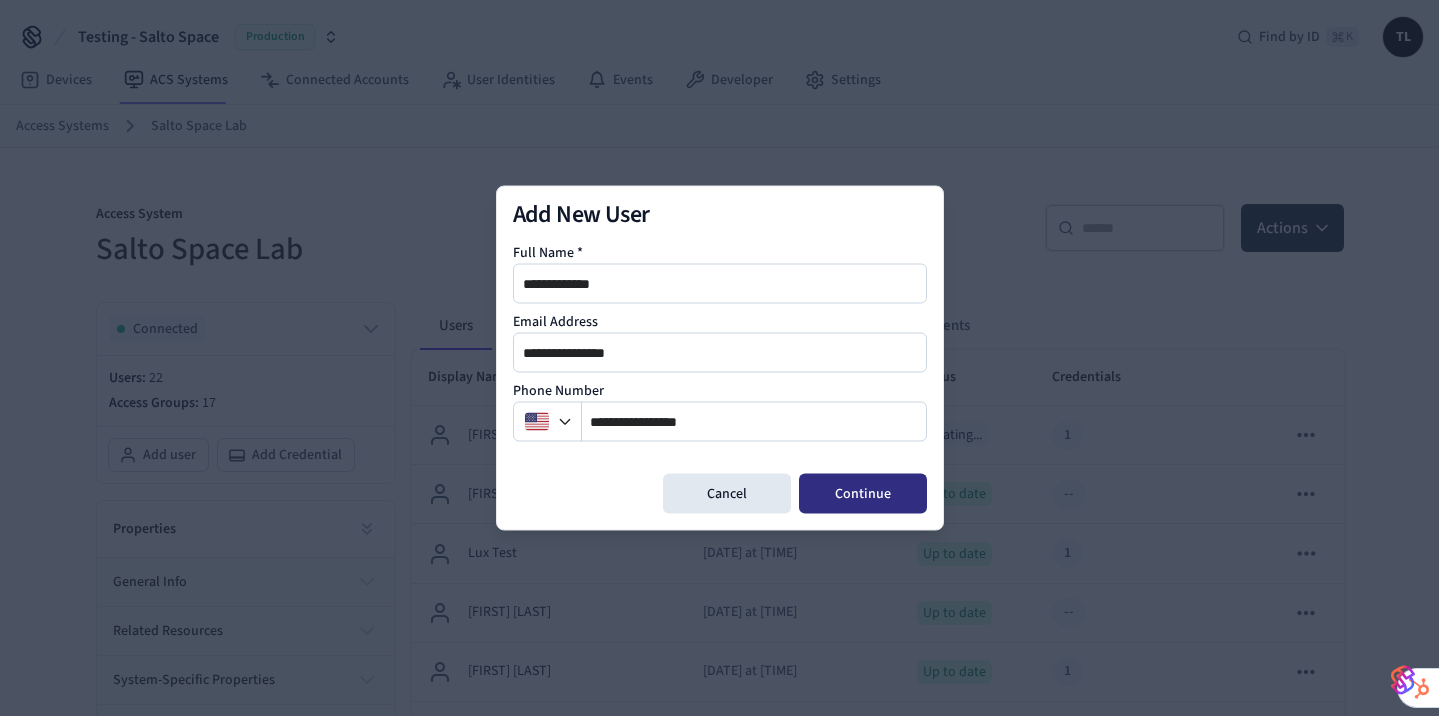 click on "Continue" at bounding box center (863, 494) 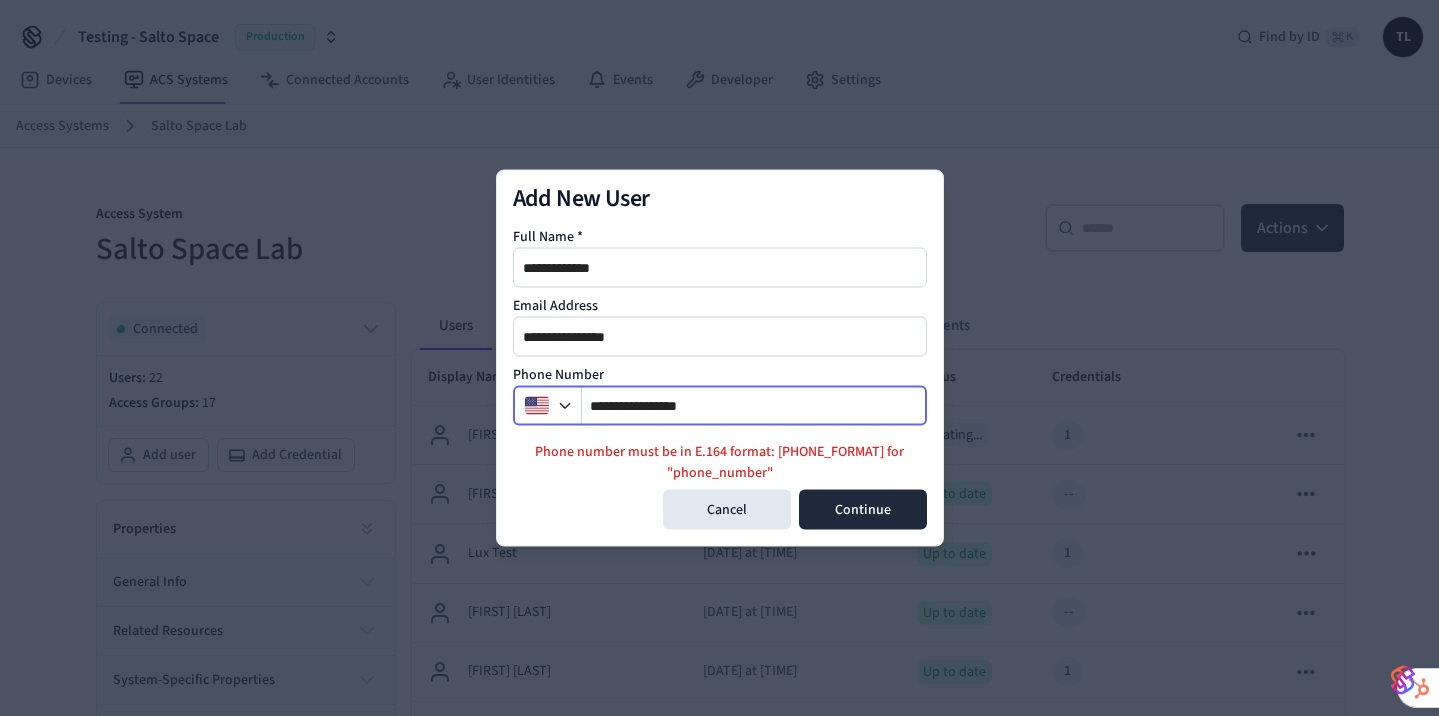 click on "**********" at bounding box center [754, 406] 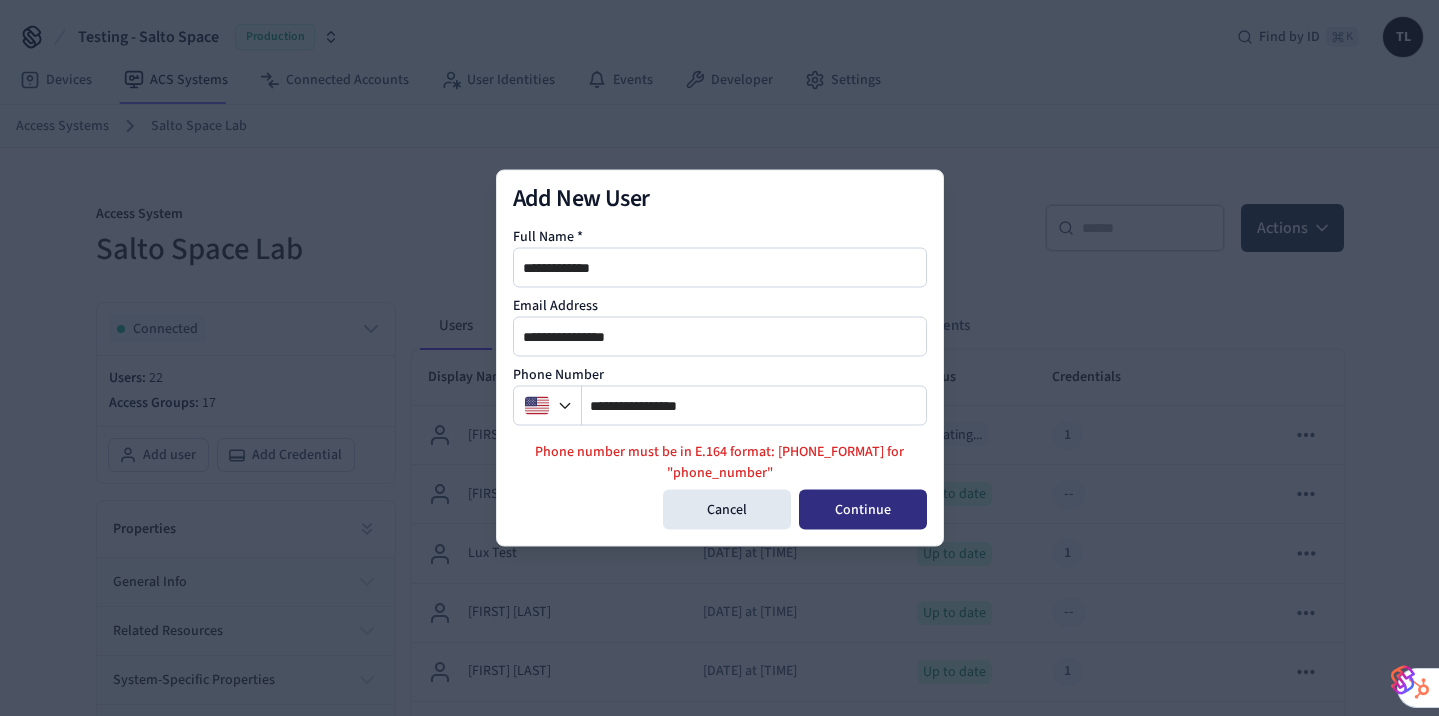 click on "Continue" at bounding box center [863, 510] 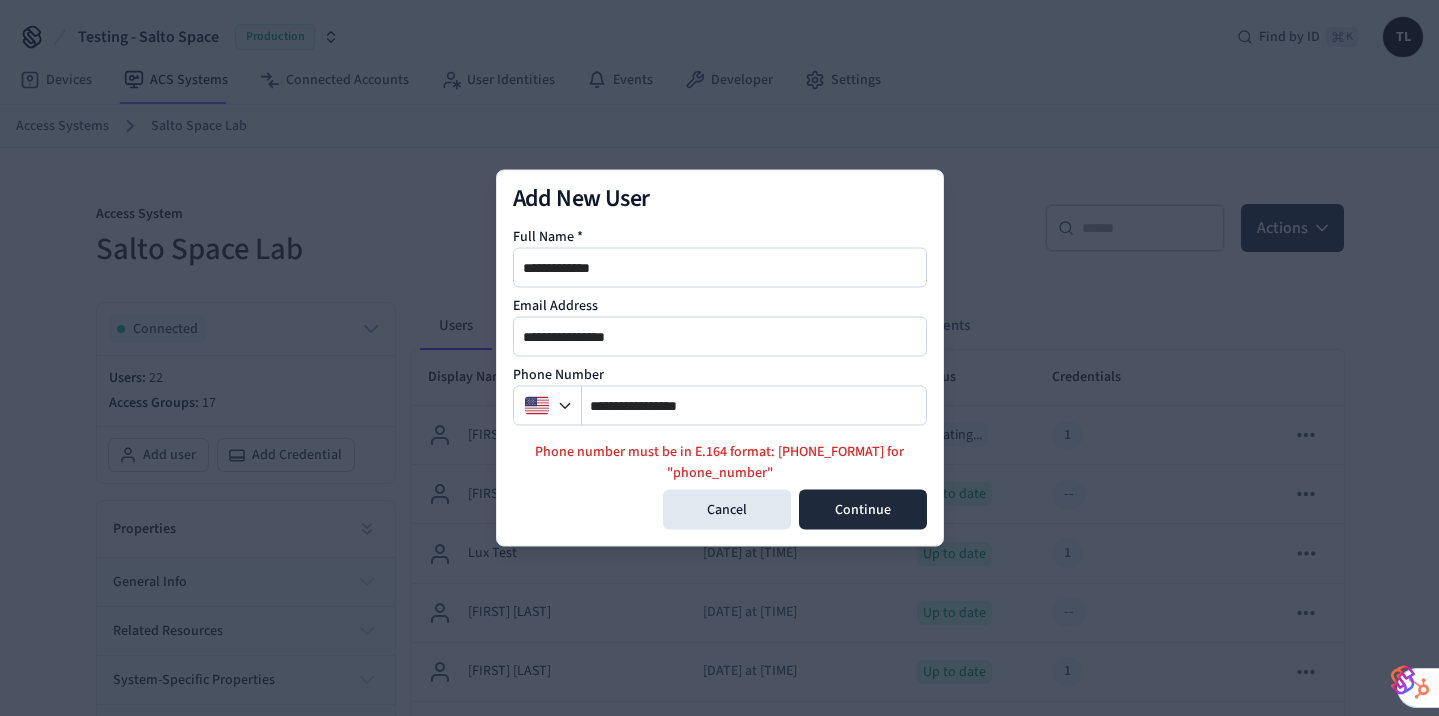 click on "**********" at bounding box center (720, 406) 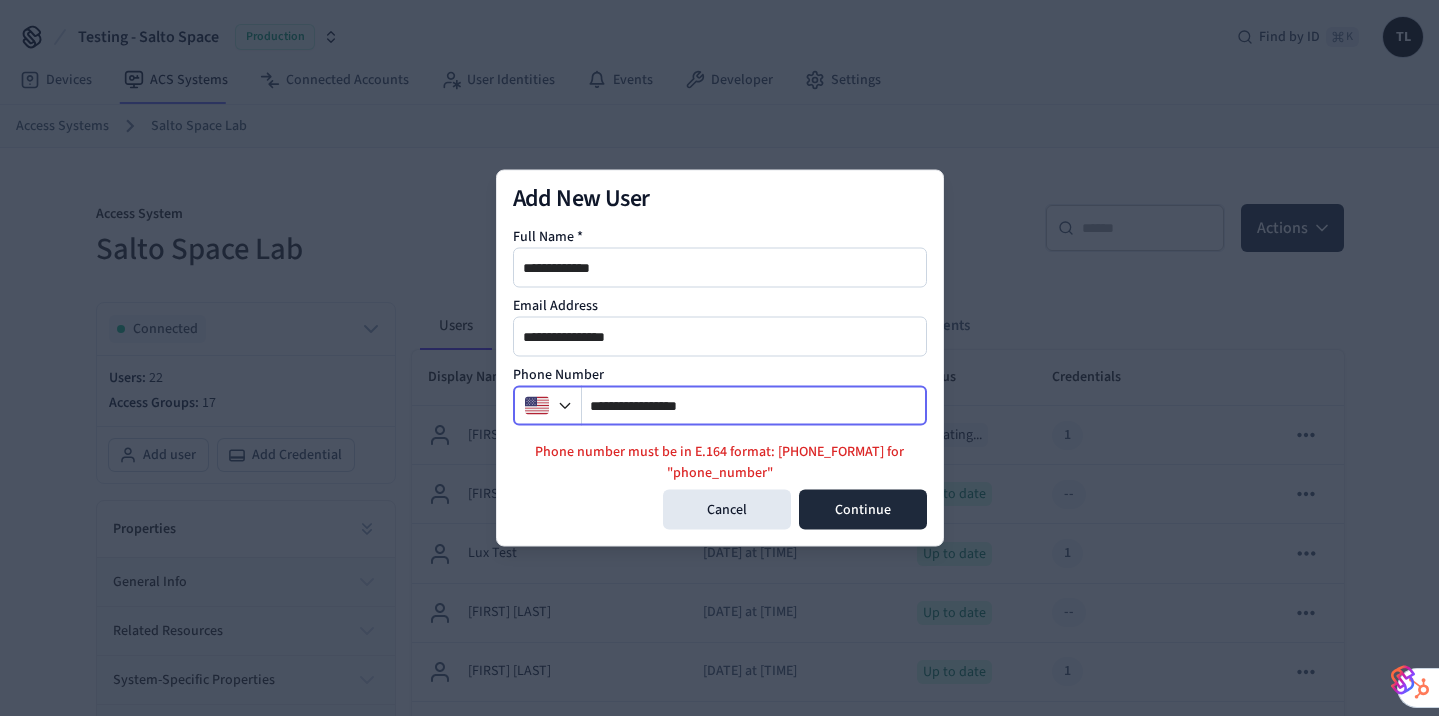 click on "**********" at bounding box center [754, 406] 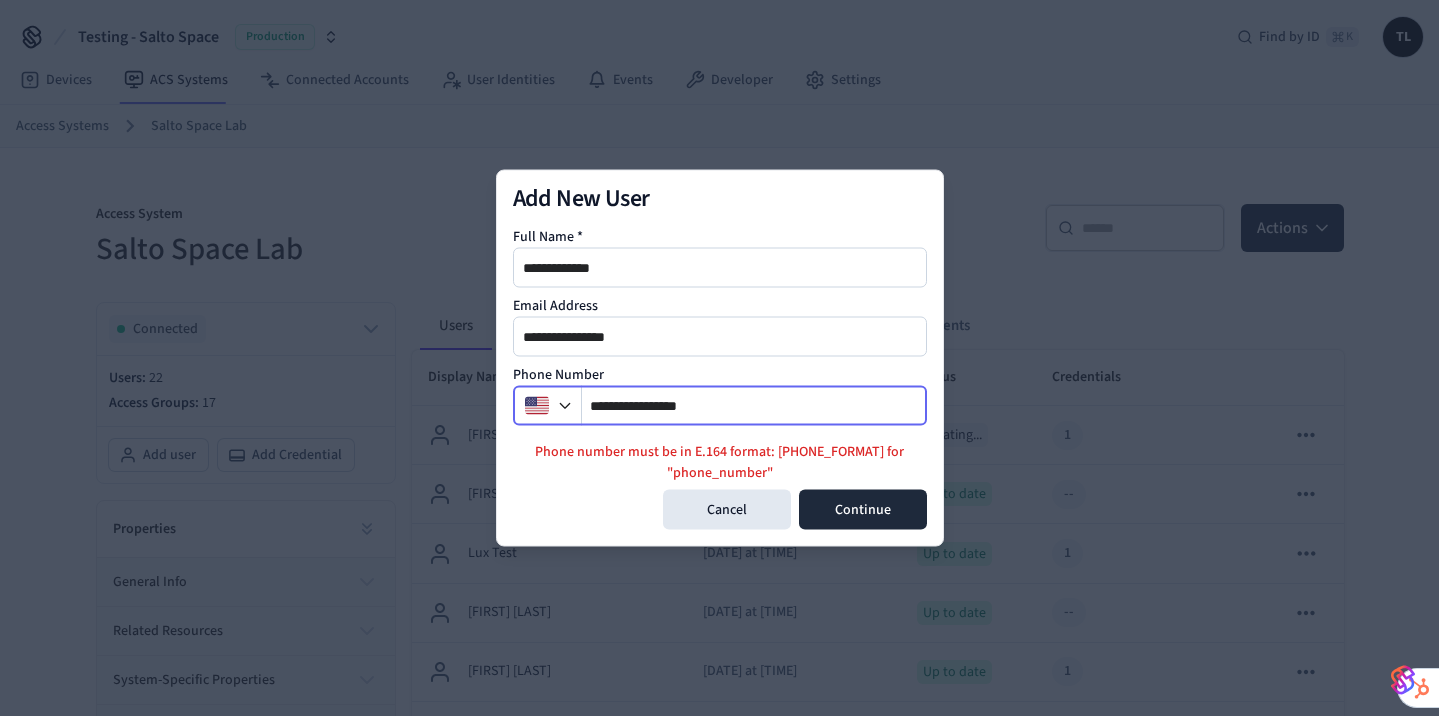 type on "**********" 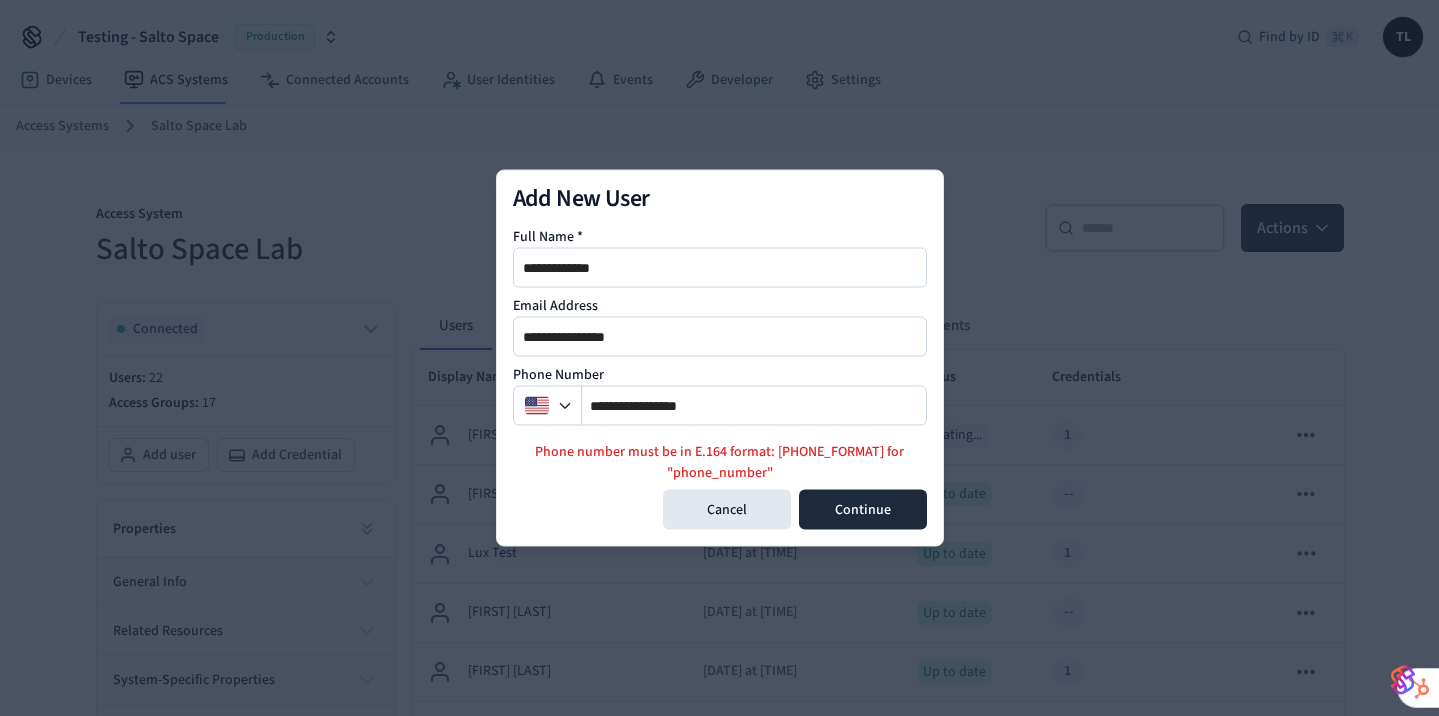 click on "**********" at bounding box center (720, 358) 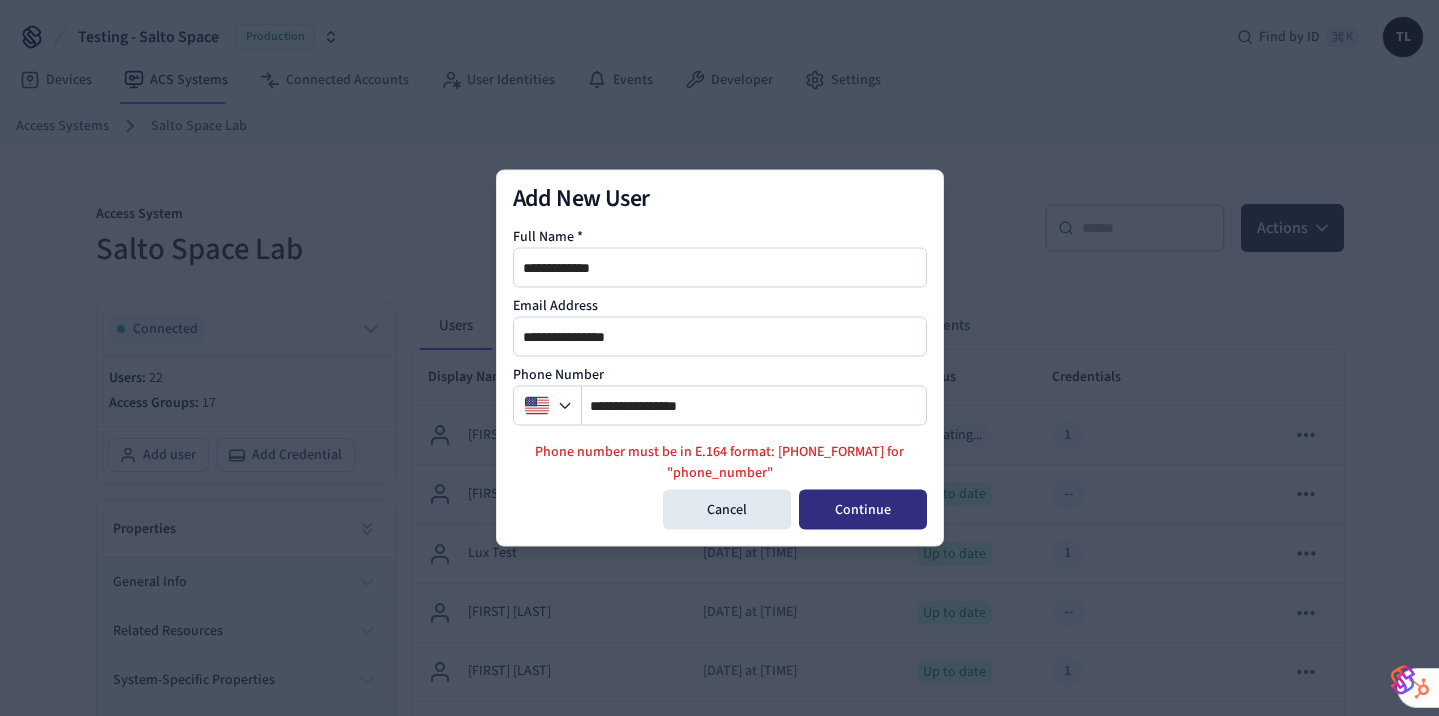 click on "Continue" at bounding box center [863, 510] 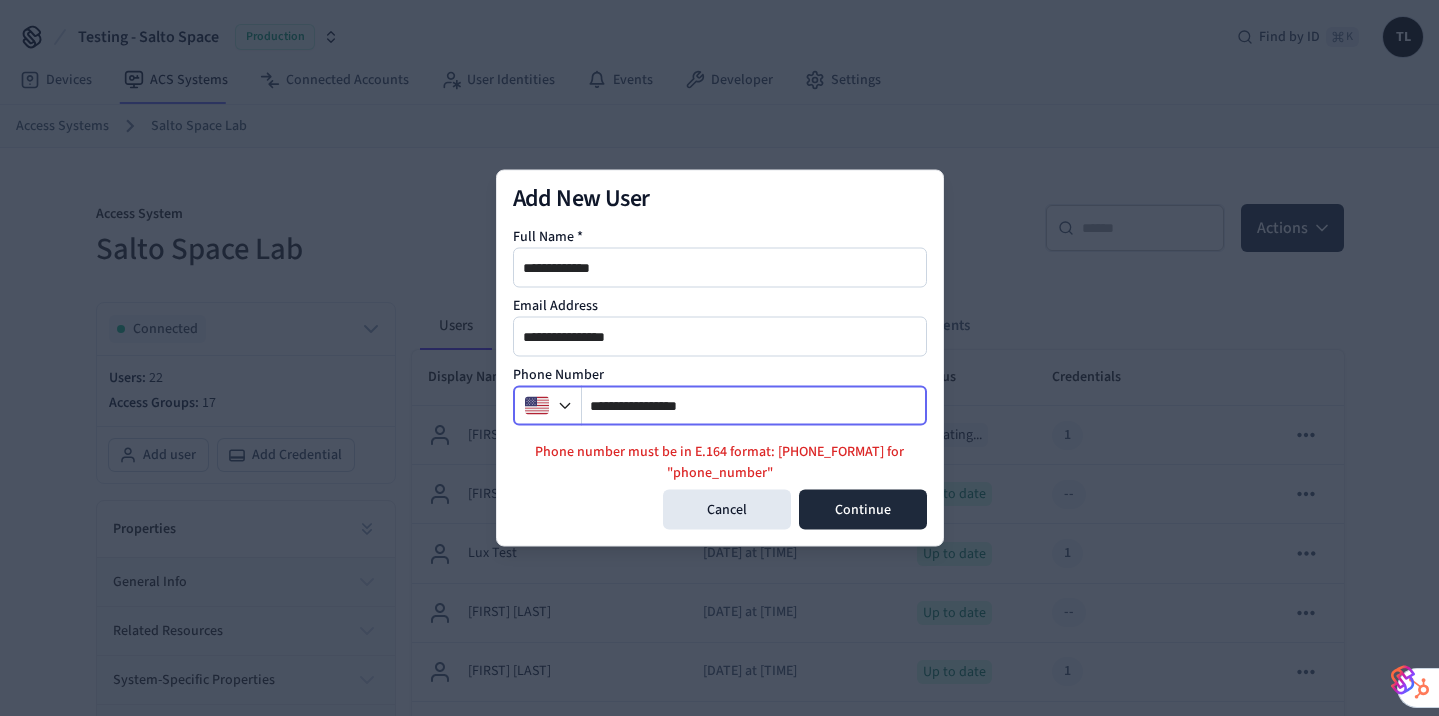 drag, startPoint x: 721, startPoint y: 402, endPoint x: 497, endPoint y: 404, distance: 224.00893 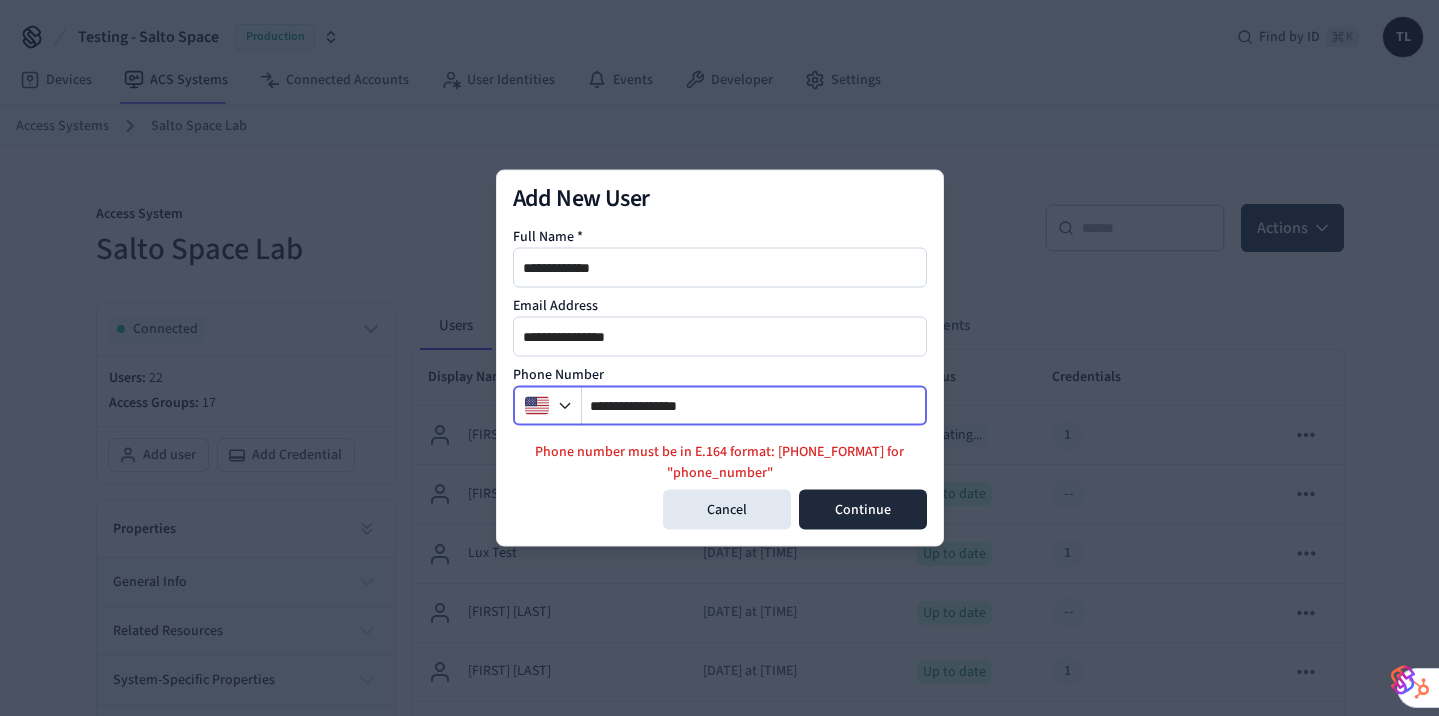 click on "**********" at bounding box center (720, 358) 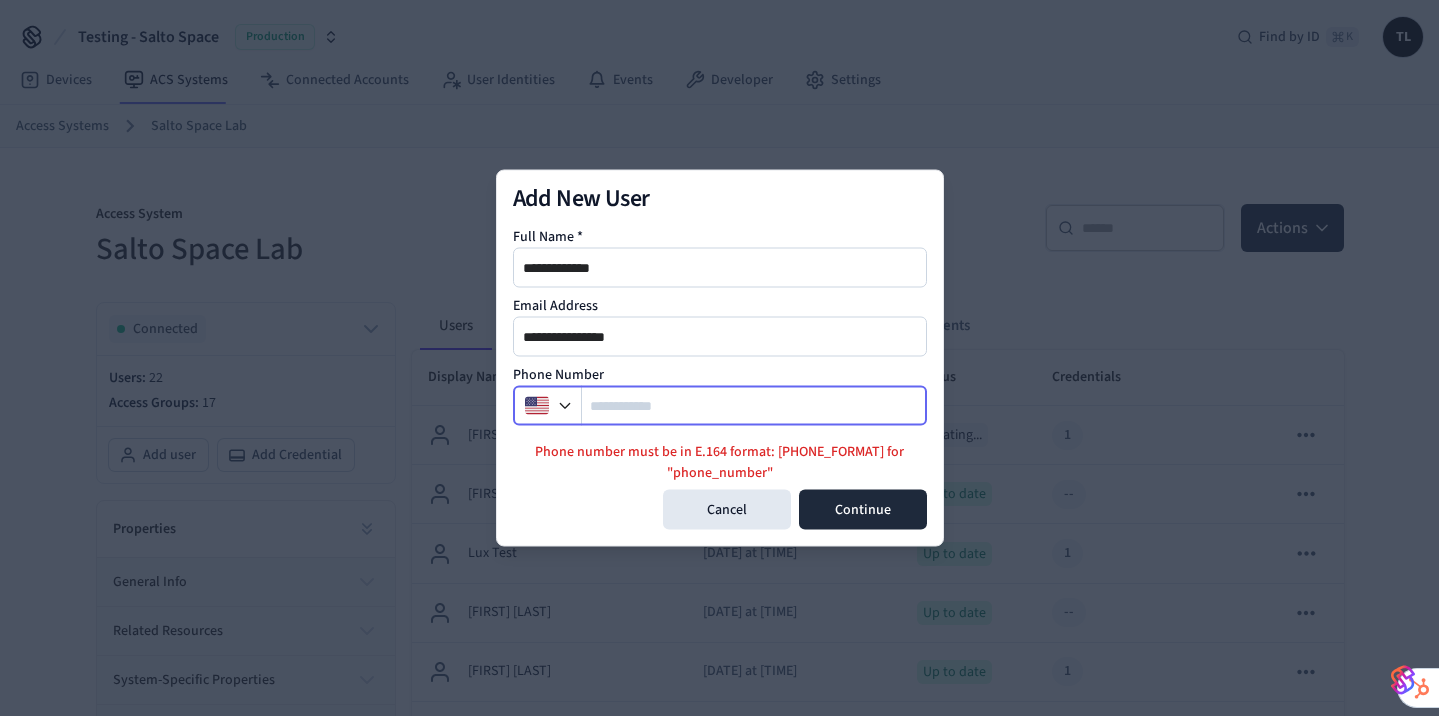 type on "*" 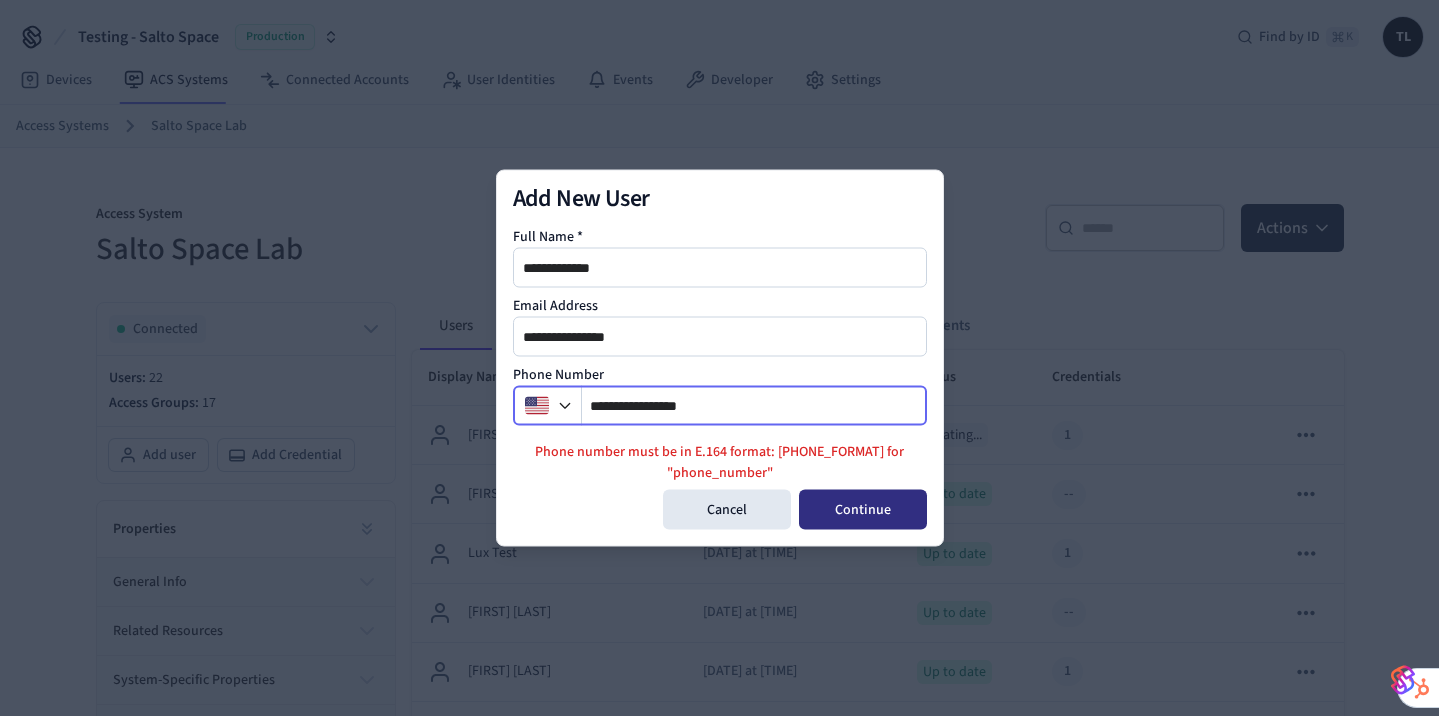 type on "**********" 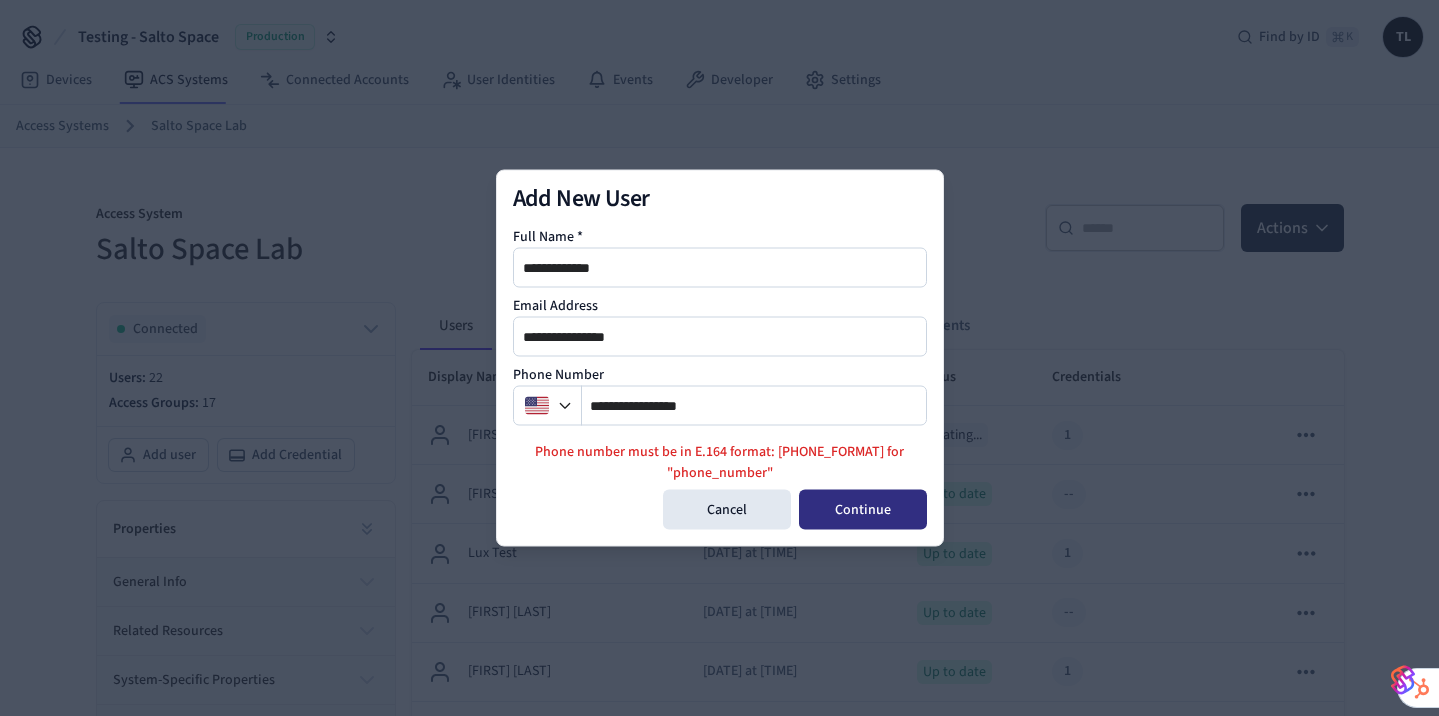 click on "Continue" at bounding box center [863, 510] 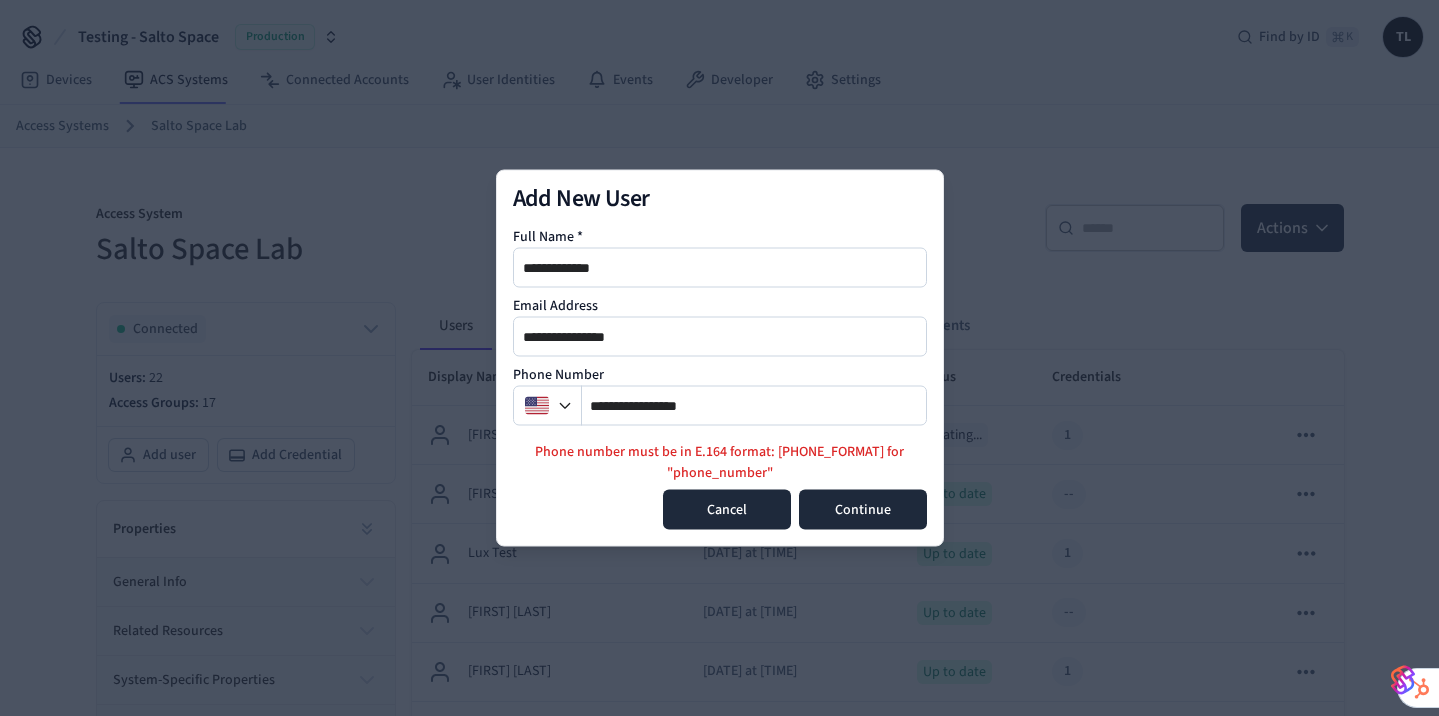 click on "Cancel" at bounding box center (727, 510) 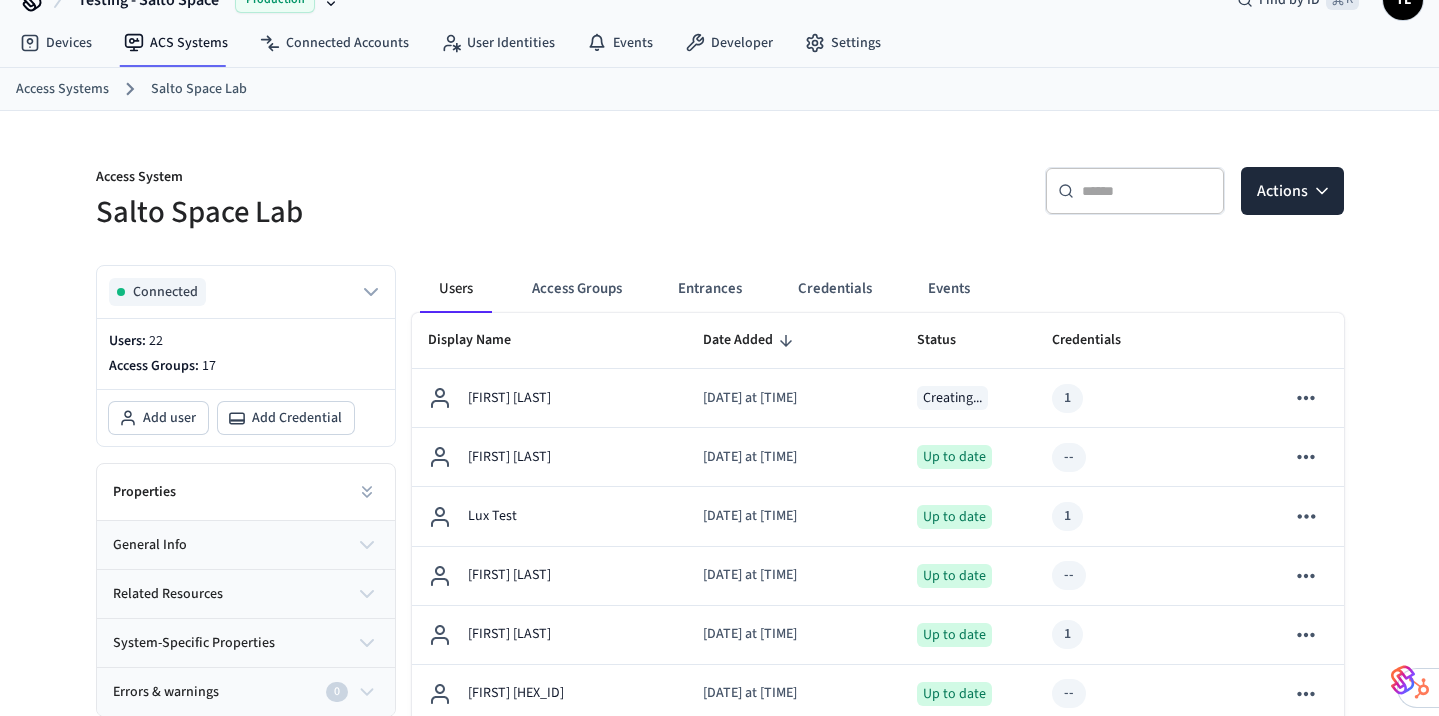 scroll, scrollTop: 44, scrollLeft: 0, axis: vertical 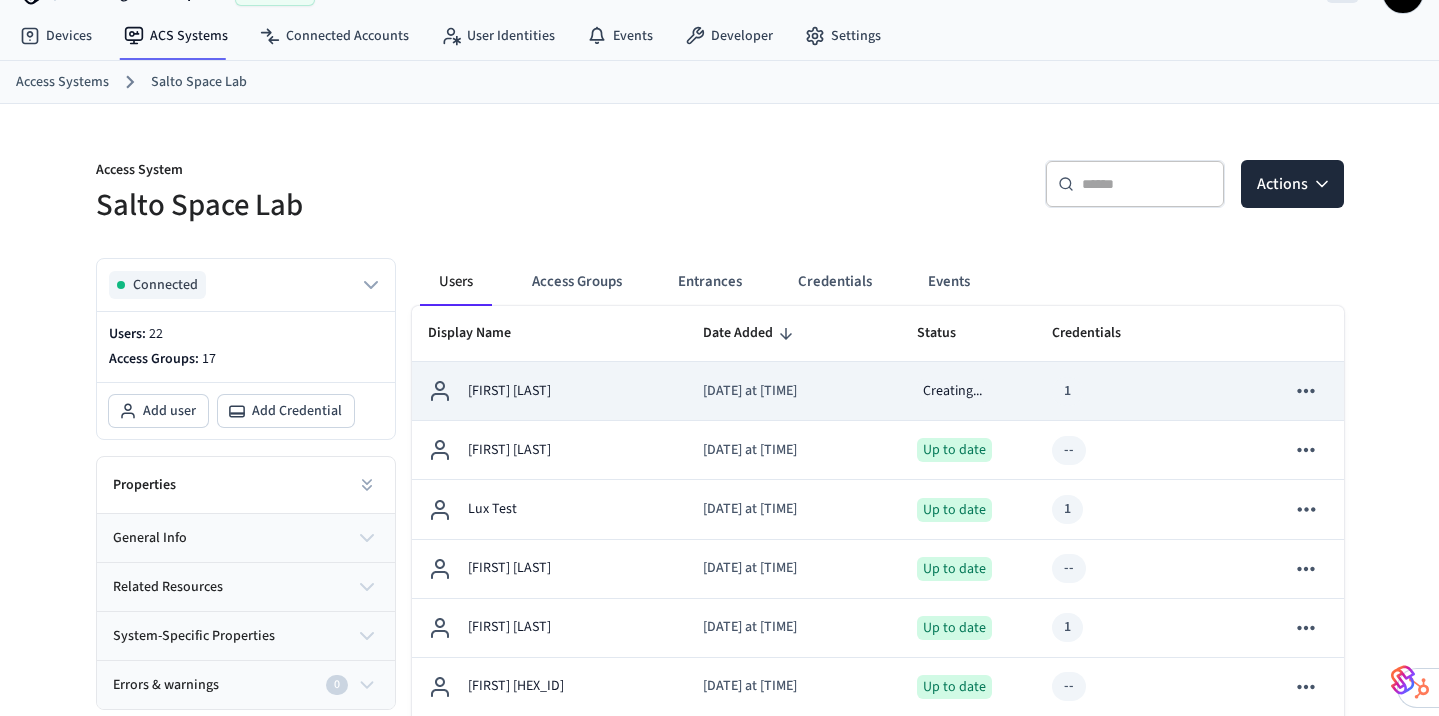 click on "Stuart Test" at bounding box center [549, 391] 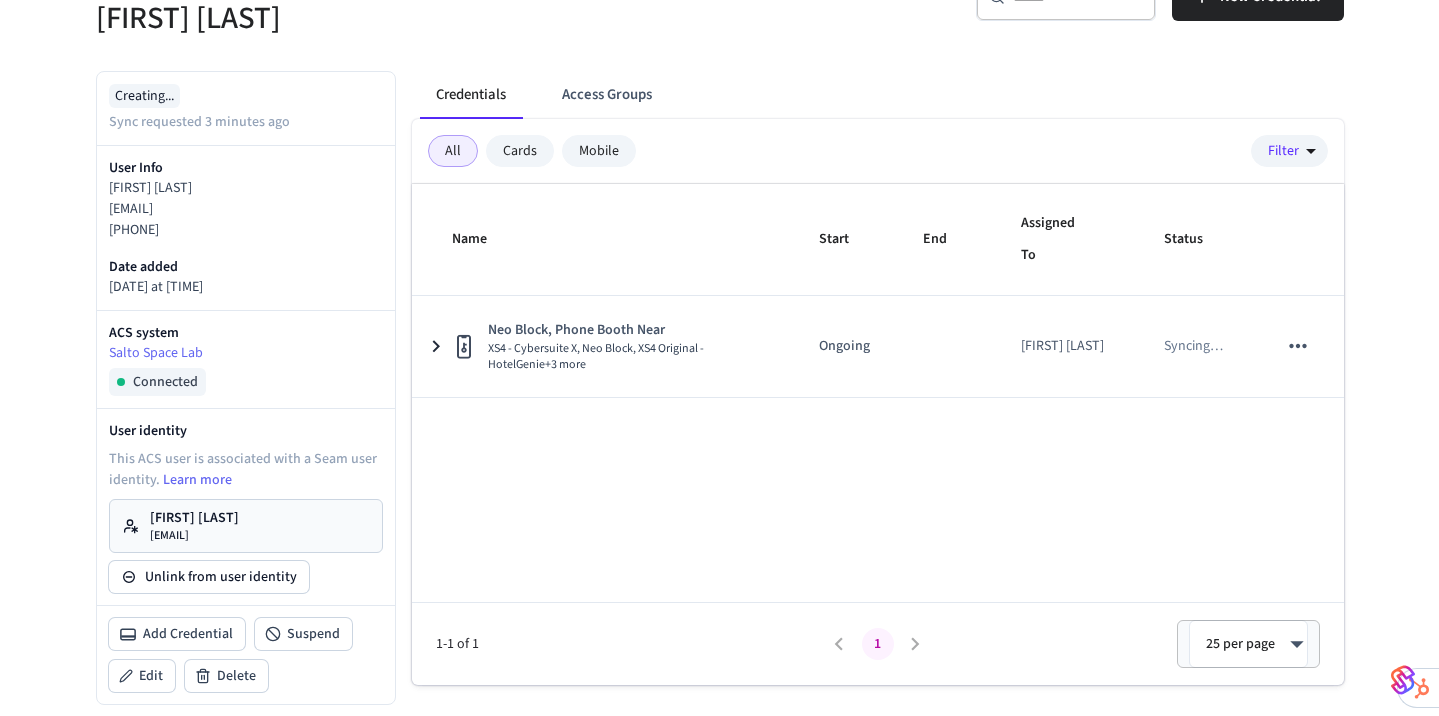 scroll, scrollTop: 235, scrollLeft: 0, axis: vertical 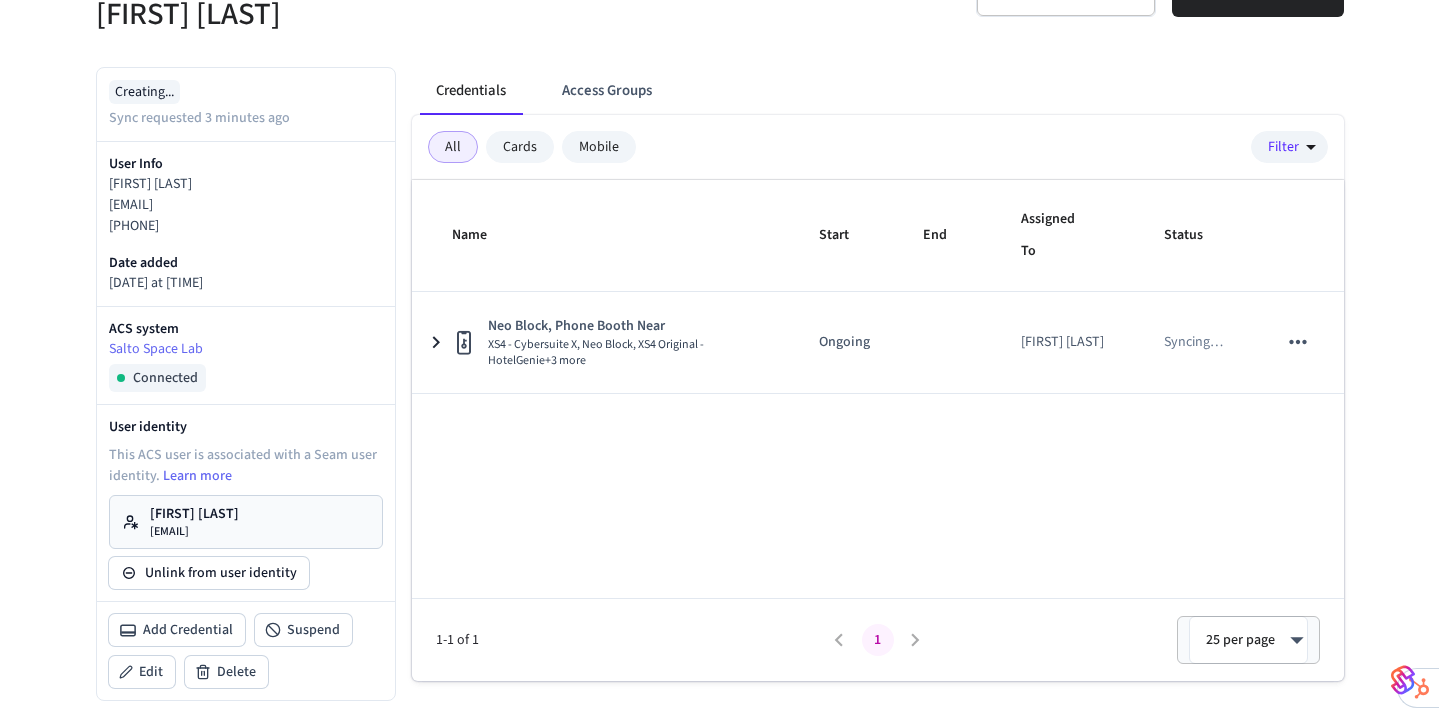 click on "Stuart@test.com" at bounding box center [194, 532] 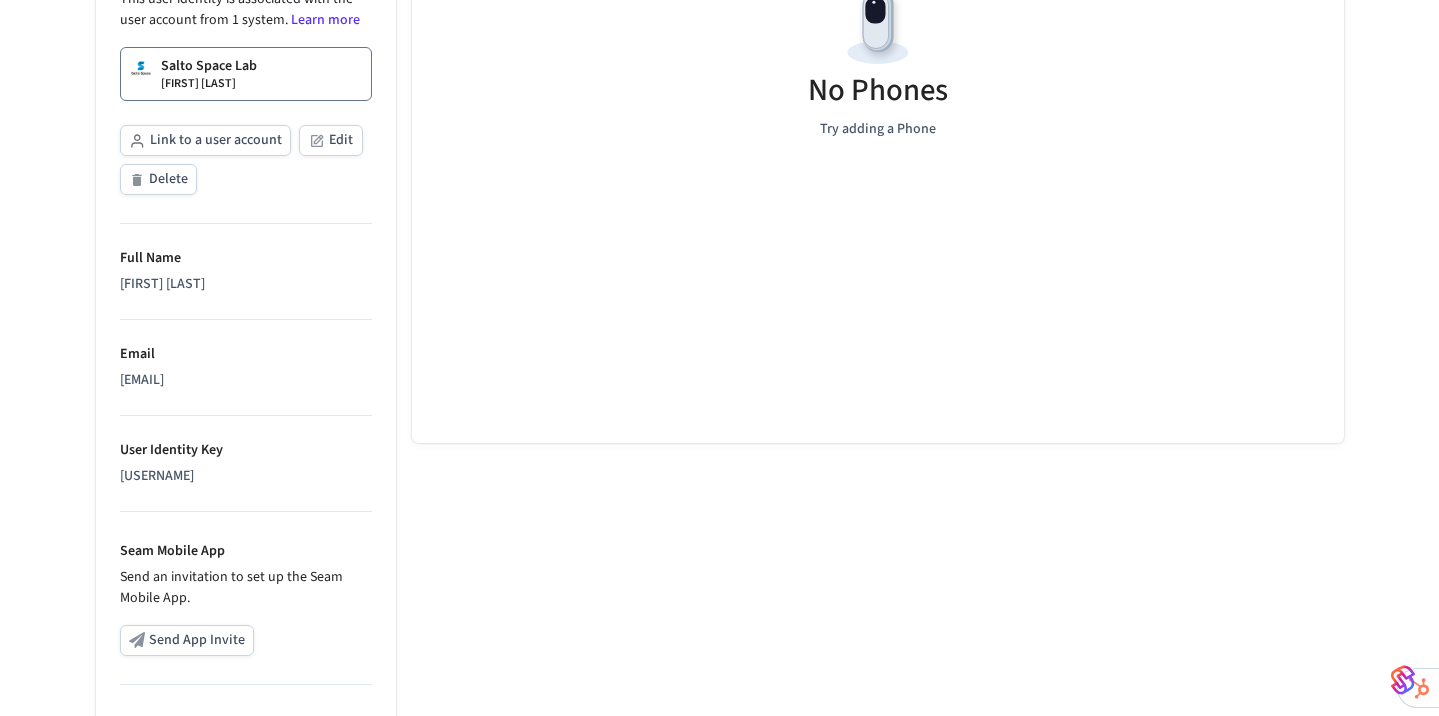 scroll, scrollTop: 0, scrollLeft: 0, axis: both 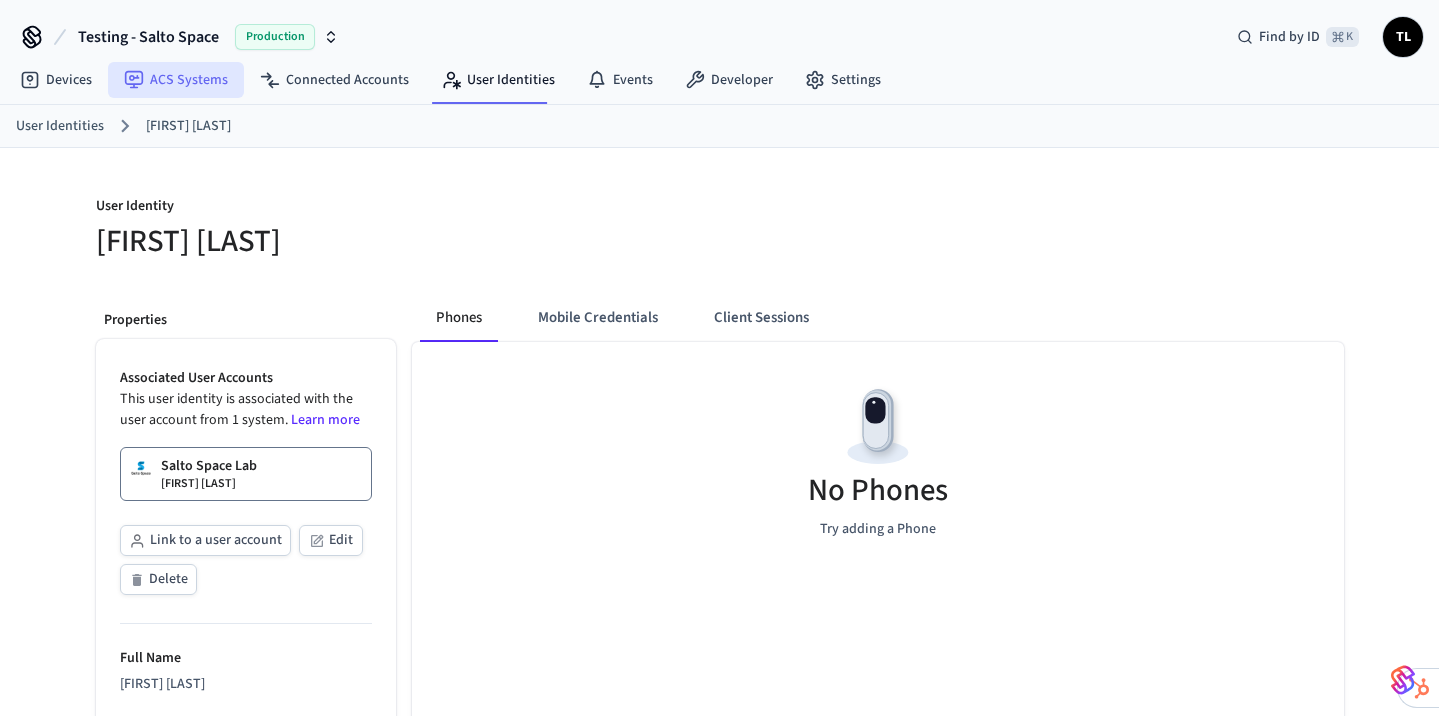 click on "ACS Systems" at bounding box center (176, 80) 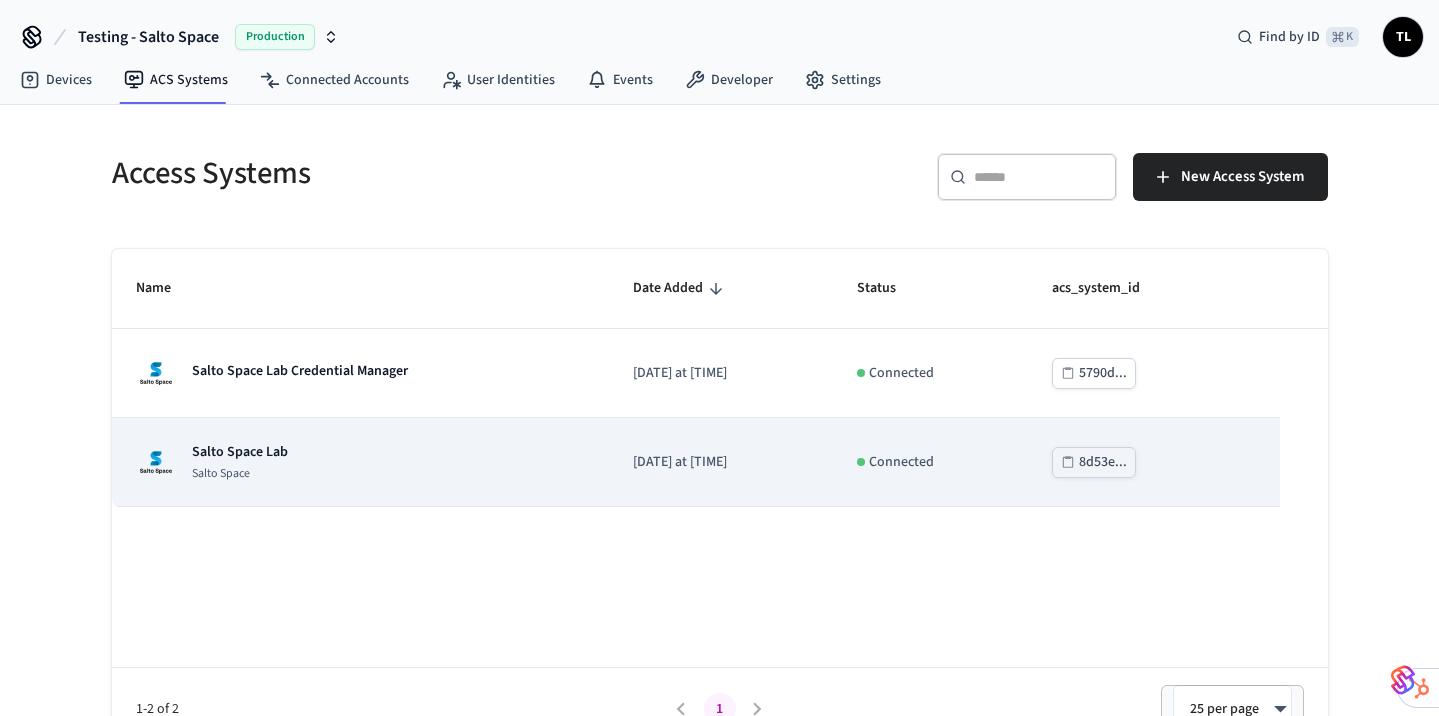 click on "Salto Space" at bounding box center (240, 474) 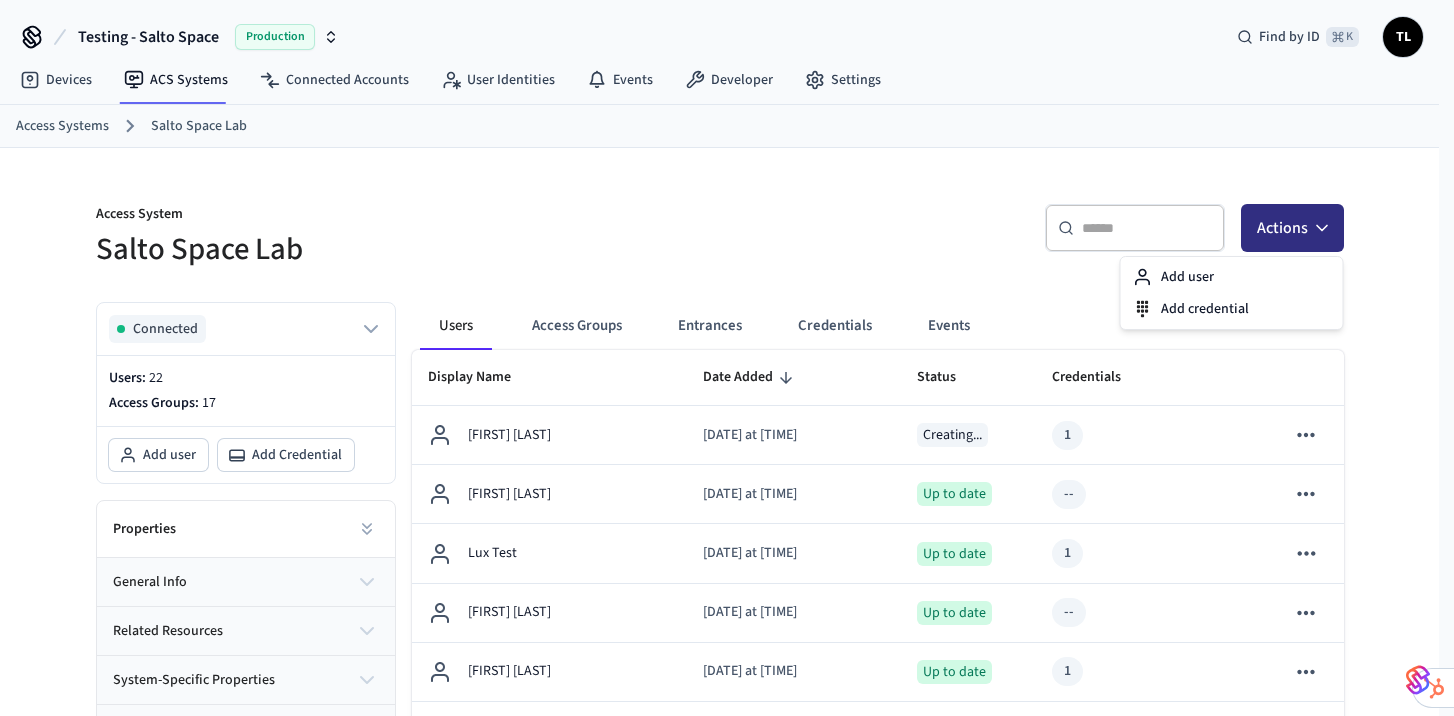 click on "Actions" at bounding box center [1292, 228] 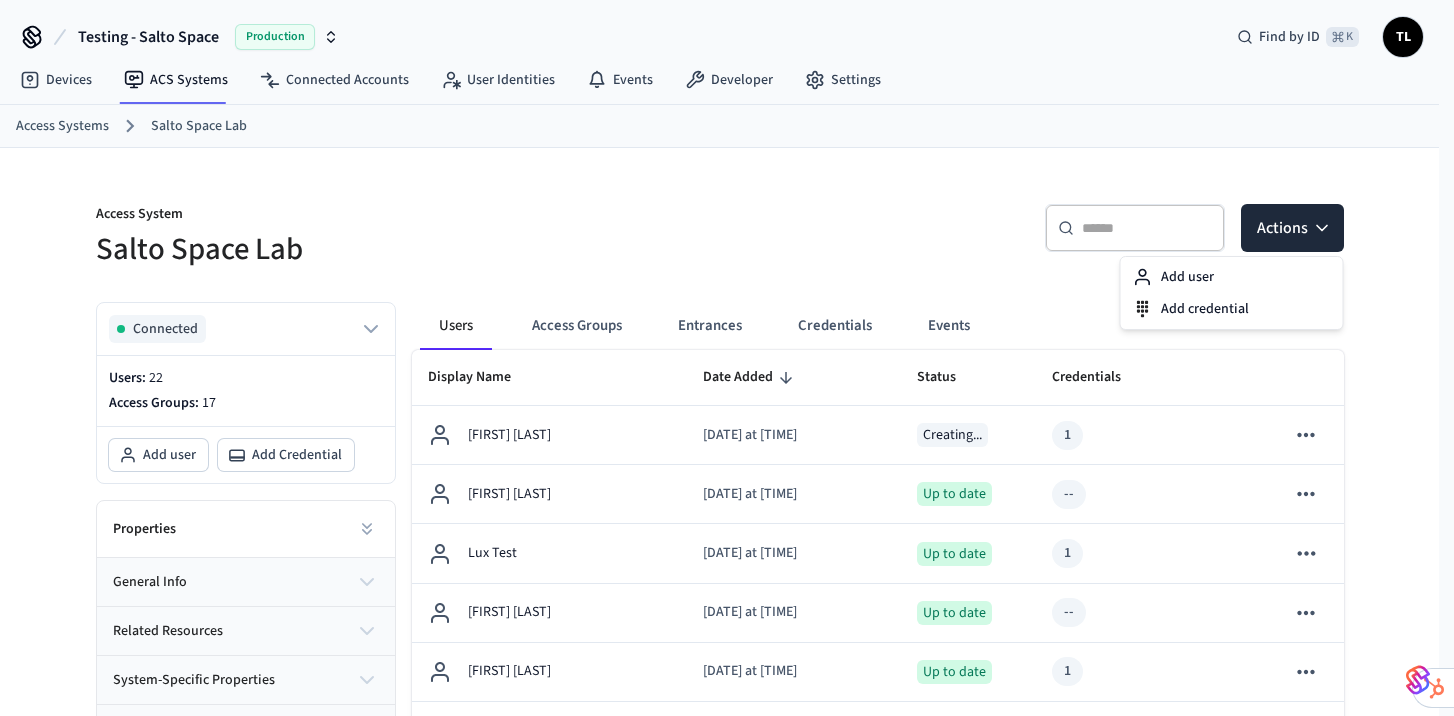 click on "​ ​ Actions" at bounding box center [1038, 236] 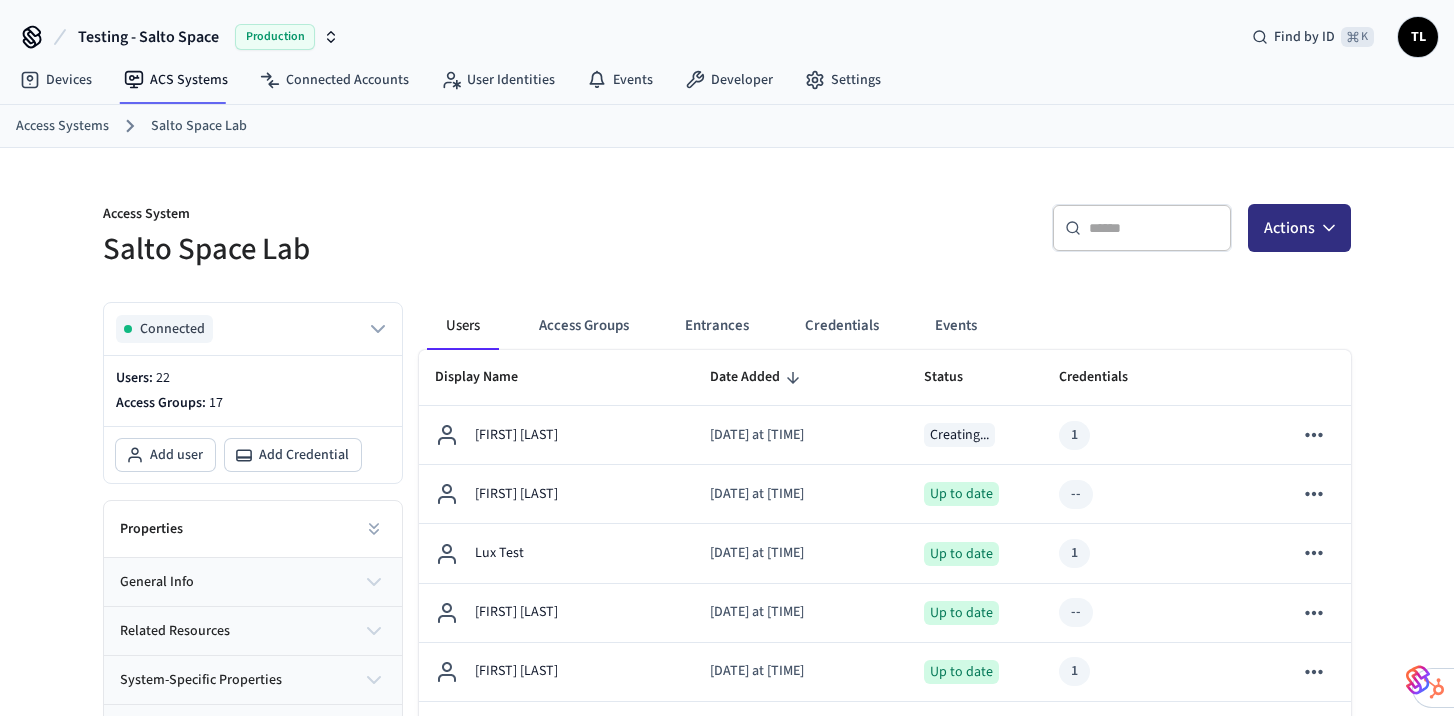 type 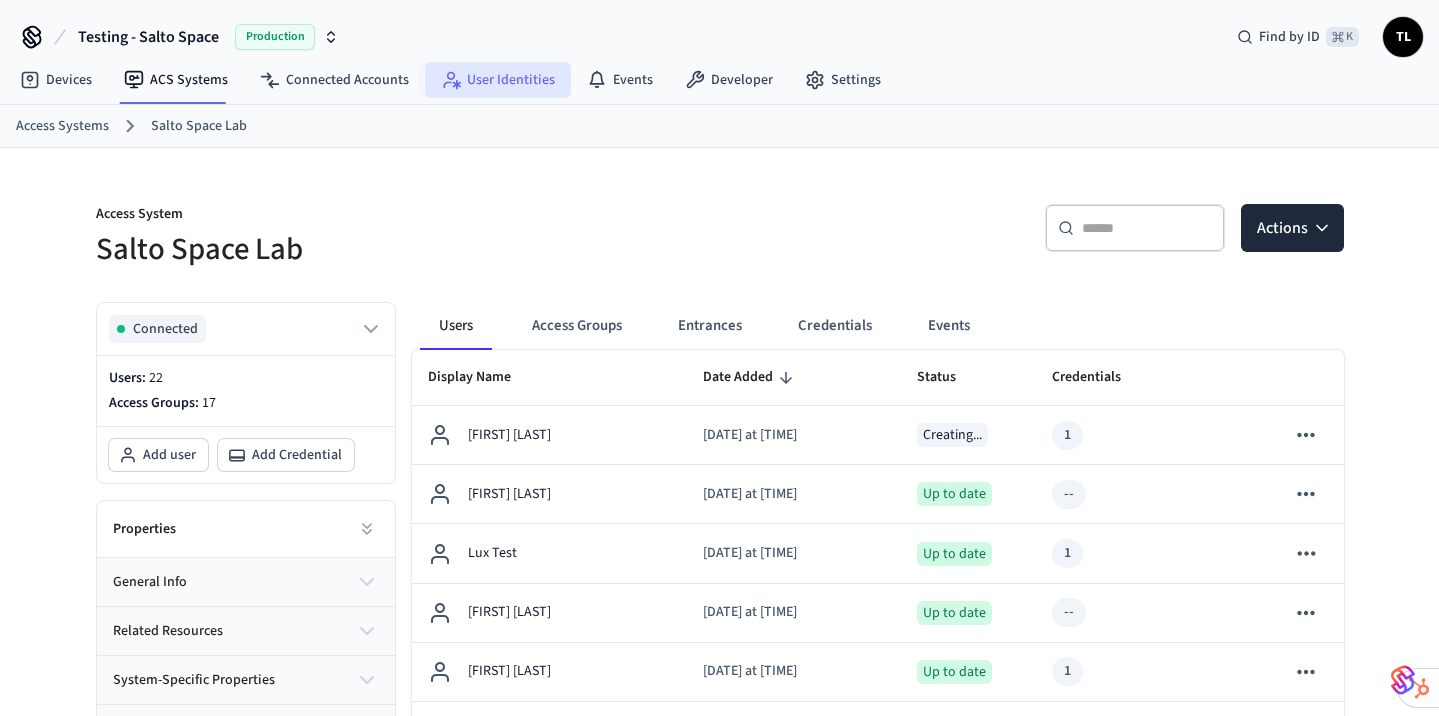click on "User Identities" at bounding box center (498, 80) 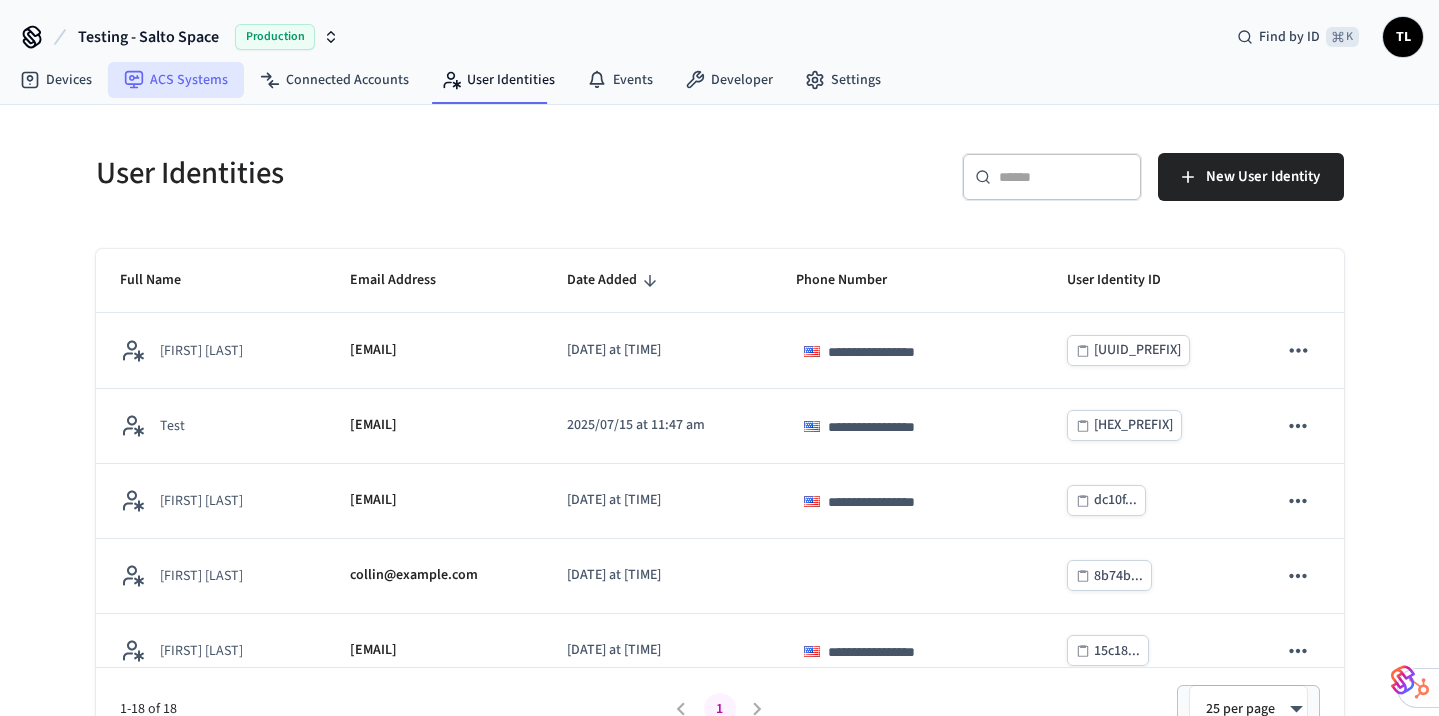 click on "ACS Systems" at bounding box center (176, 80) 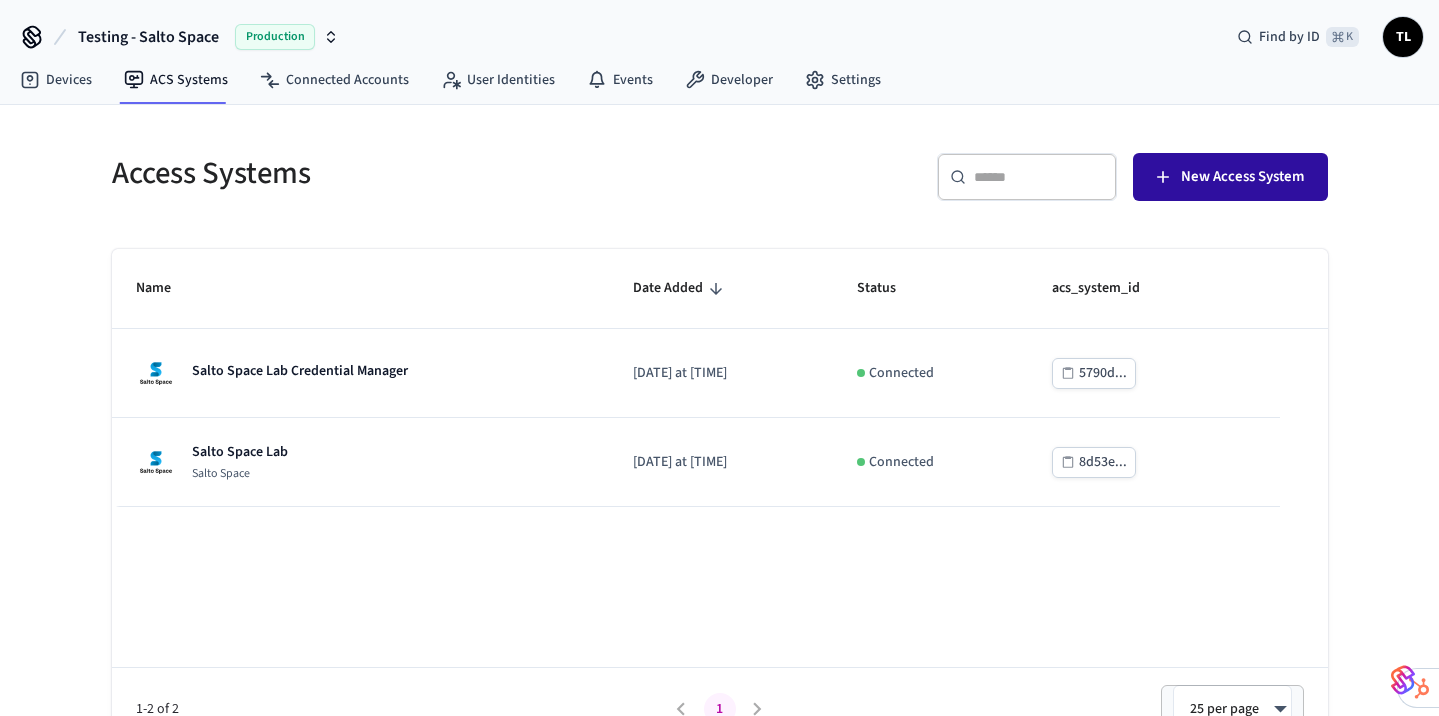 click on "New Access System" at bounding box center (1230, 177) 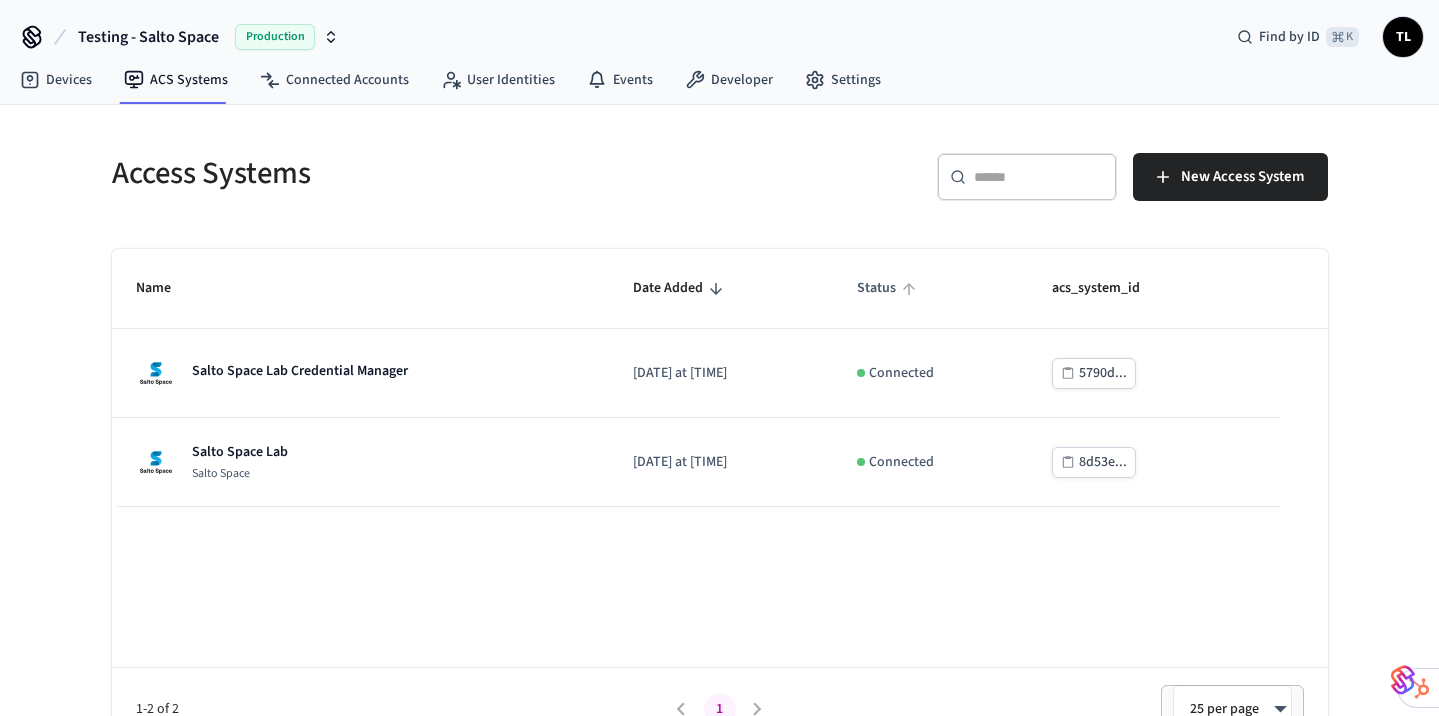 type 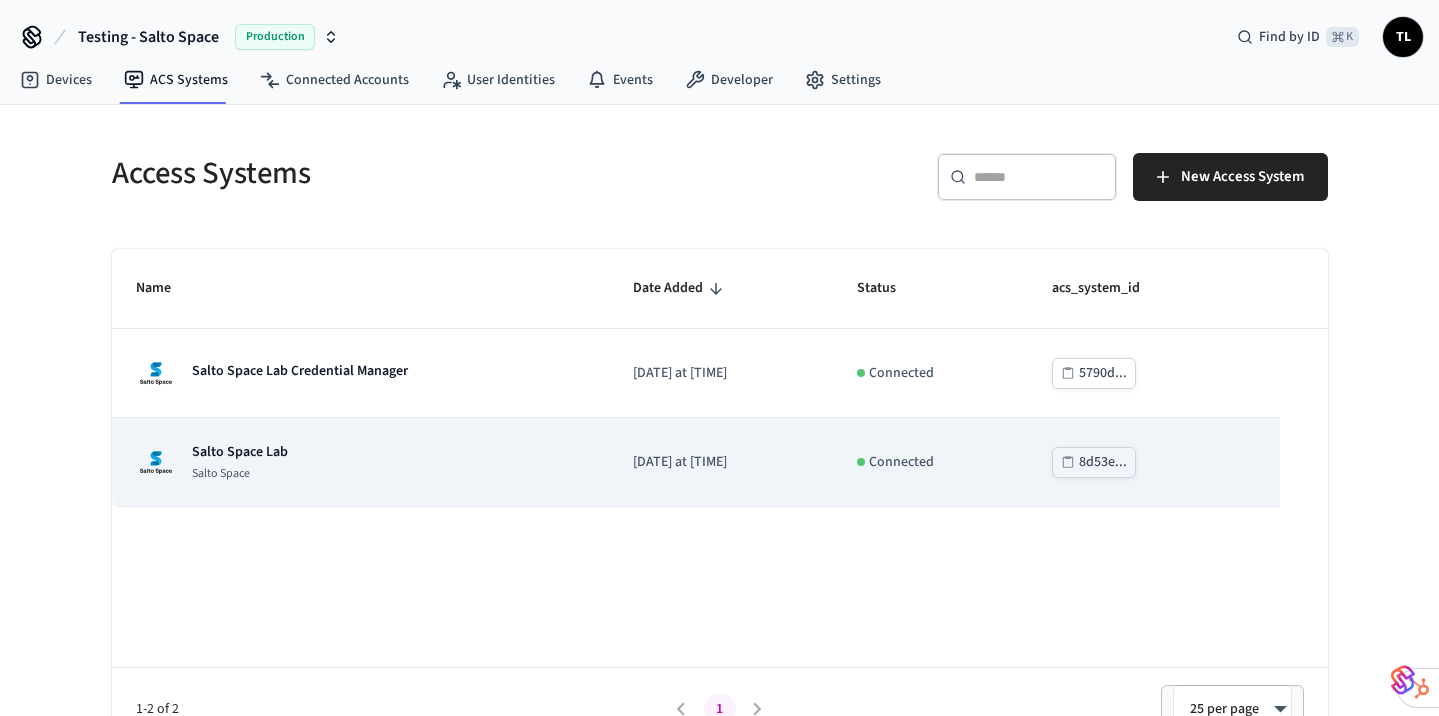 click on "Salto Space Lab" at bounding box center (240, 452) 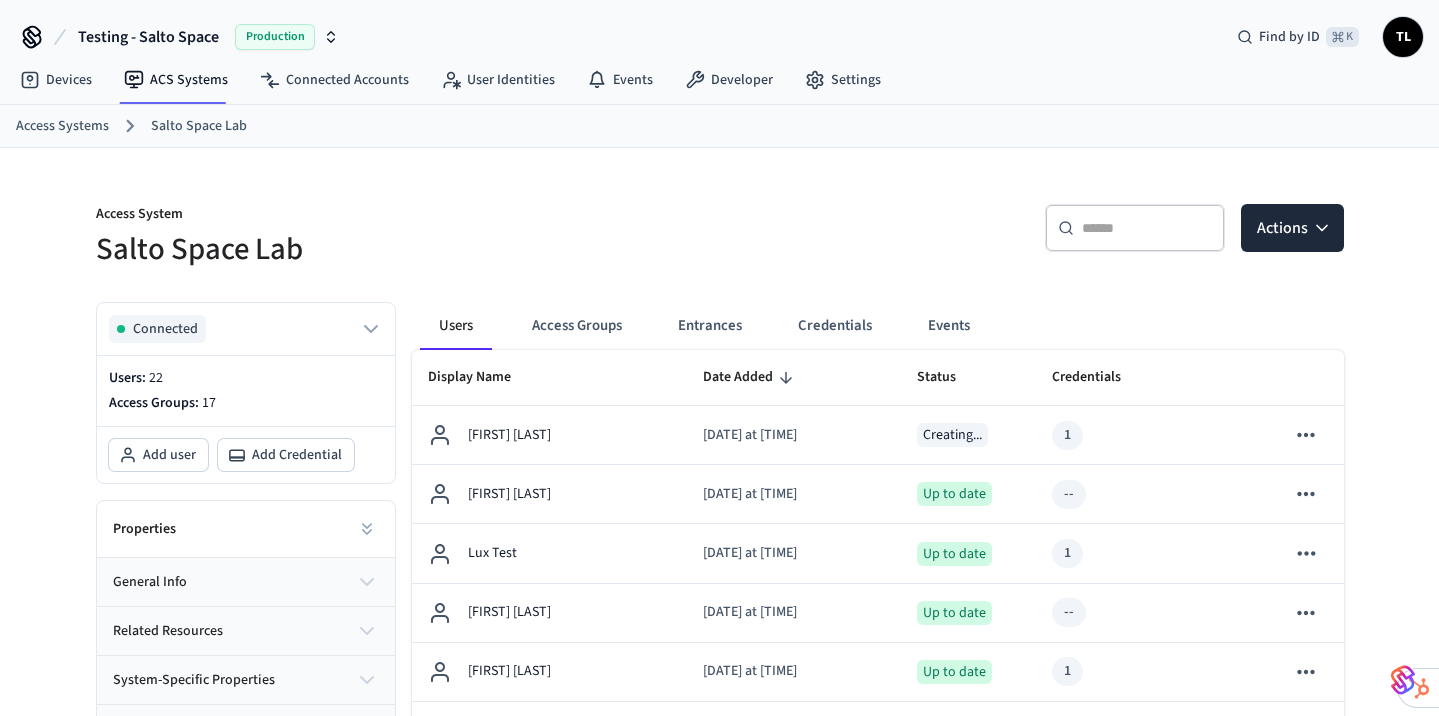 click on "Access Systems Salto Space Lab" at bounding box center (727, 126) 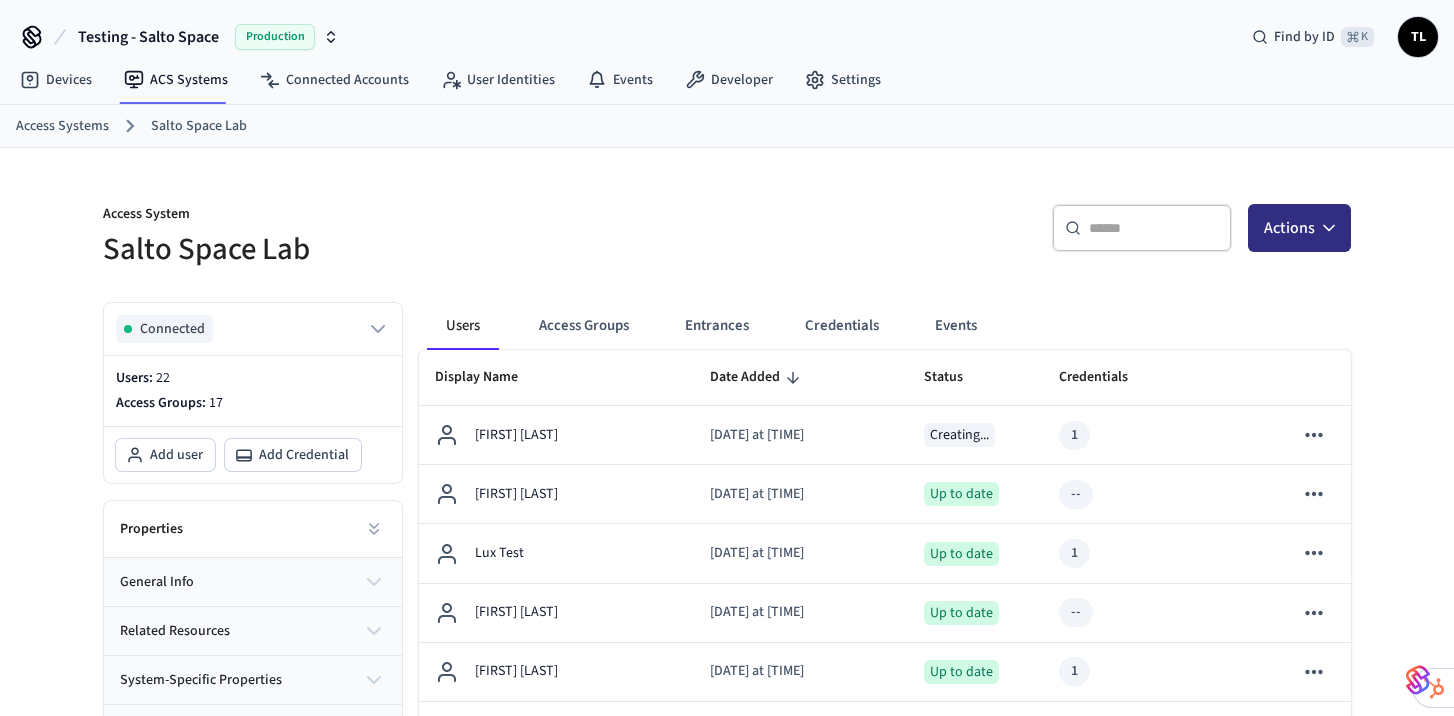 click on "Actions" at bounding box center (1299, 228) 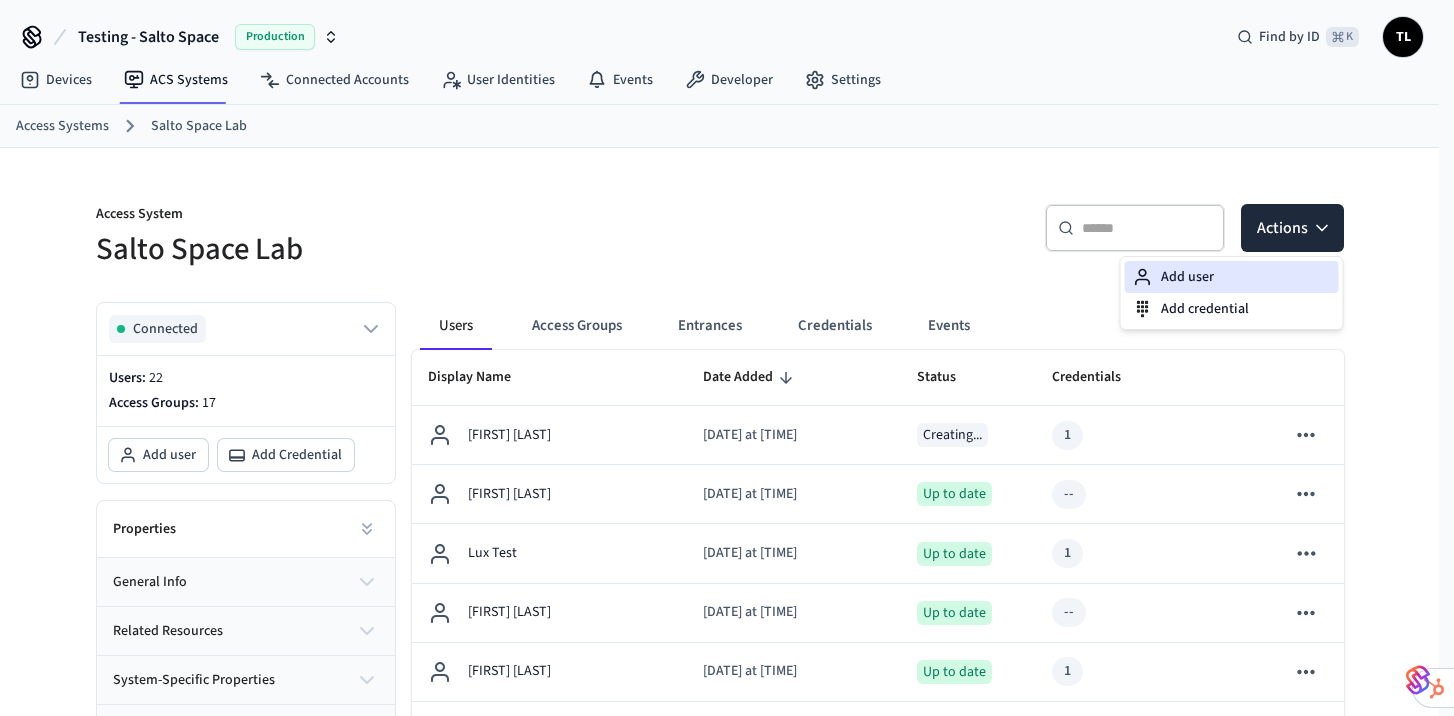 click on "Add user" at bounding box center [1232, 277] 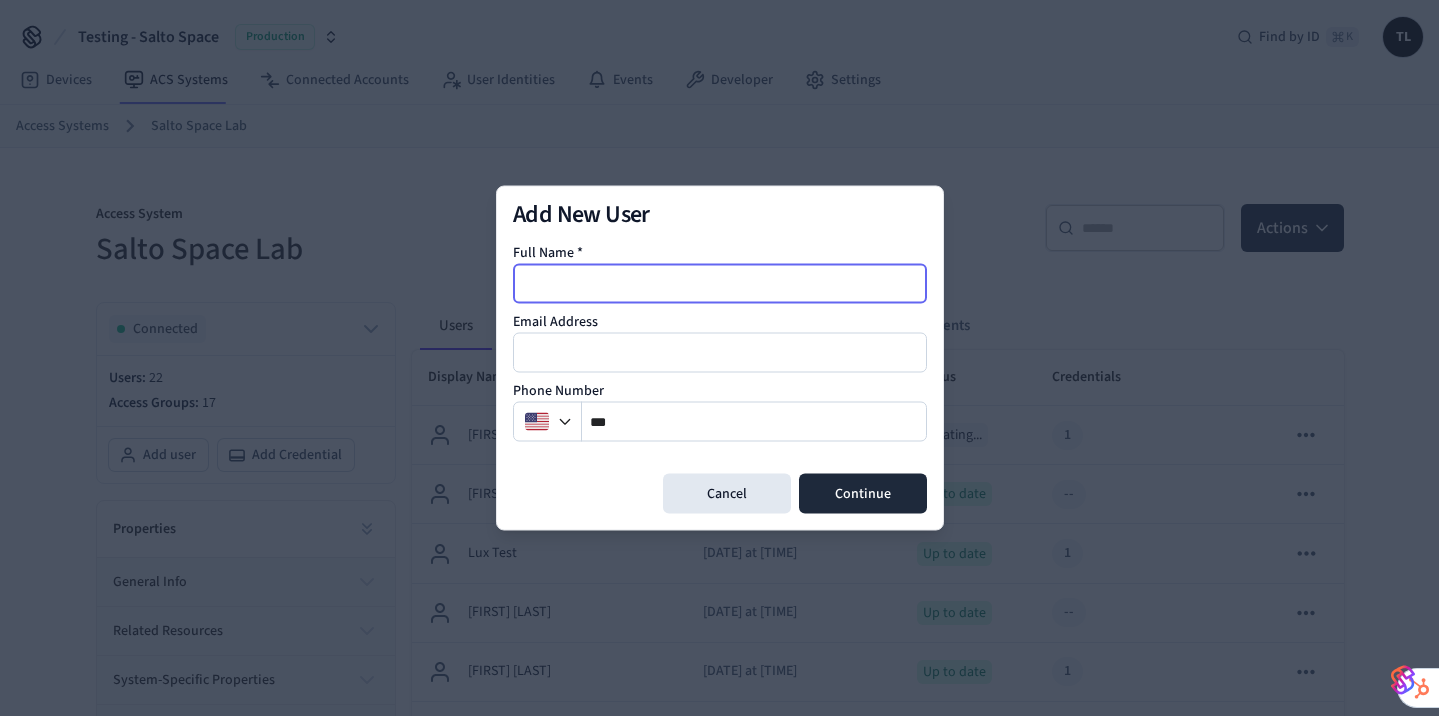 click at bounding box center (721, 284) 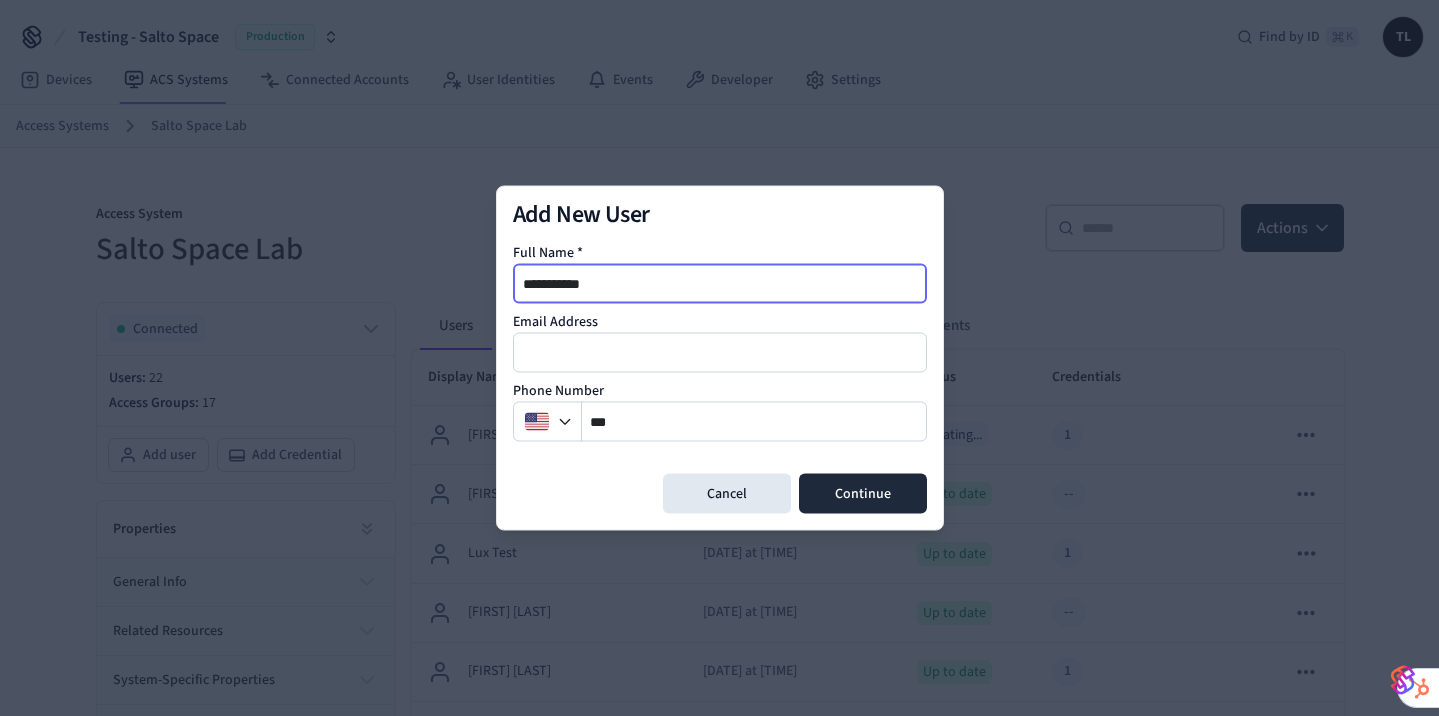 type on "**********" 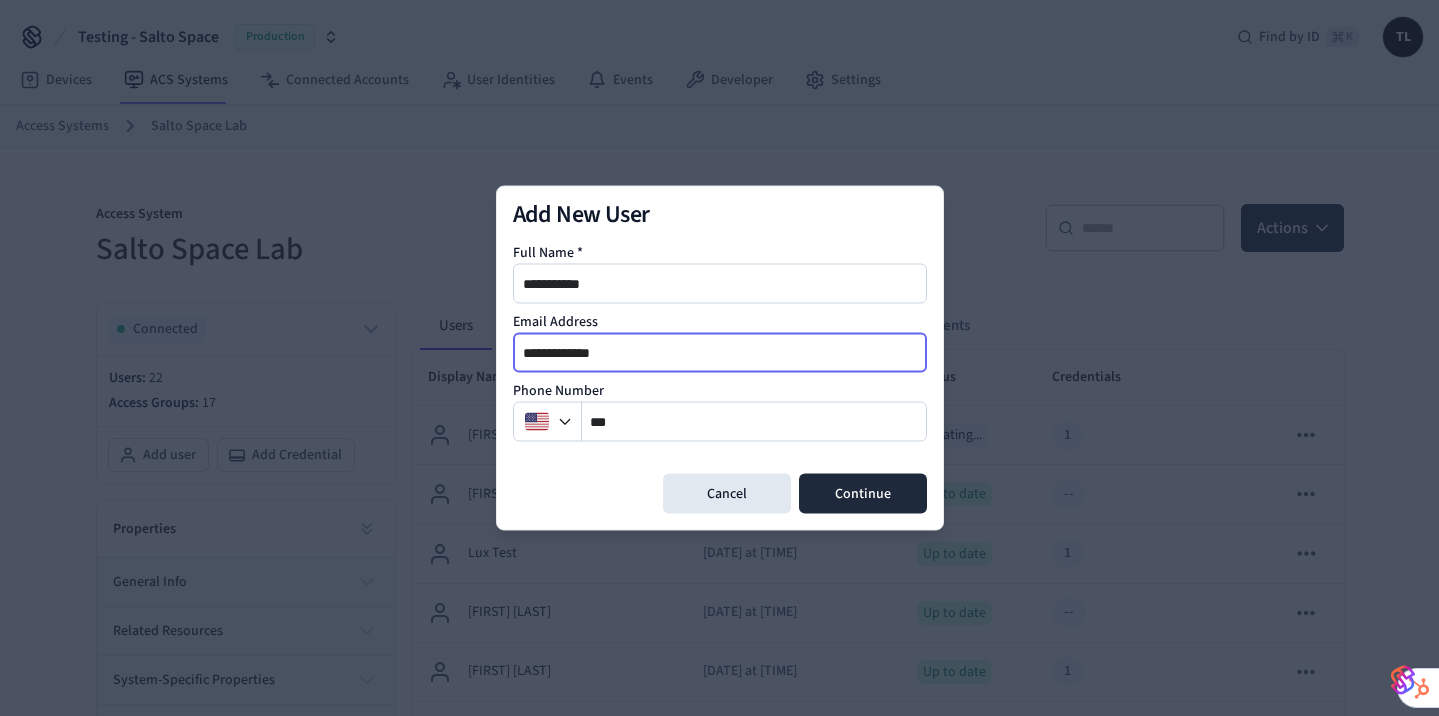type on "**********" 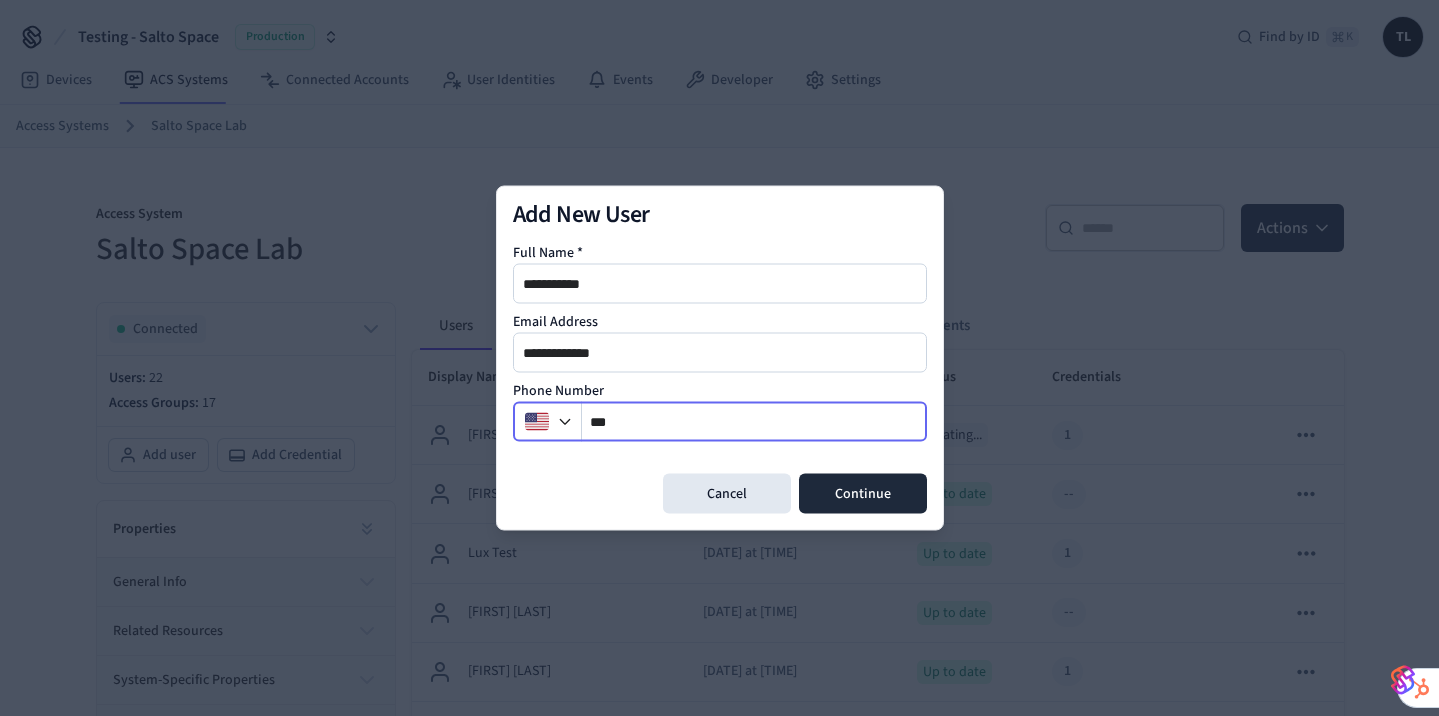 type 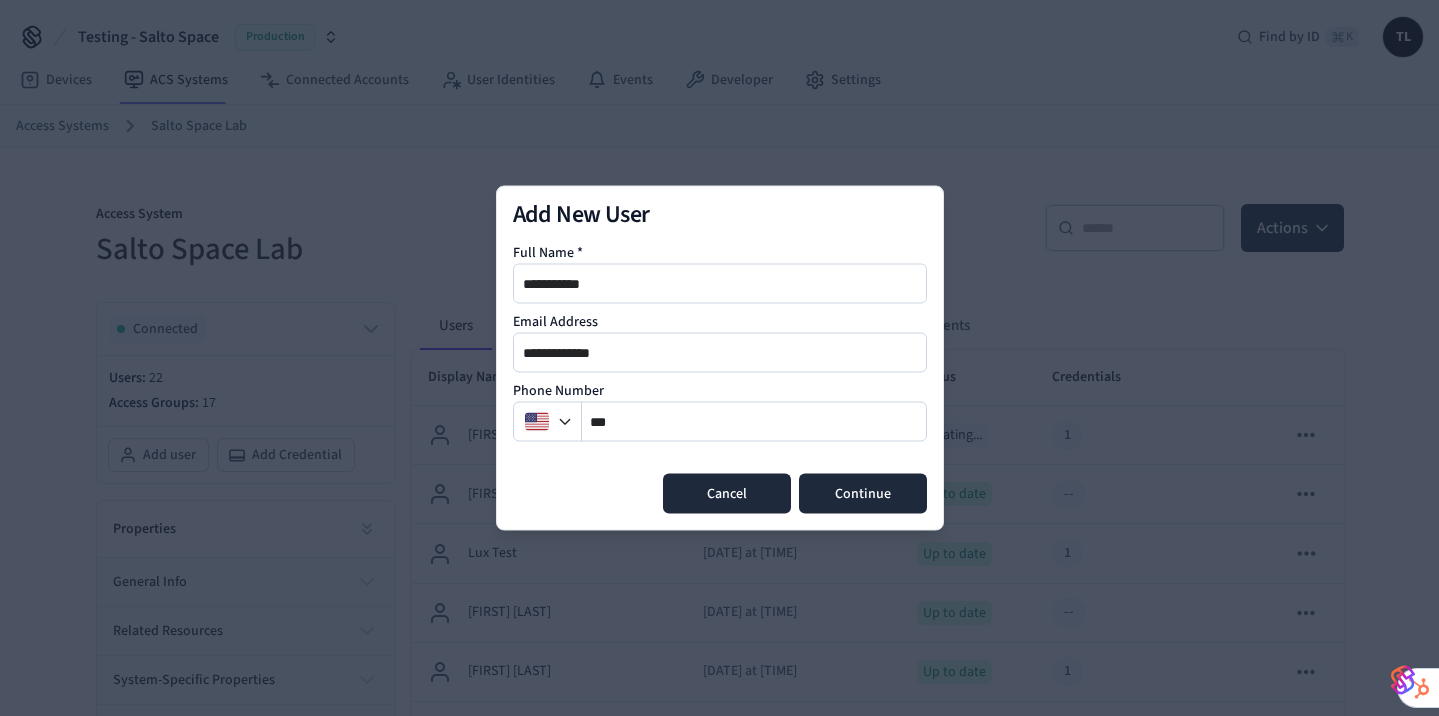 type 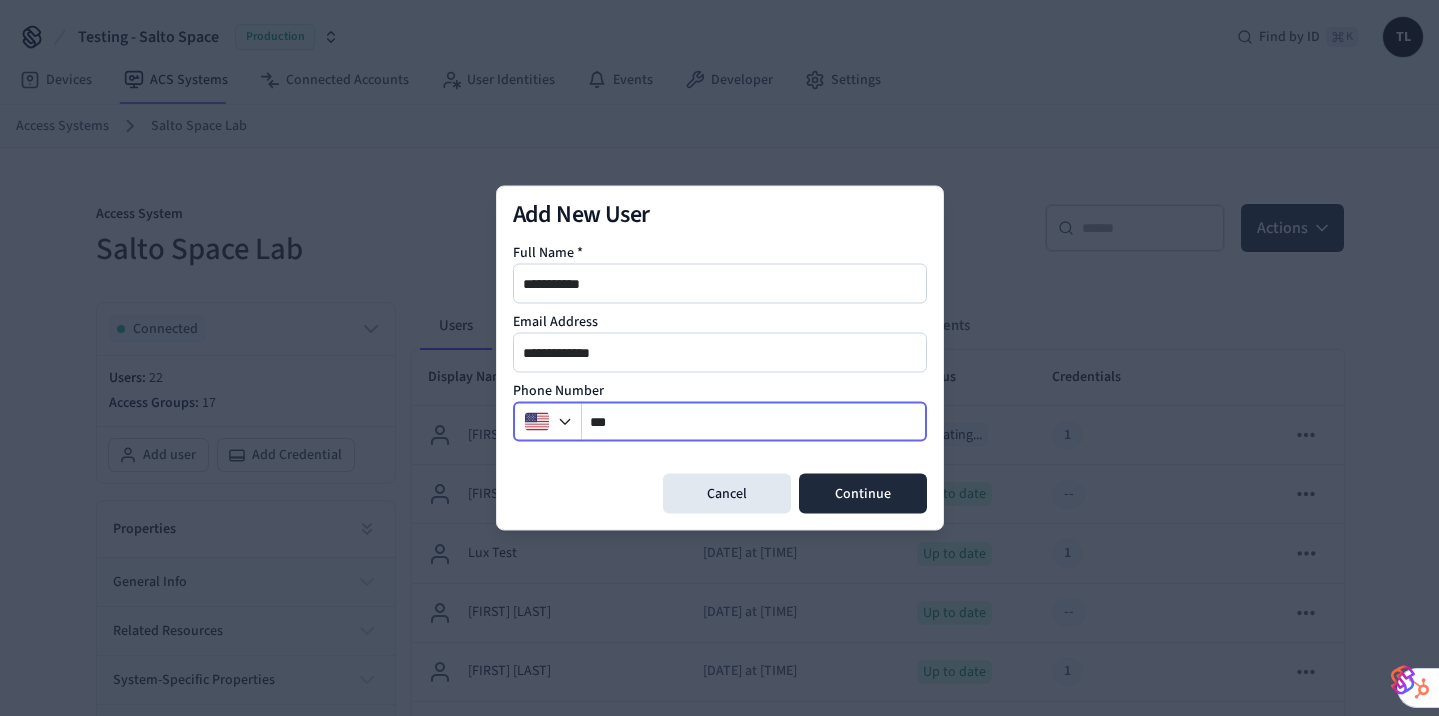 click on "**" at bounding box center [754, 422] 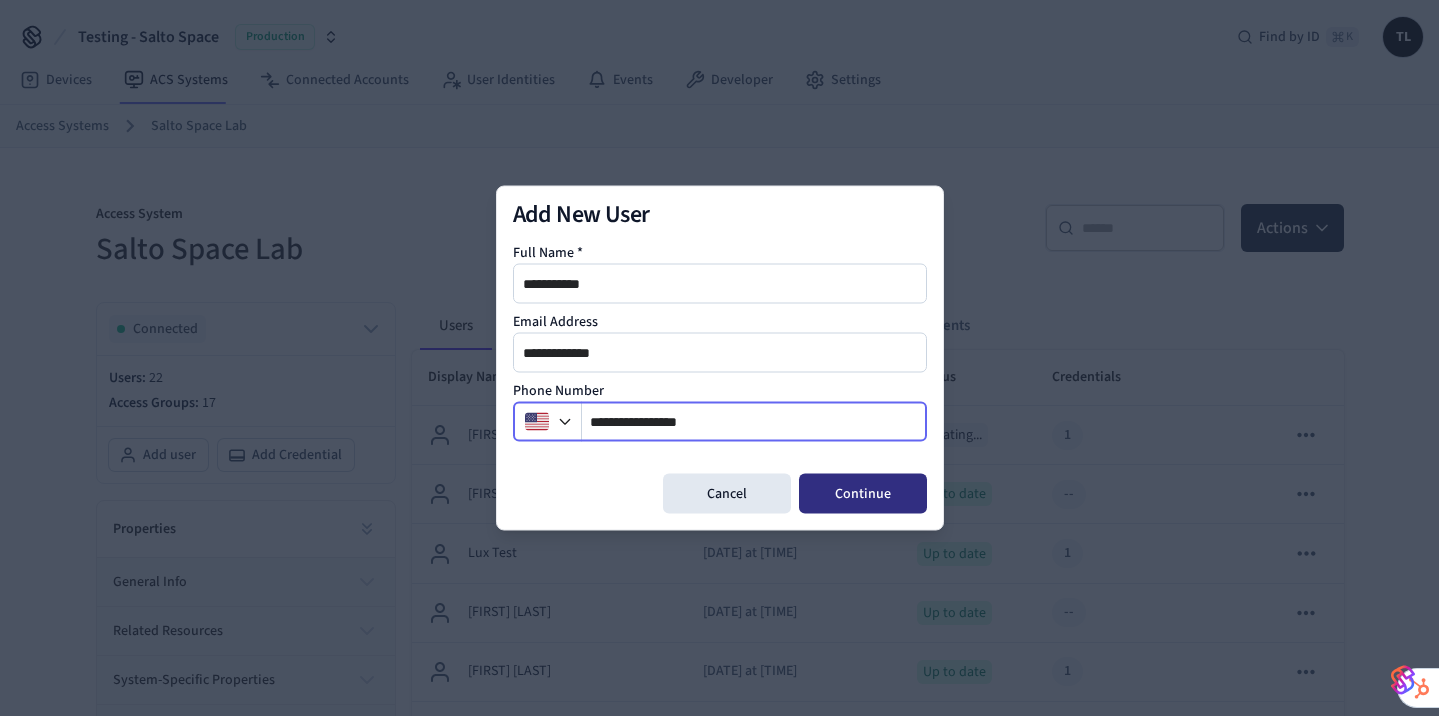 type on "**********" 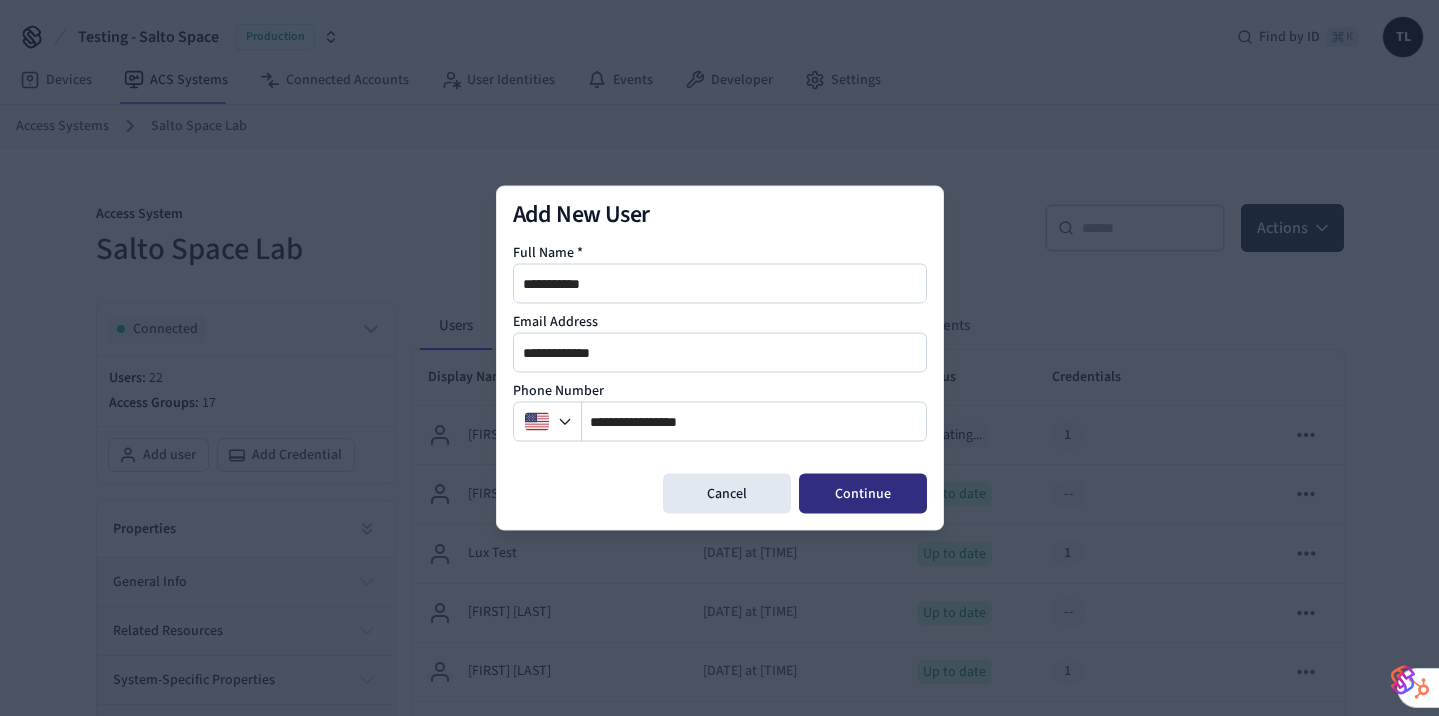 click on "Continue" at bounding box center [863, 494] 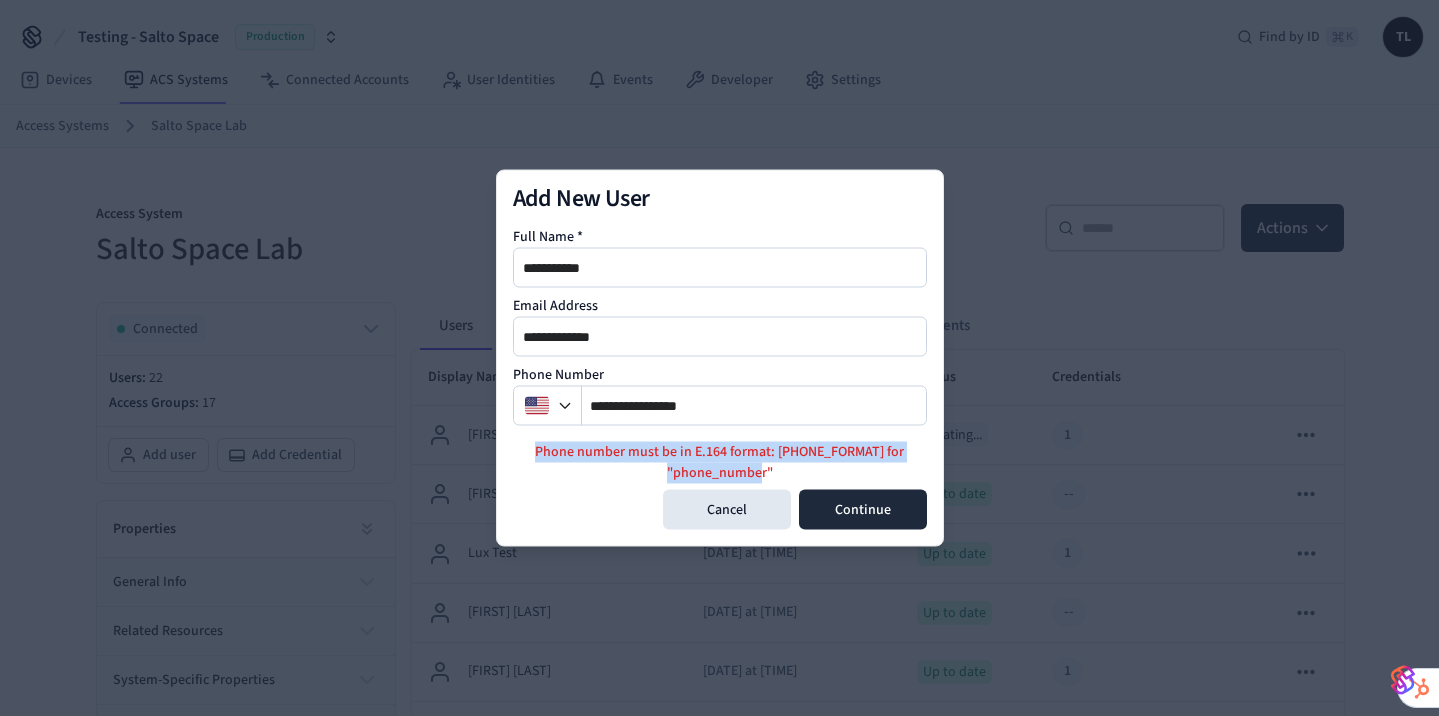 drag, startPoint x: 789, startPoint y: 471, endPoint x: 531, endPoint y: 449, distance: 258.93628 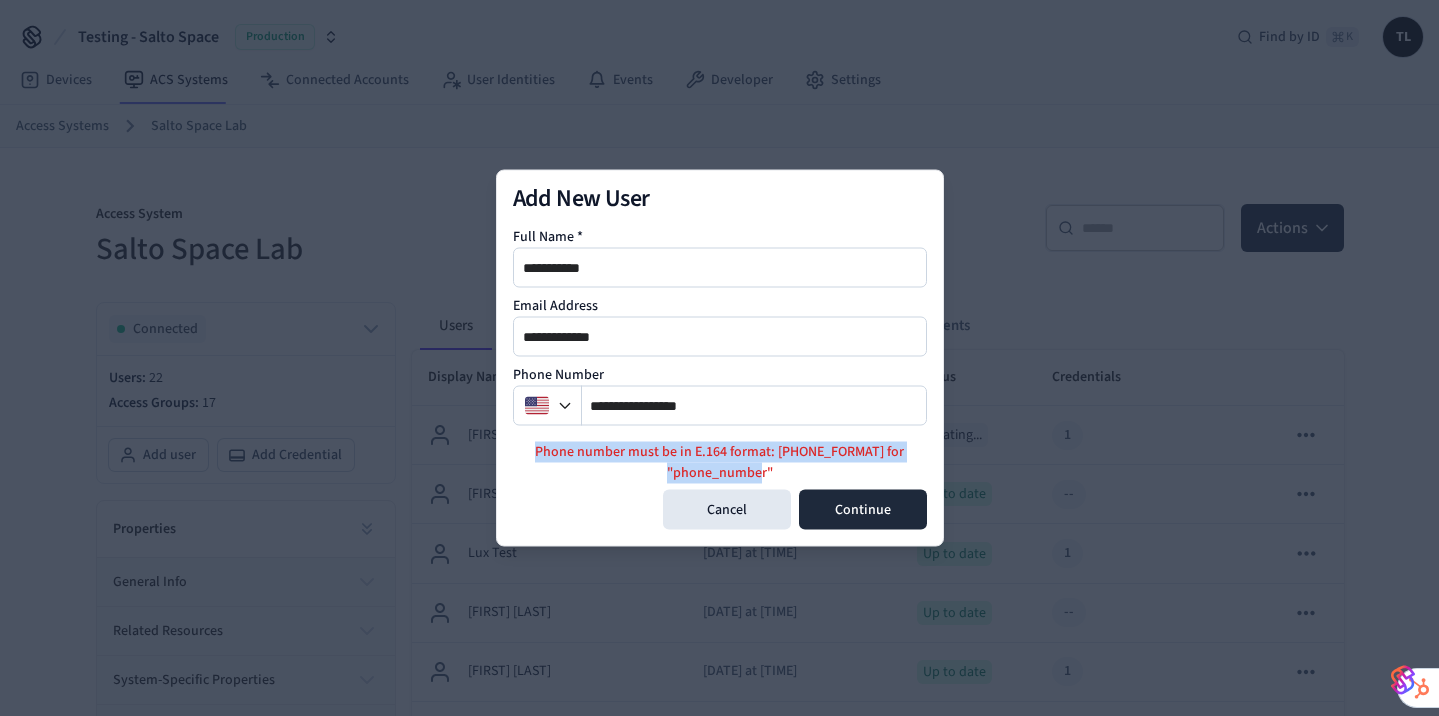 click on "Phone number must be in E.164 format: +14155552671 for "phone_number"" at bounding box center (720, 463) 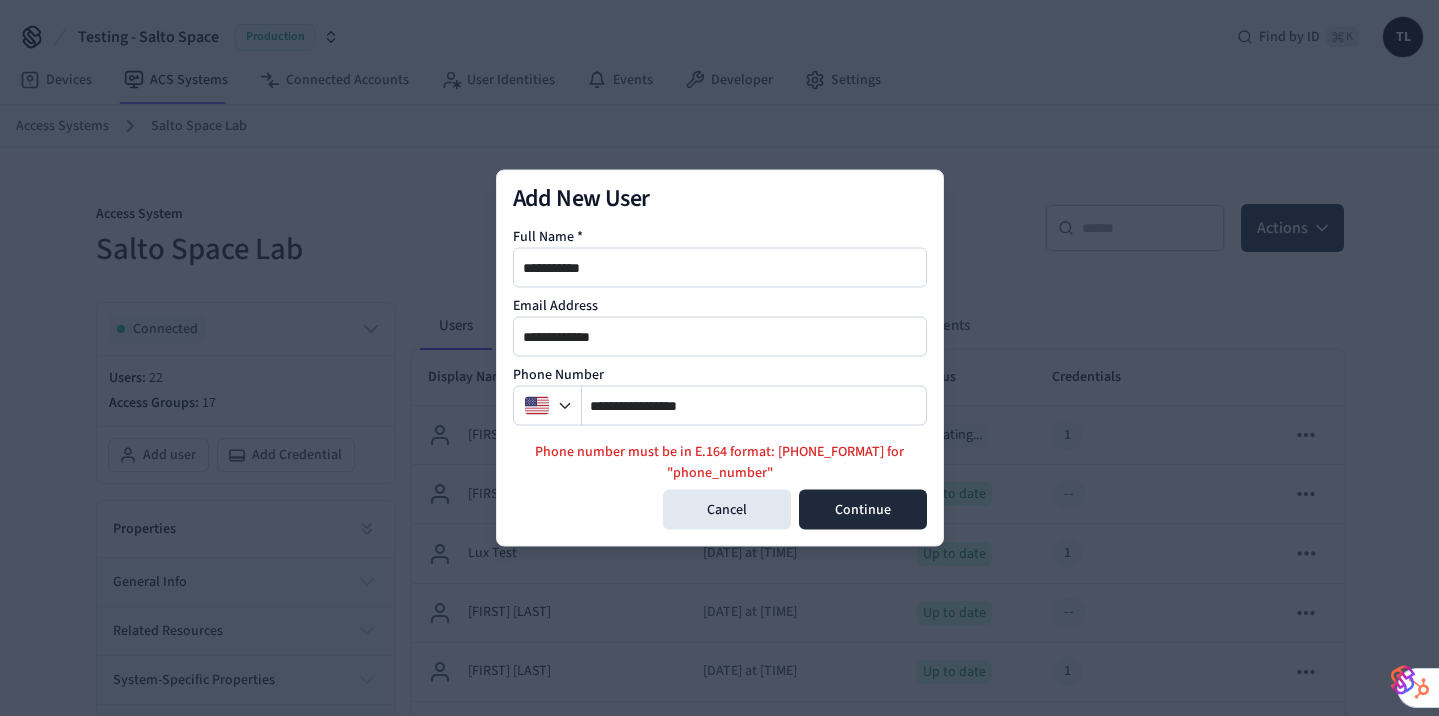 click on "Phone number must be in E.164 format: +14155552671 for "phone_number"" at bounding box center (720, 463) 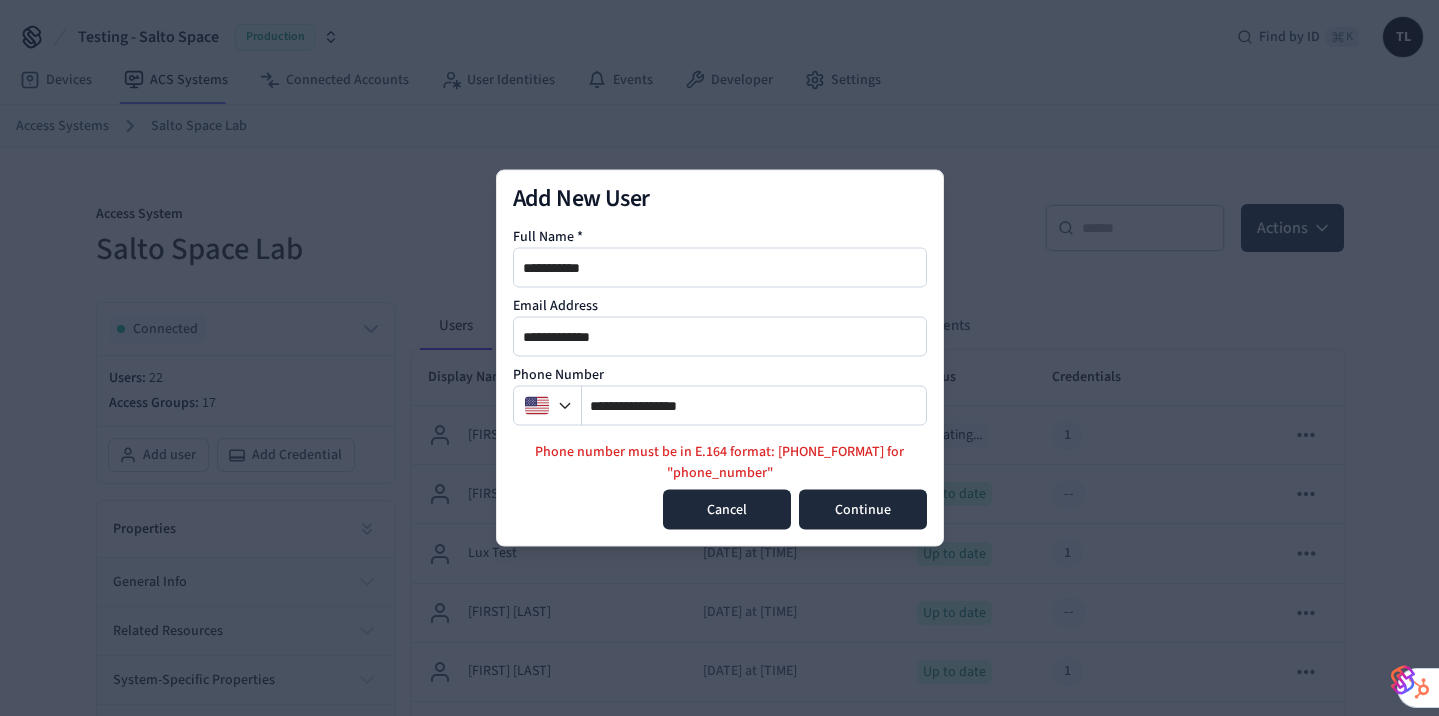 click on "Cancel" at bounding box center (727, 510) 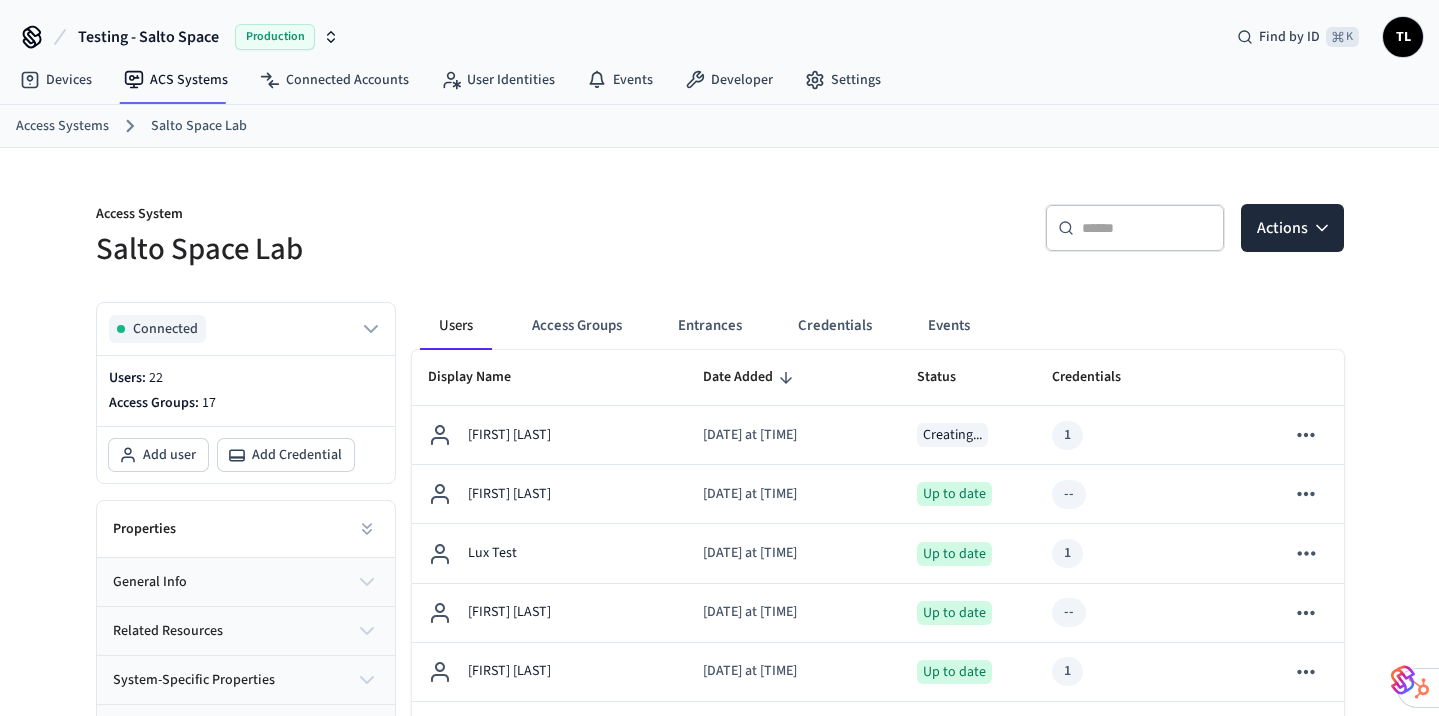 scroll, scrollTop: 4, scrollLeft: 0, axis: vertical 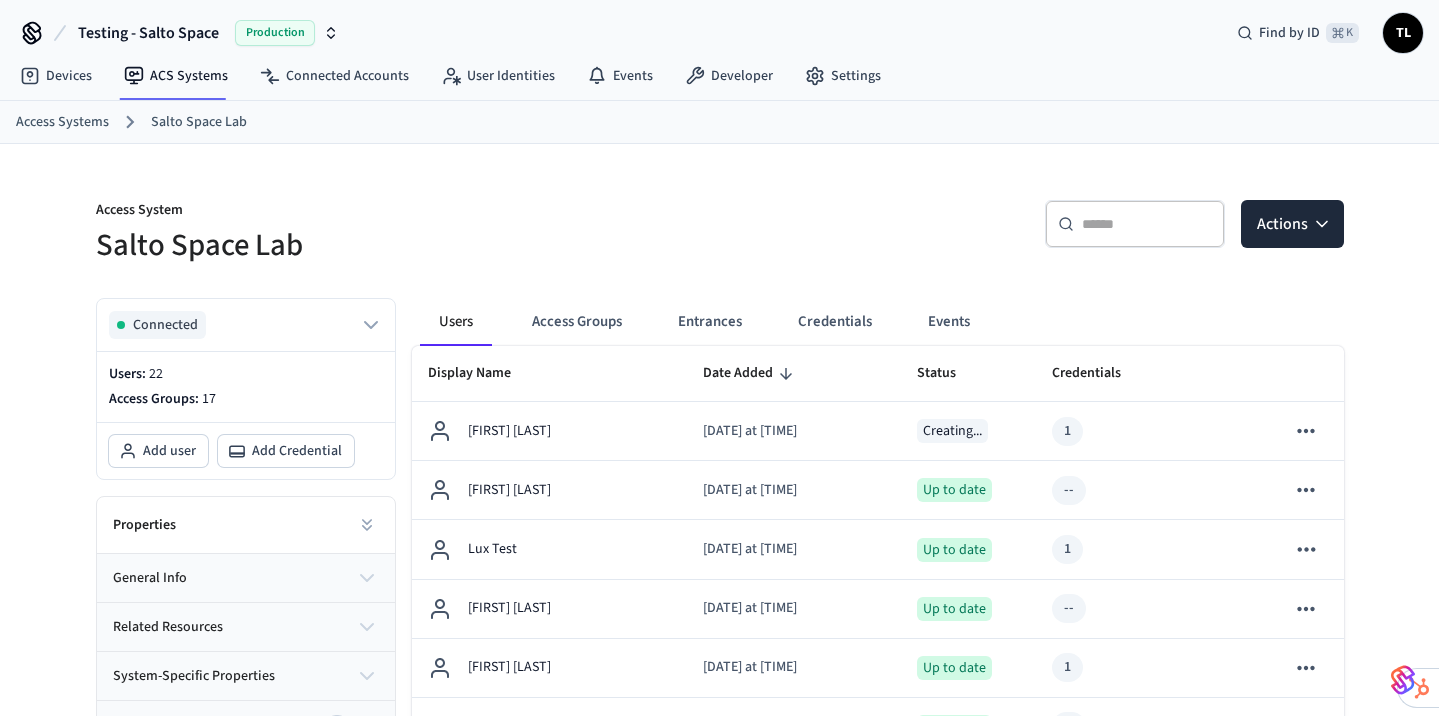 click on "Access System" at bounding box center [402, 212] 